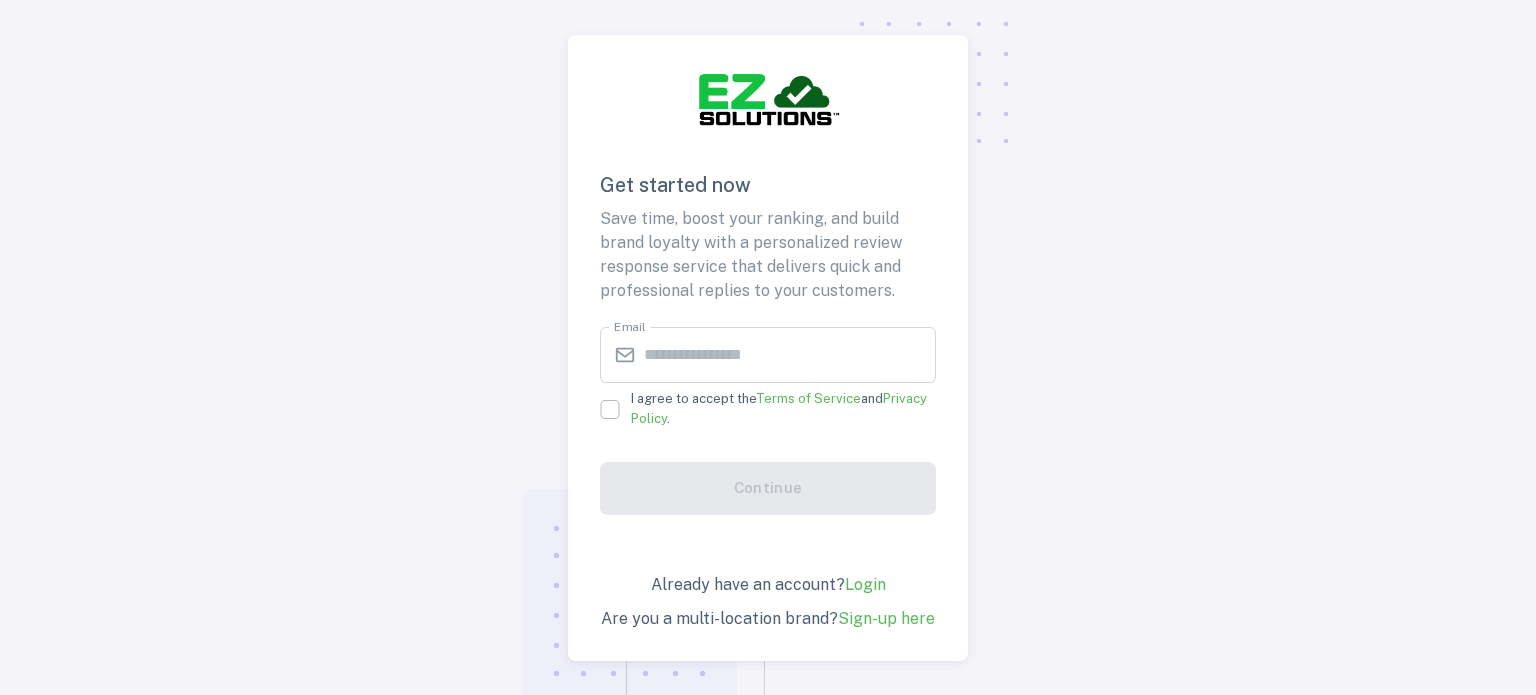 scroll, scrollTop: 0, scrollLeft: 0, axis: both 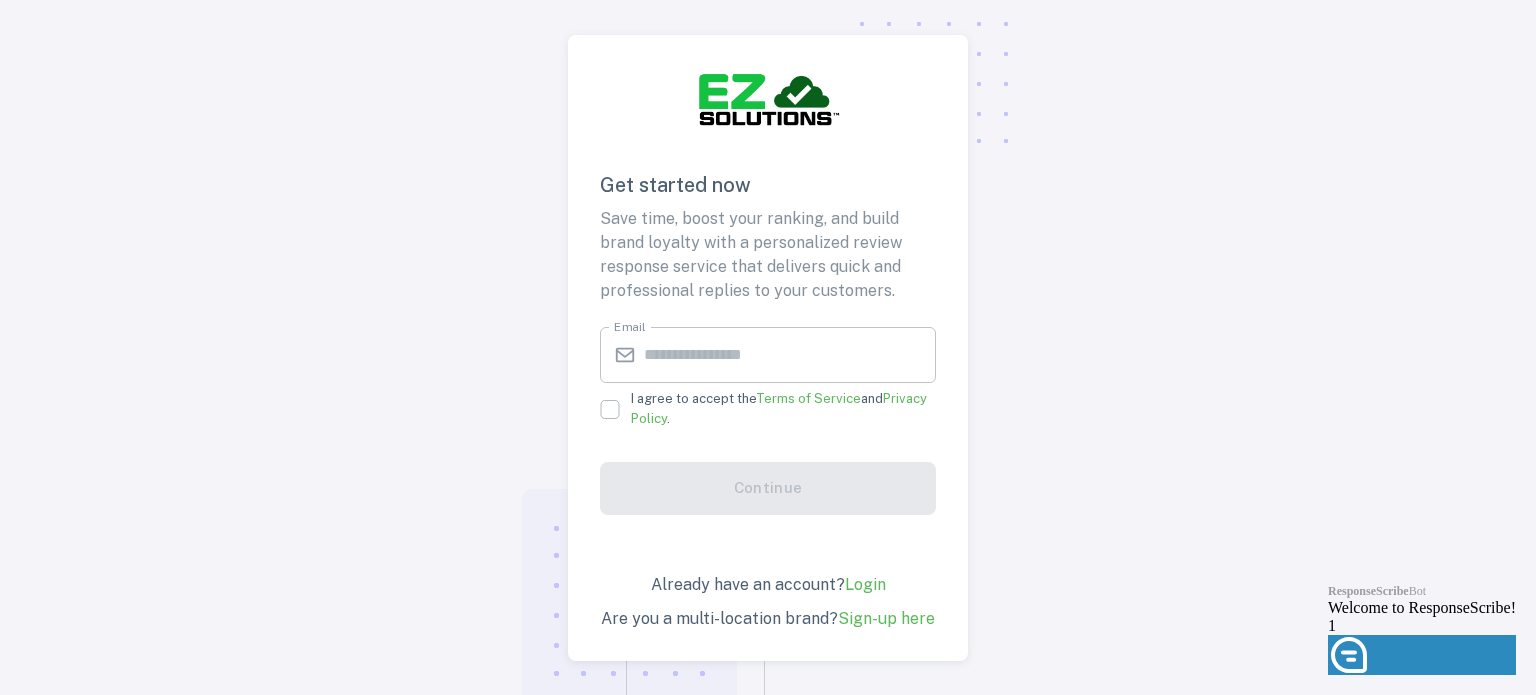 click on "Email" at bounding box center (790, 355) 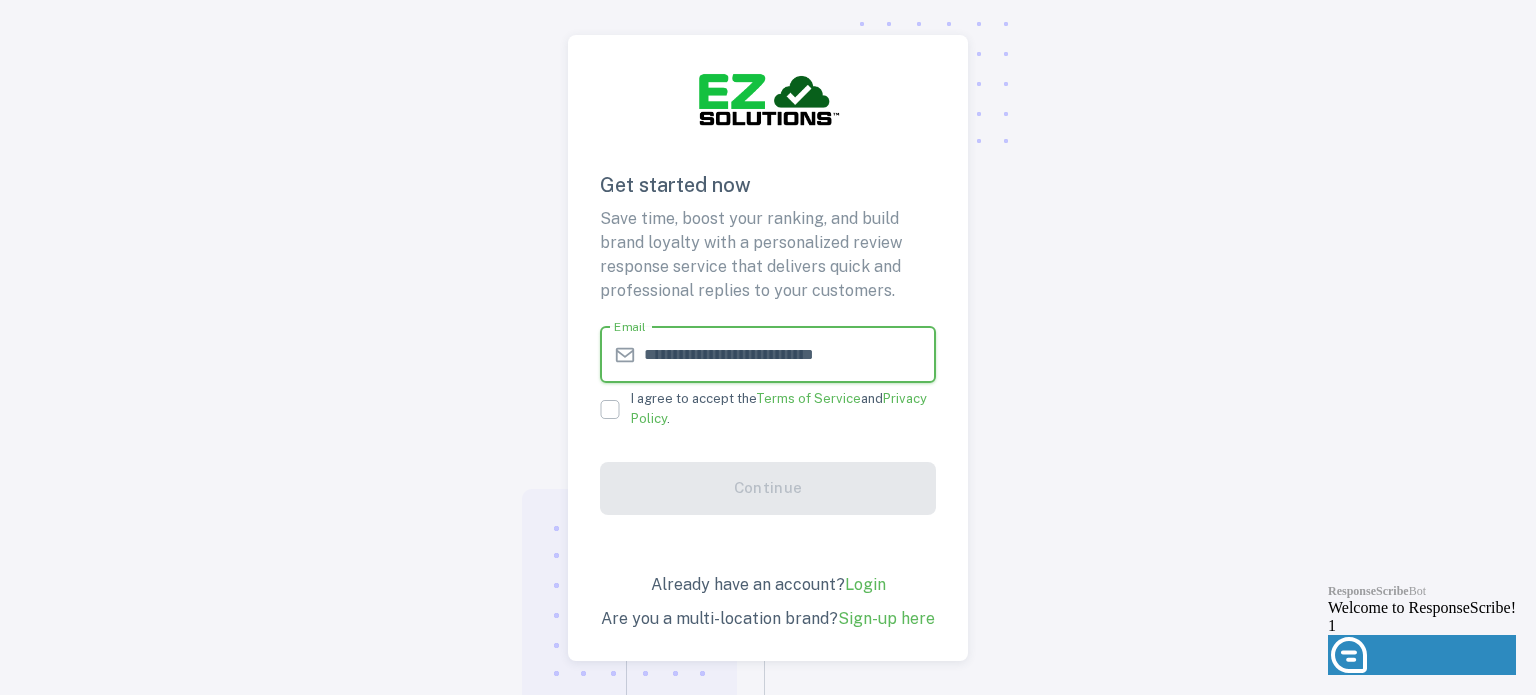 drag, startPoint x: 892, startPoint y: 344, endPoint x: 900, endPoint y: 355, distance: 13.601471 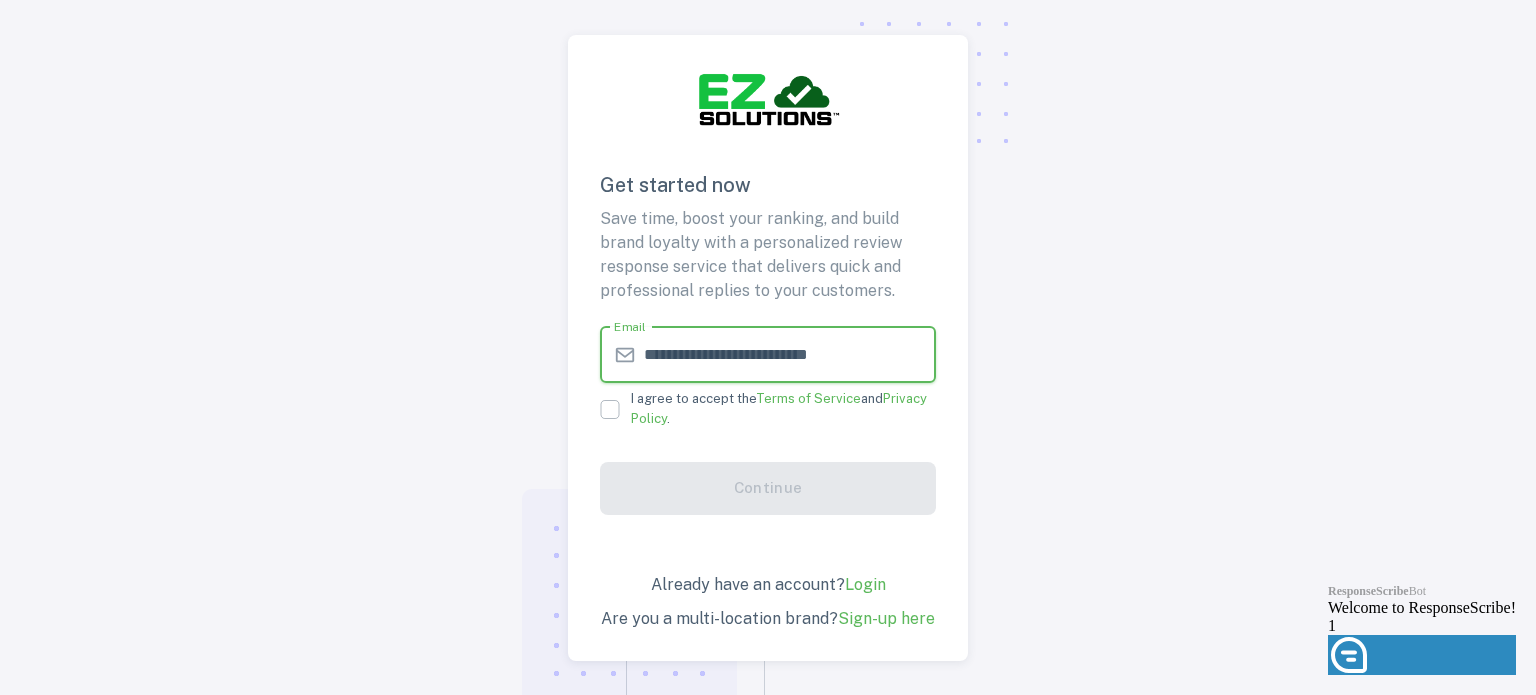 type on "**********" 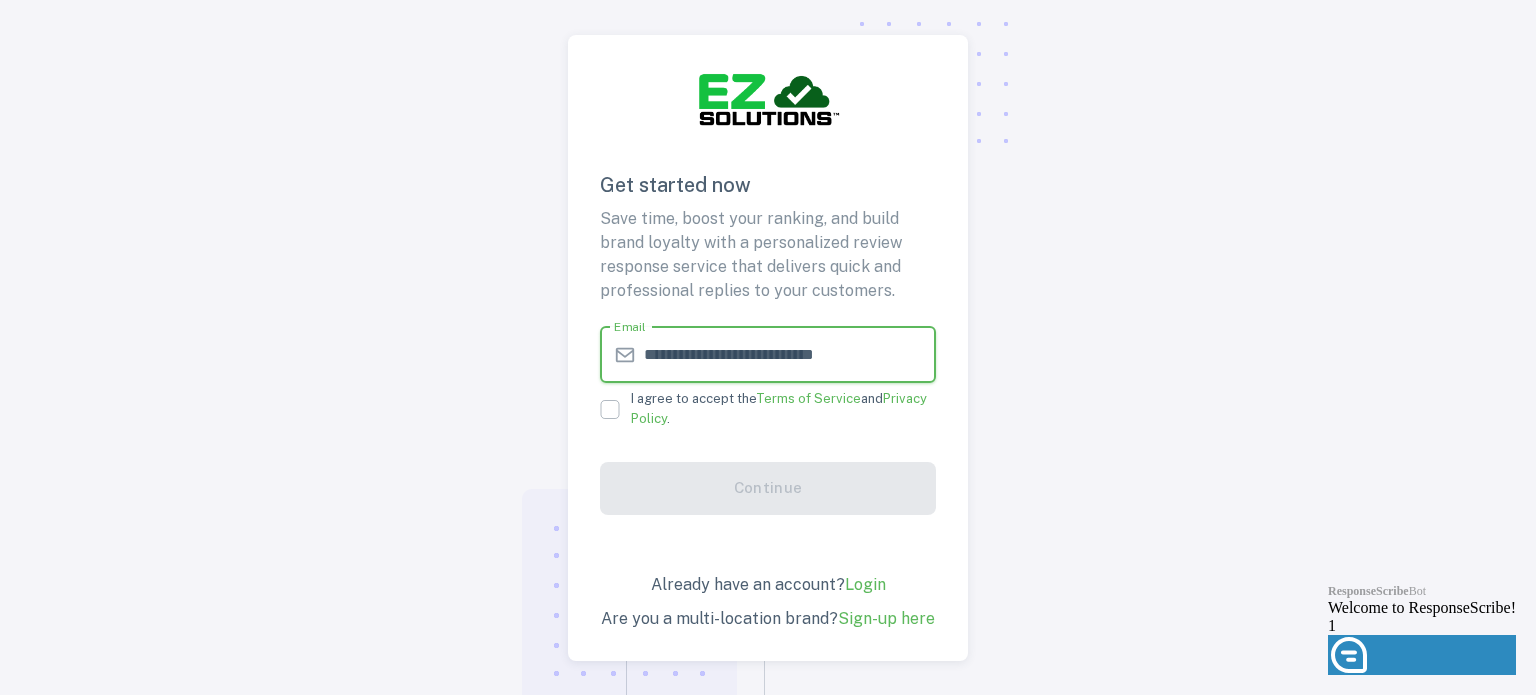 scroll, scrollTop: 0, scrollLeft: 21, axis: horizontal 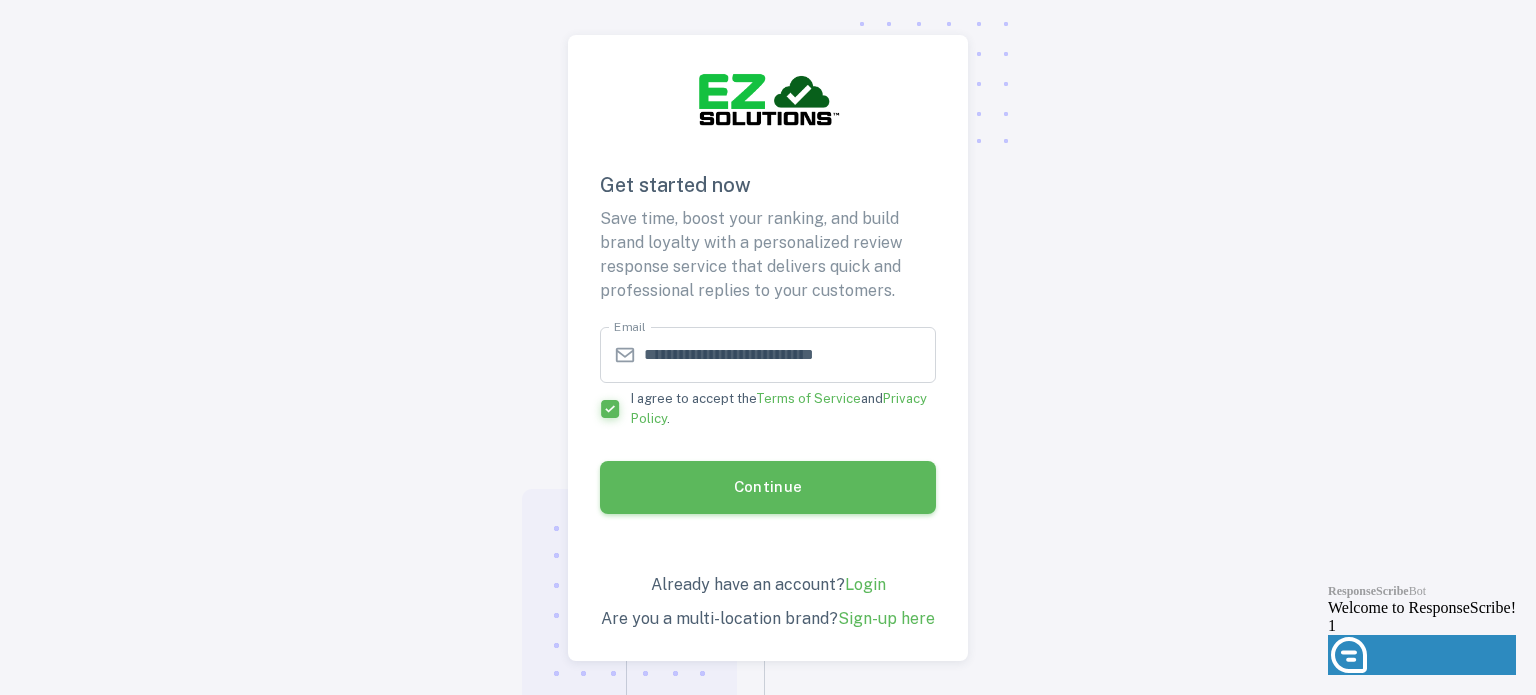 click on "Continue" at bounding box center (768, 487) 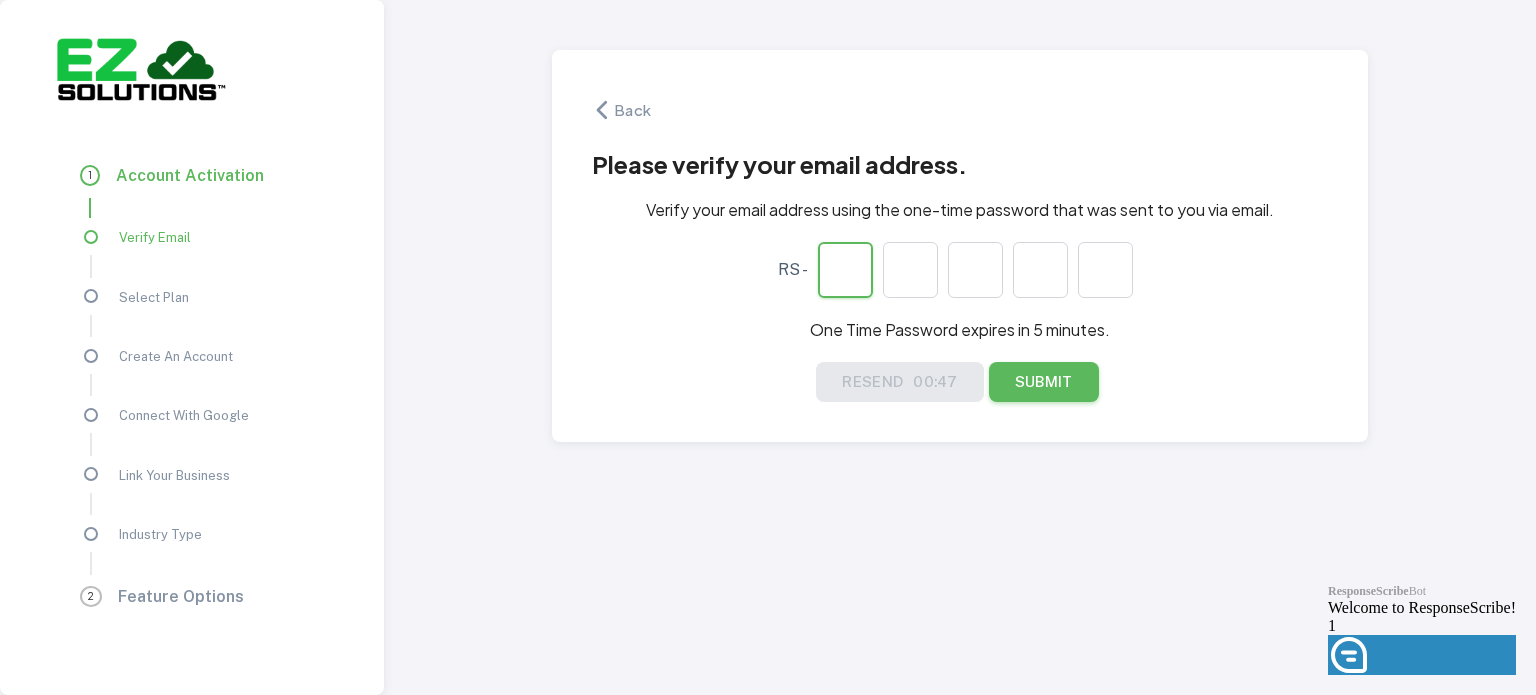 type on "*" 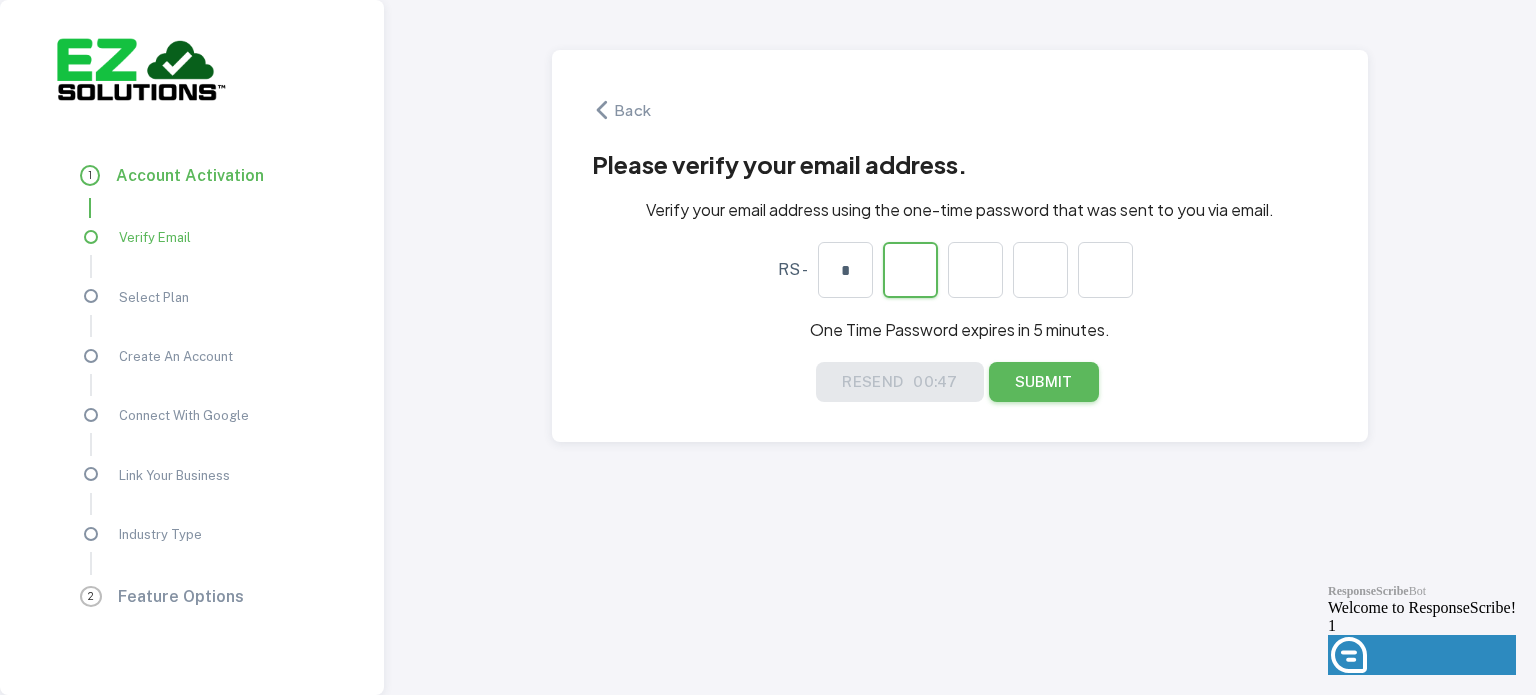type on "*" 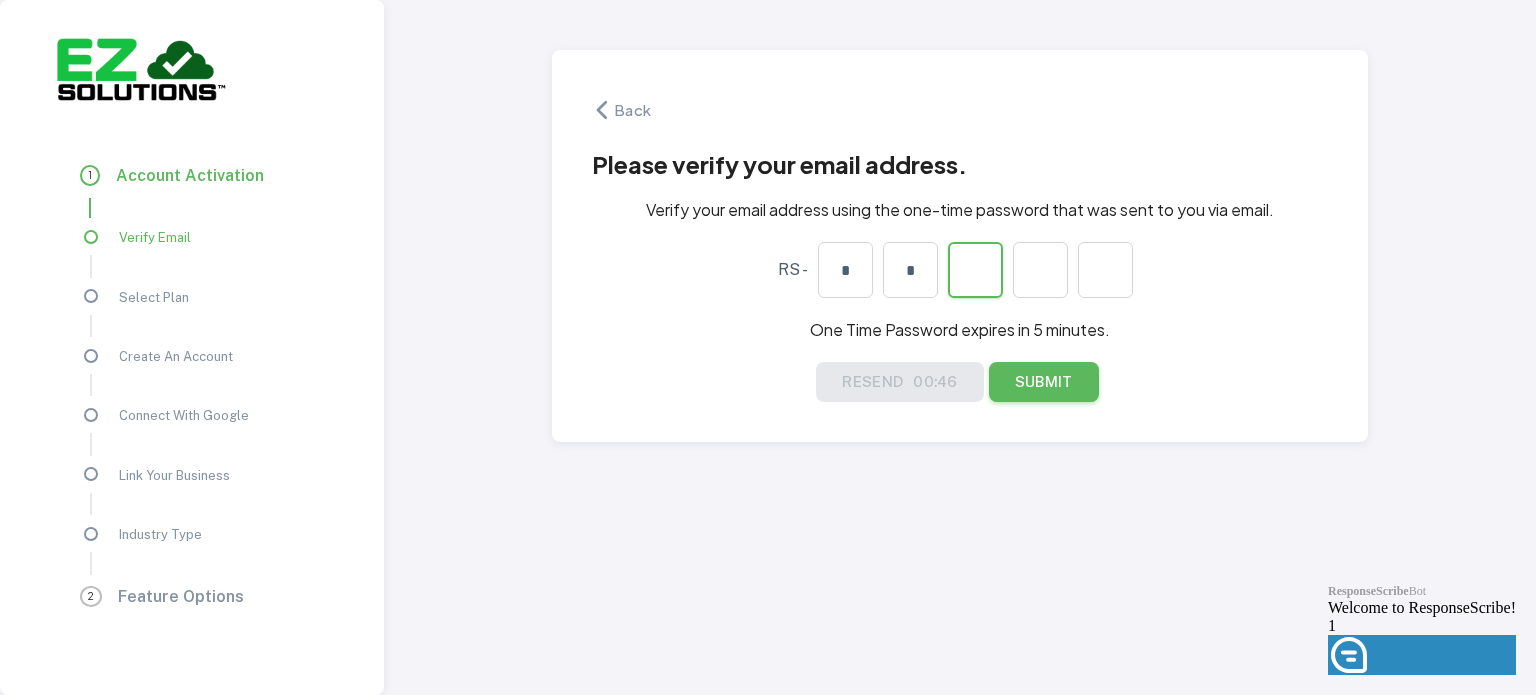 type on "*" 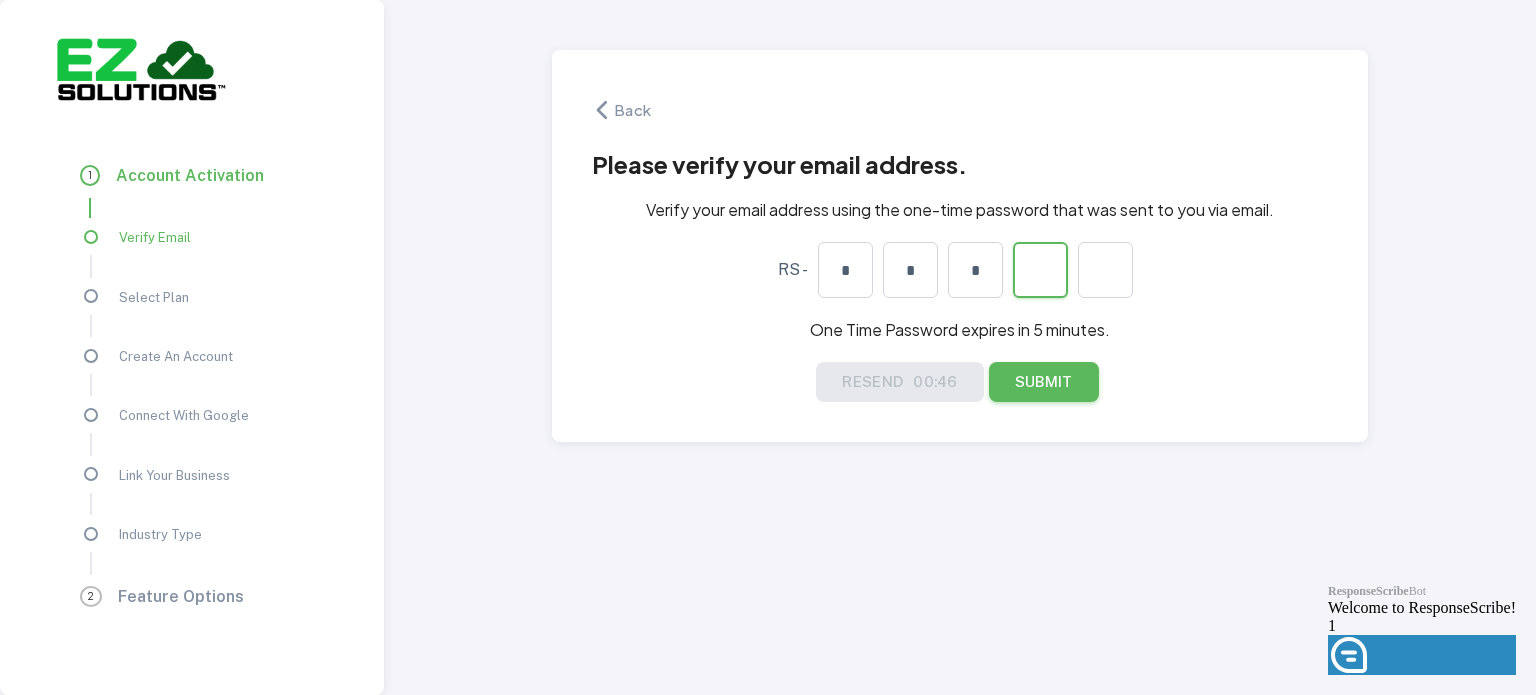 type on "*" 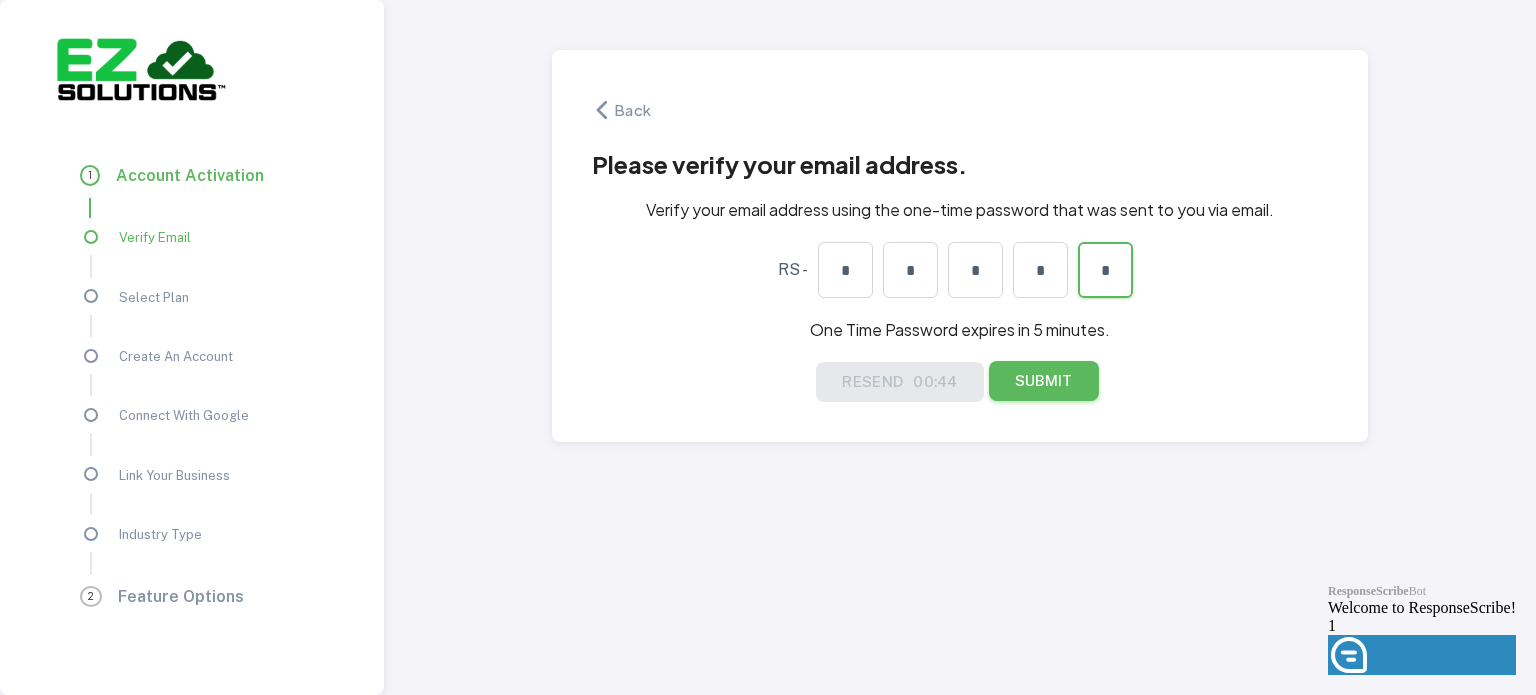 type on "*" 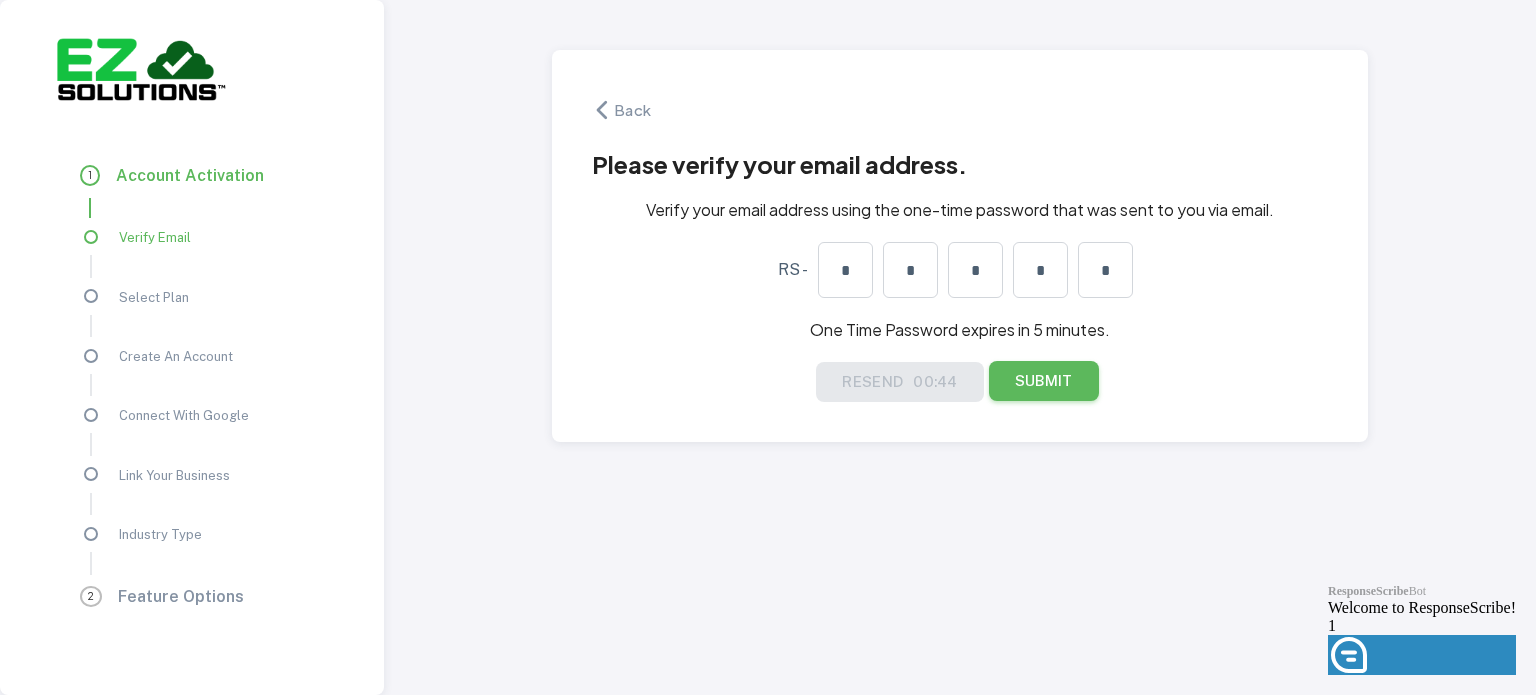 click on "Submit" at bounding box center [1044, 381] 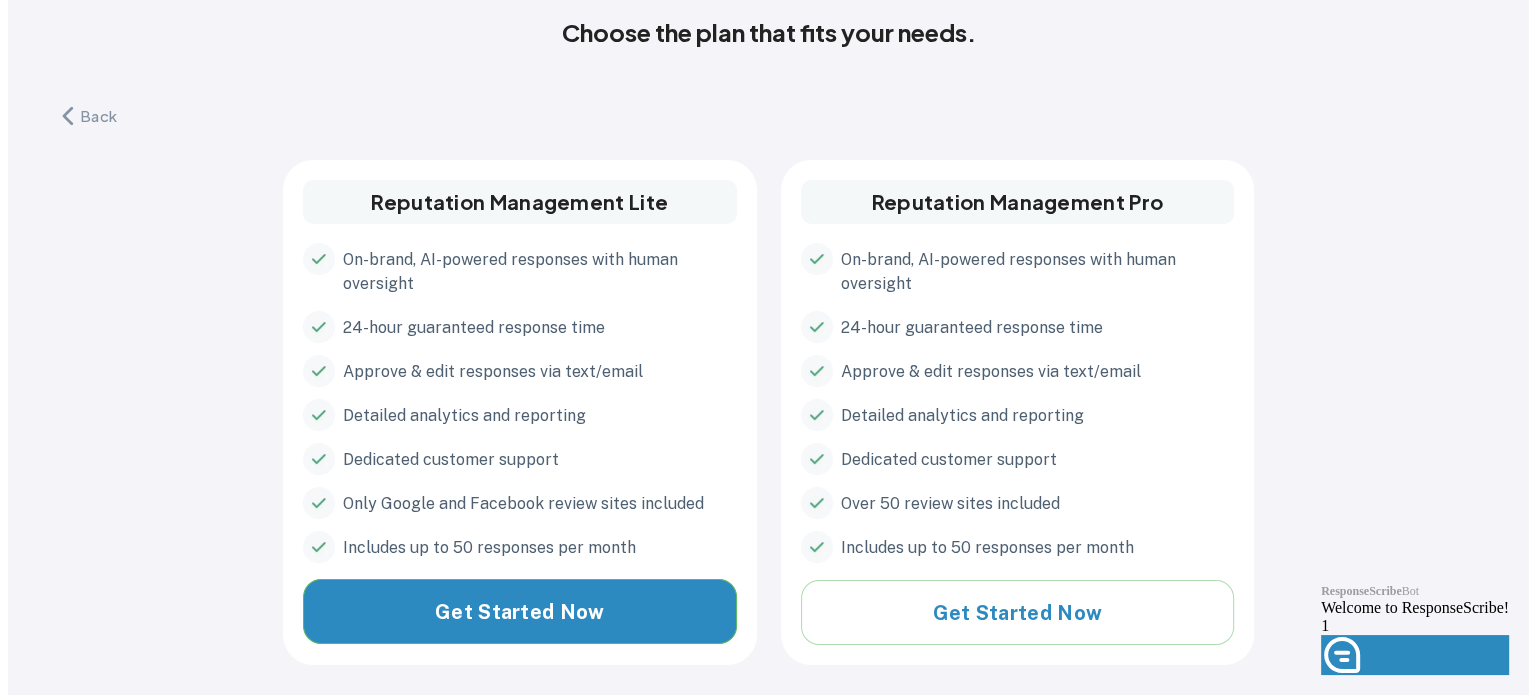 scroll, scrollTop: 205, scrollLeft: 0, axis: vertical 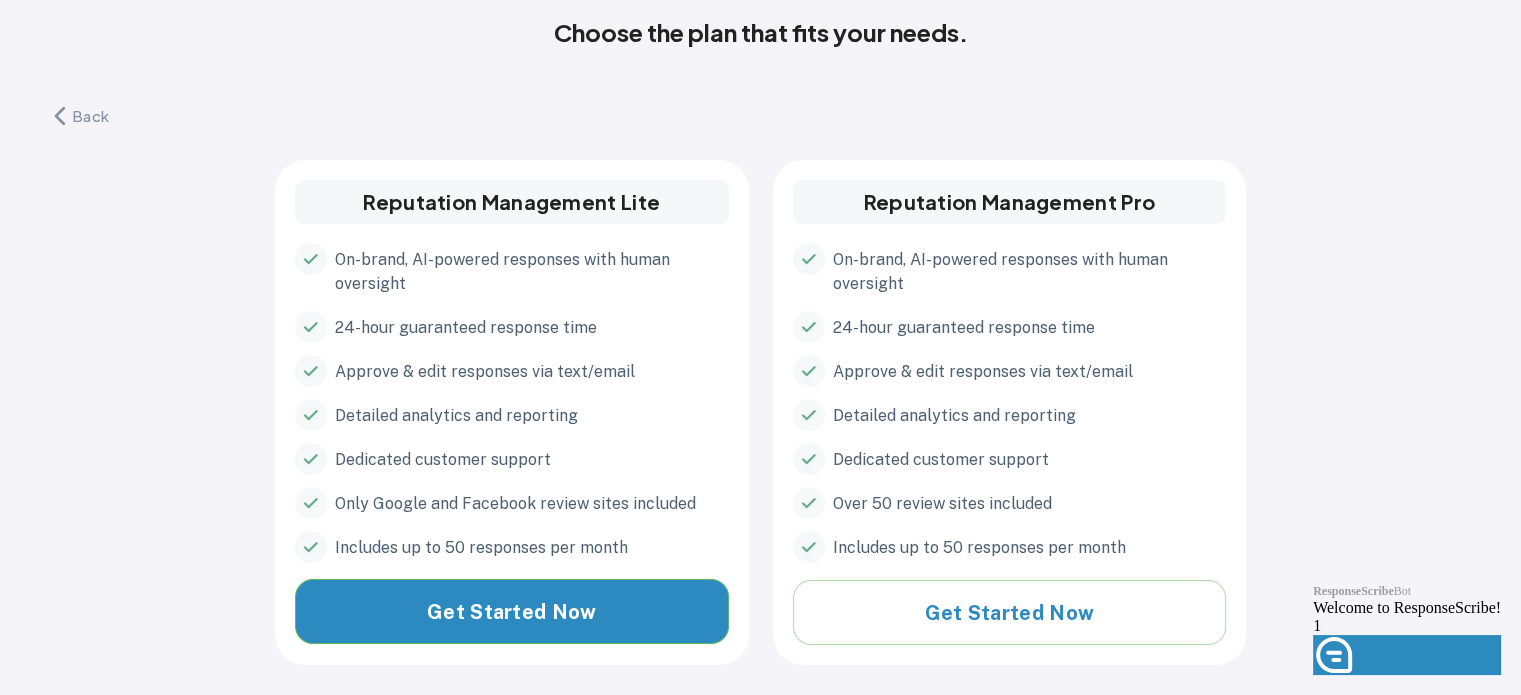 click on "Get Started Now" at bounding box center [512, 611] 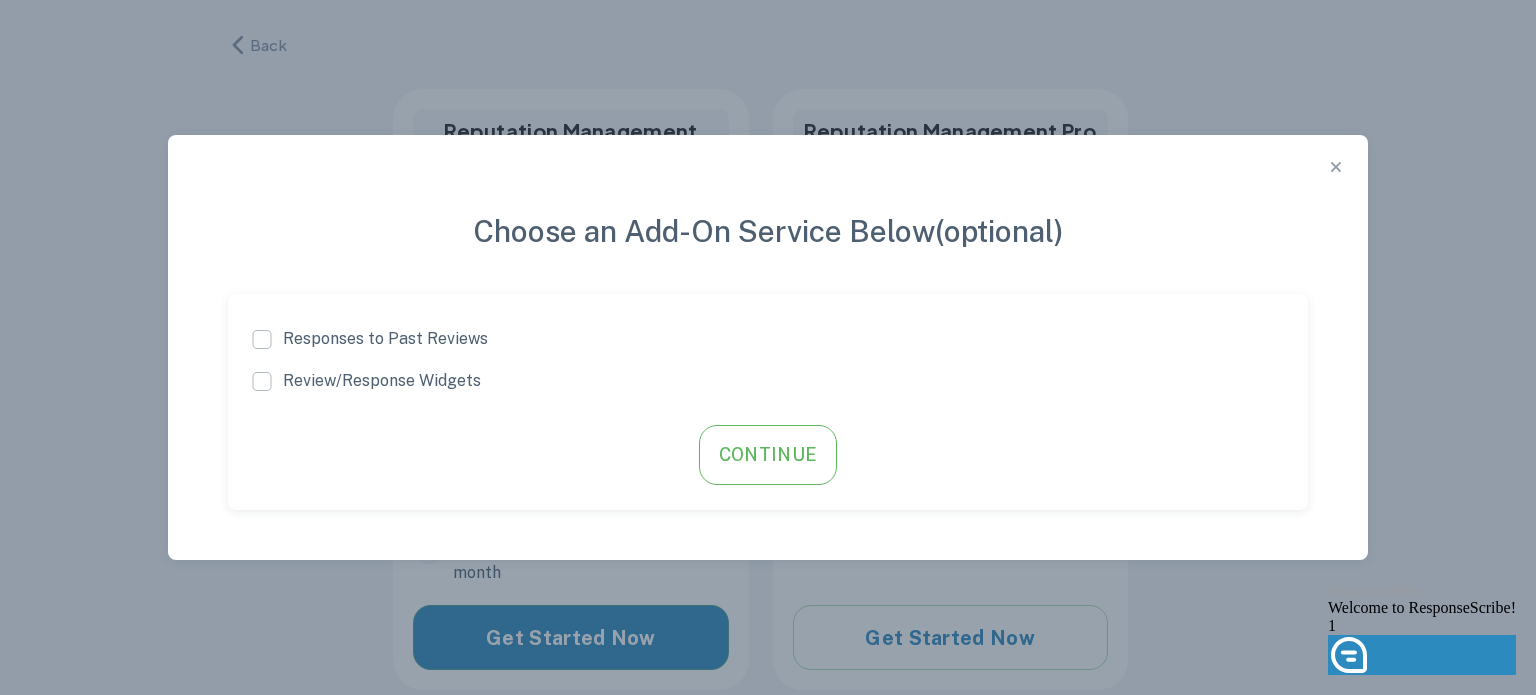 click on "Continue" at bounding box center [768, 455] 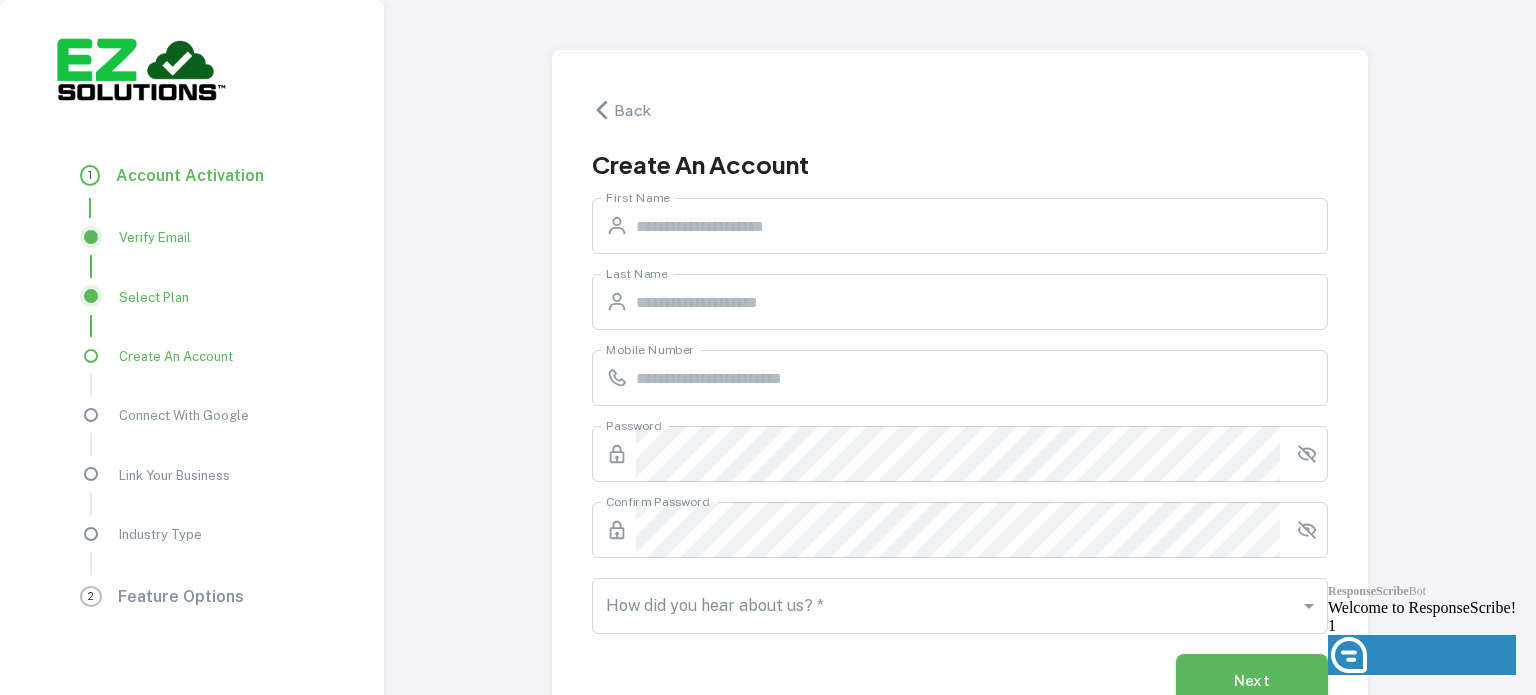 scroll, scrollTop: 0, scrollLeft: 0, axis: both 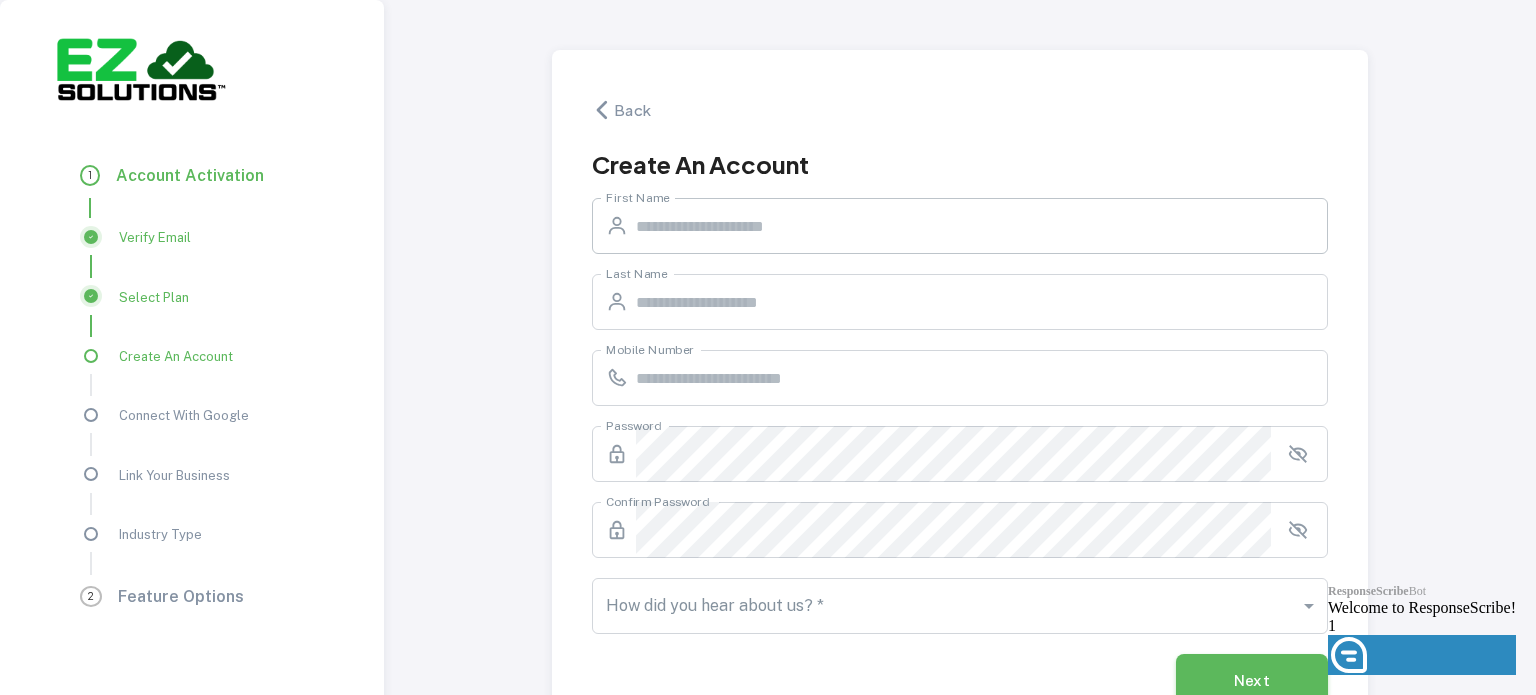 click on "First Name" at bounding box center (982, 226) 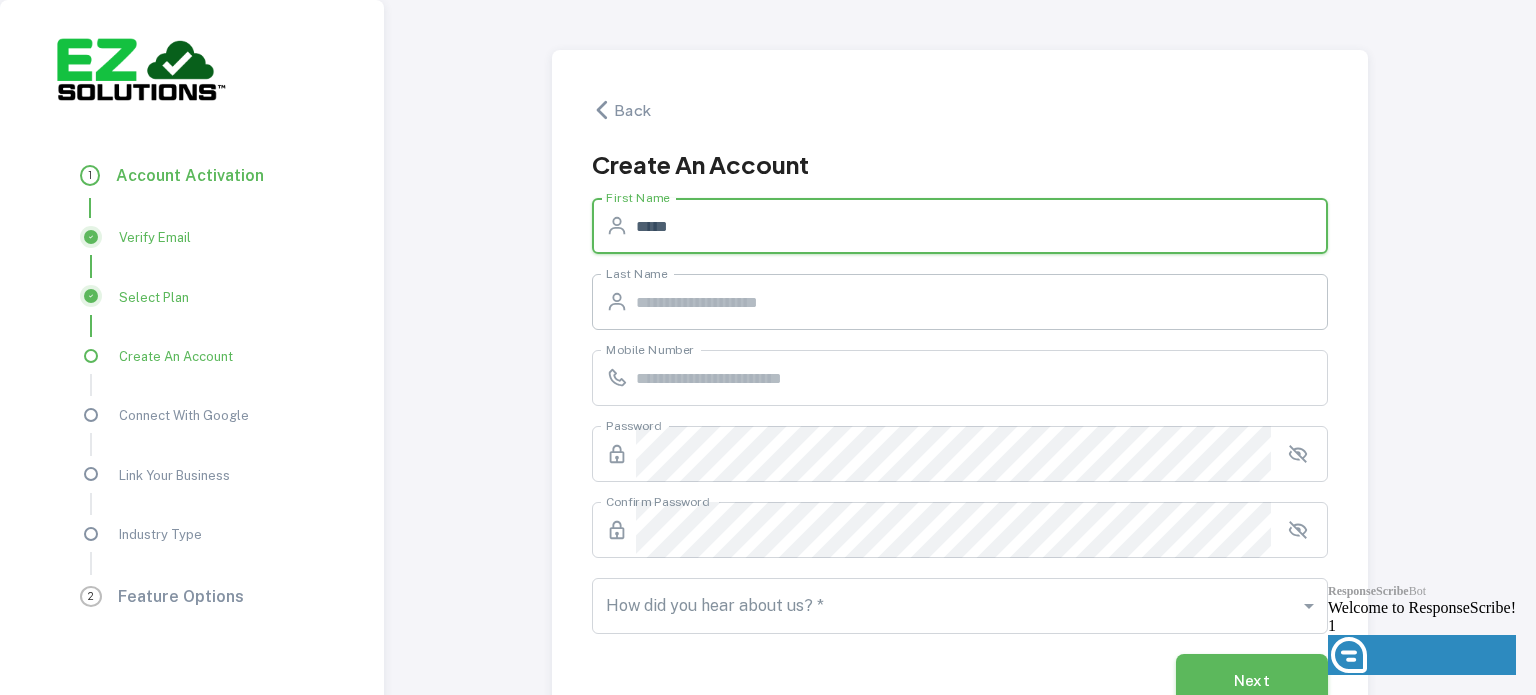 type on "*****" 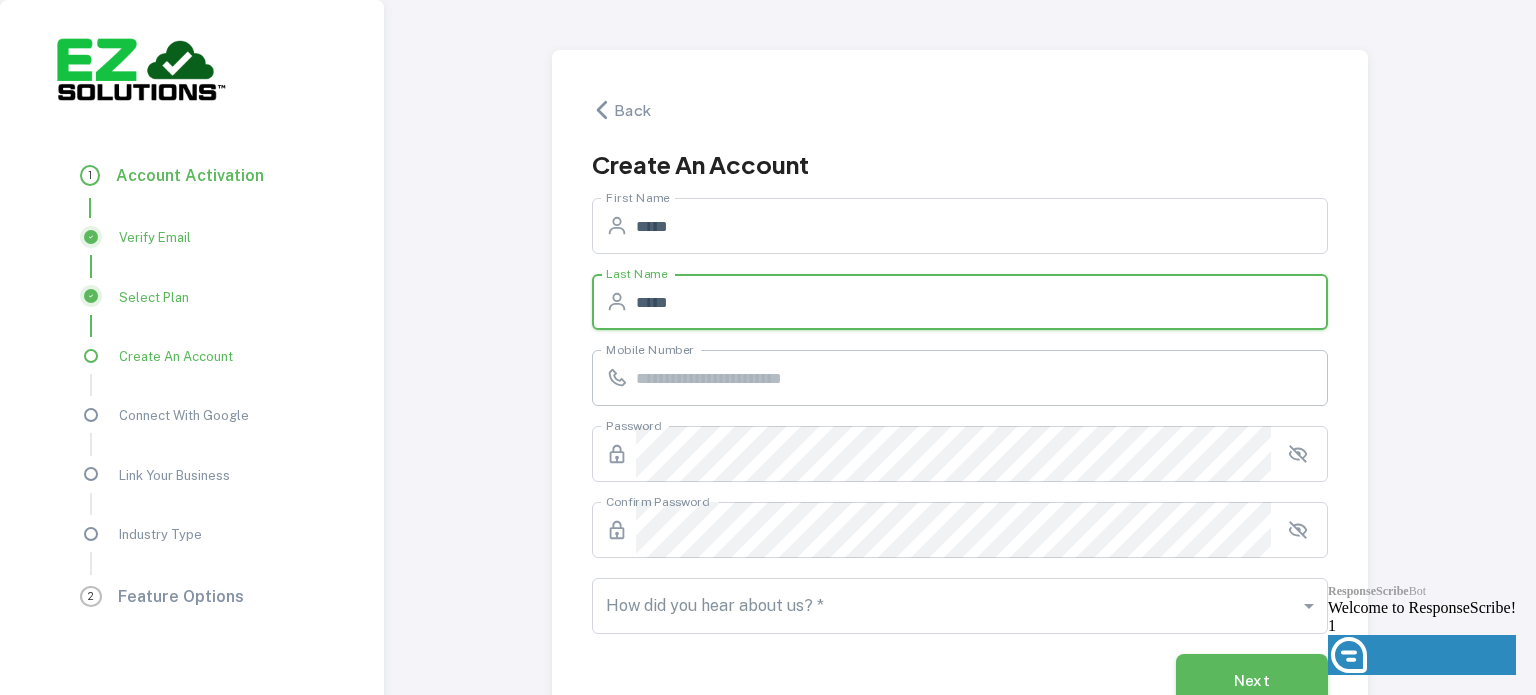 type on "*****" 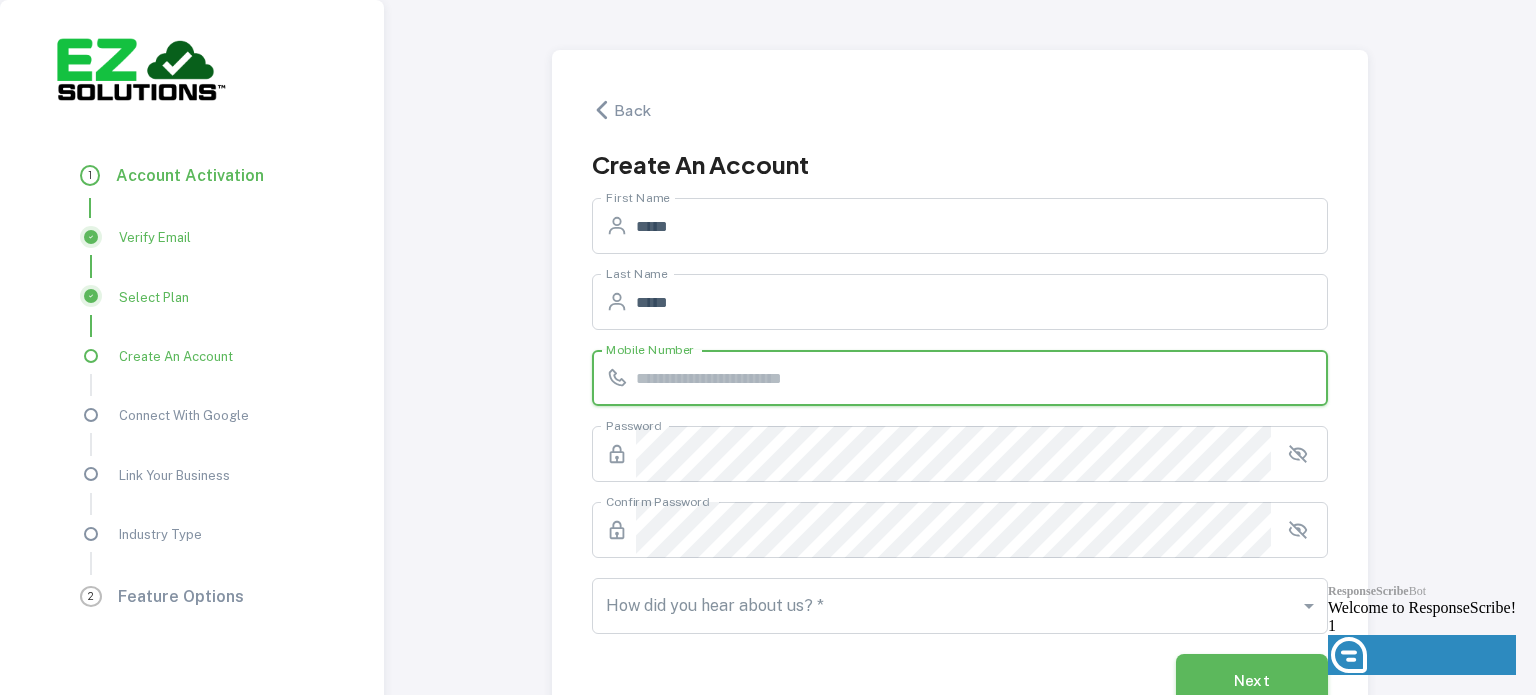 click on "Mobile Number" at bounding box center [982, 378] 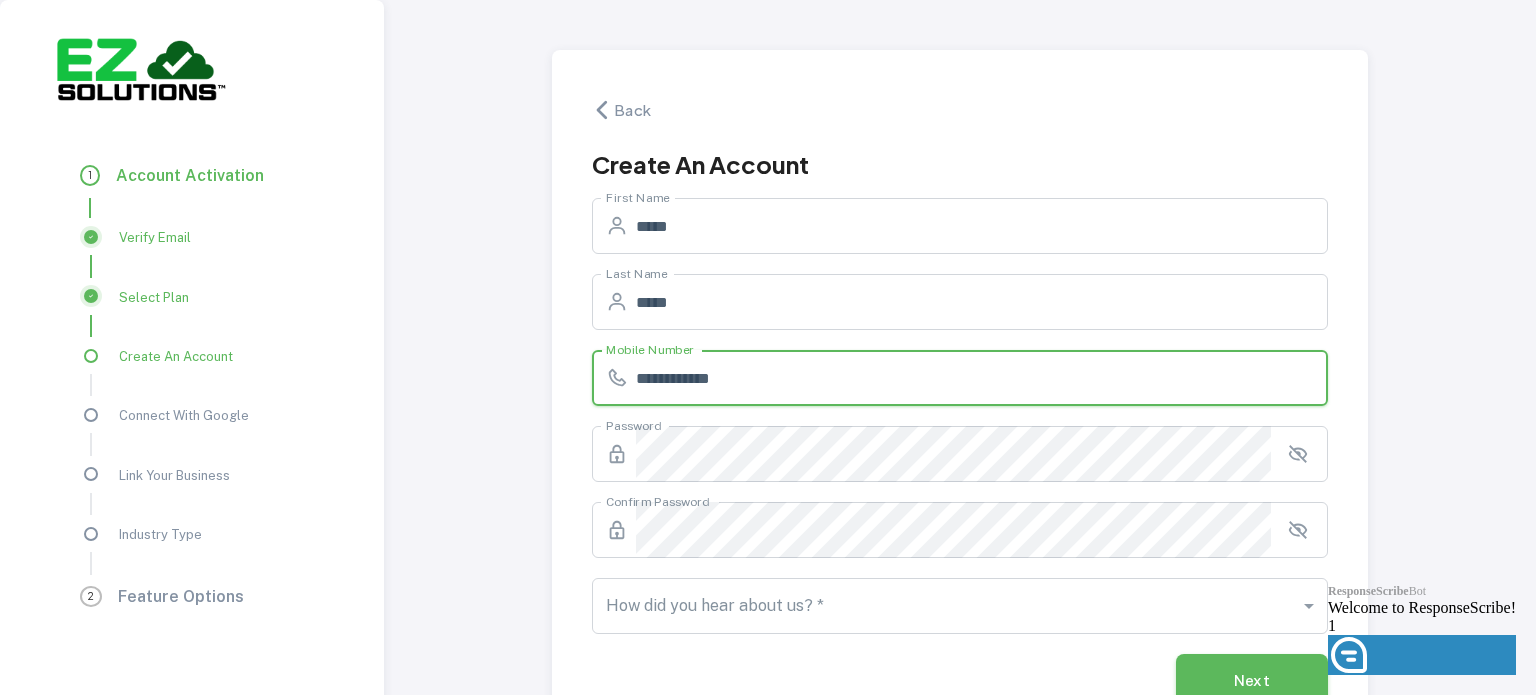 type on "**********" 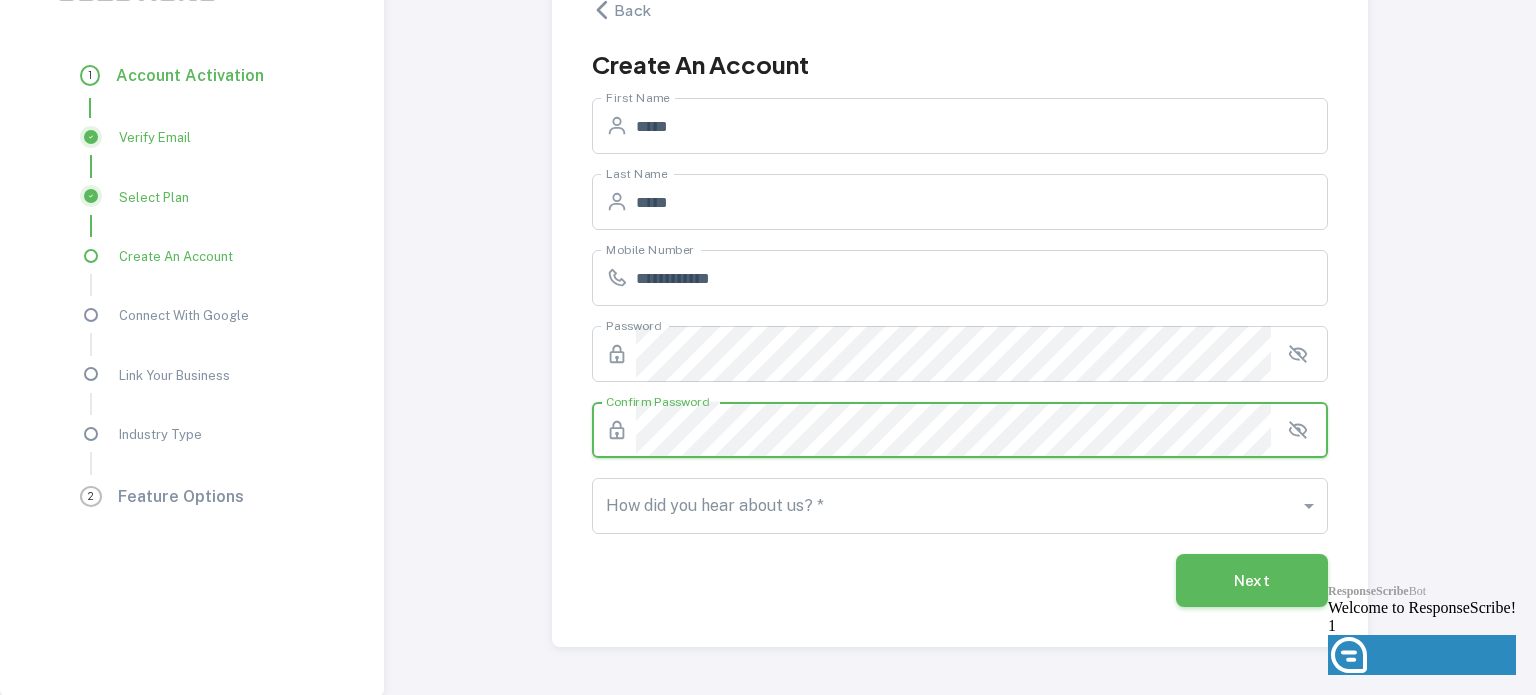 scroll, scrollTop: 101, scrollLeft: 0, axis: vertical 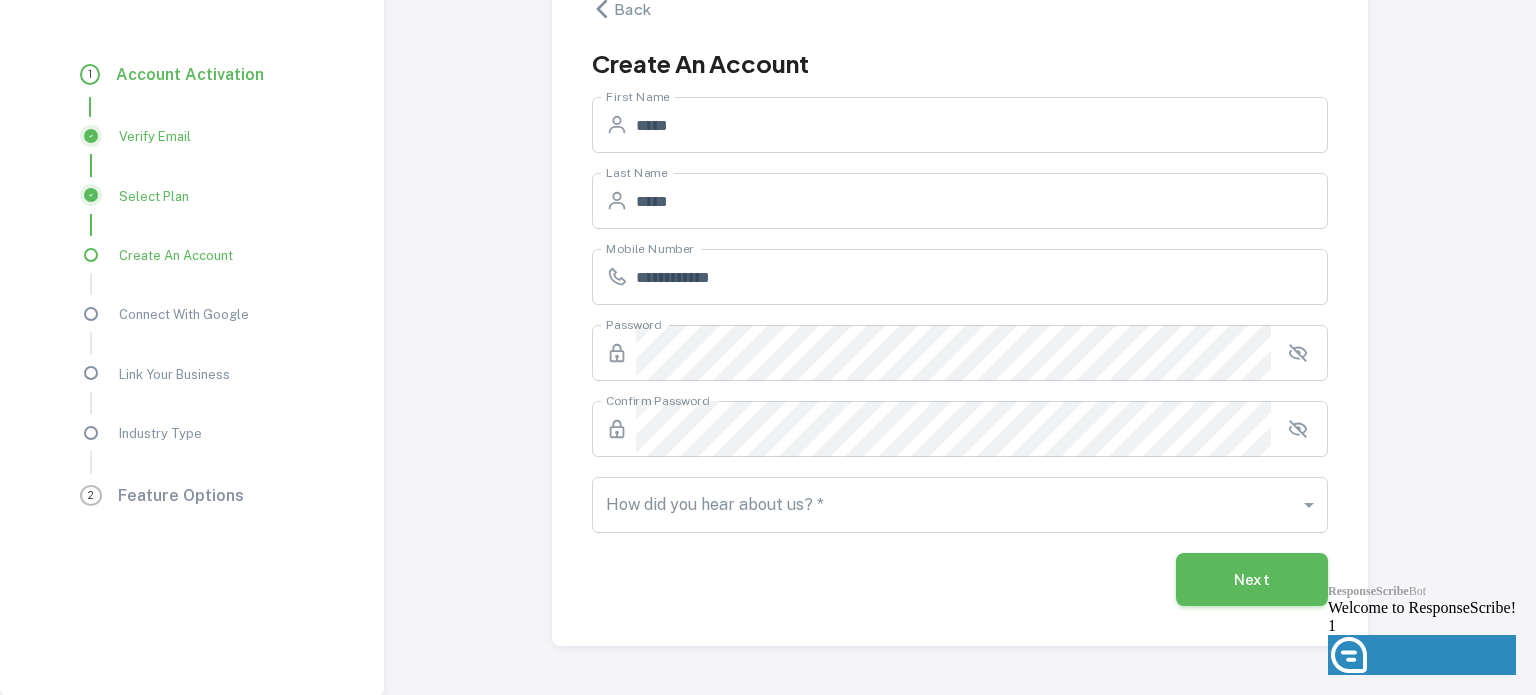 click on "ResponseScribe  Bot Welcome to ResponseScribe! 1 Launch Front Chat" 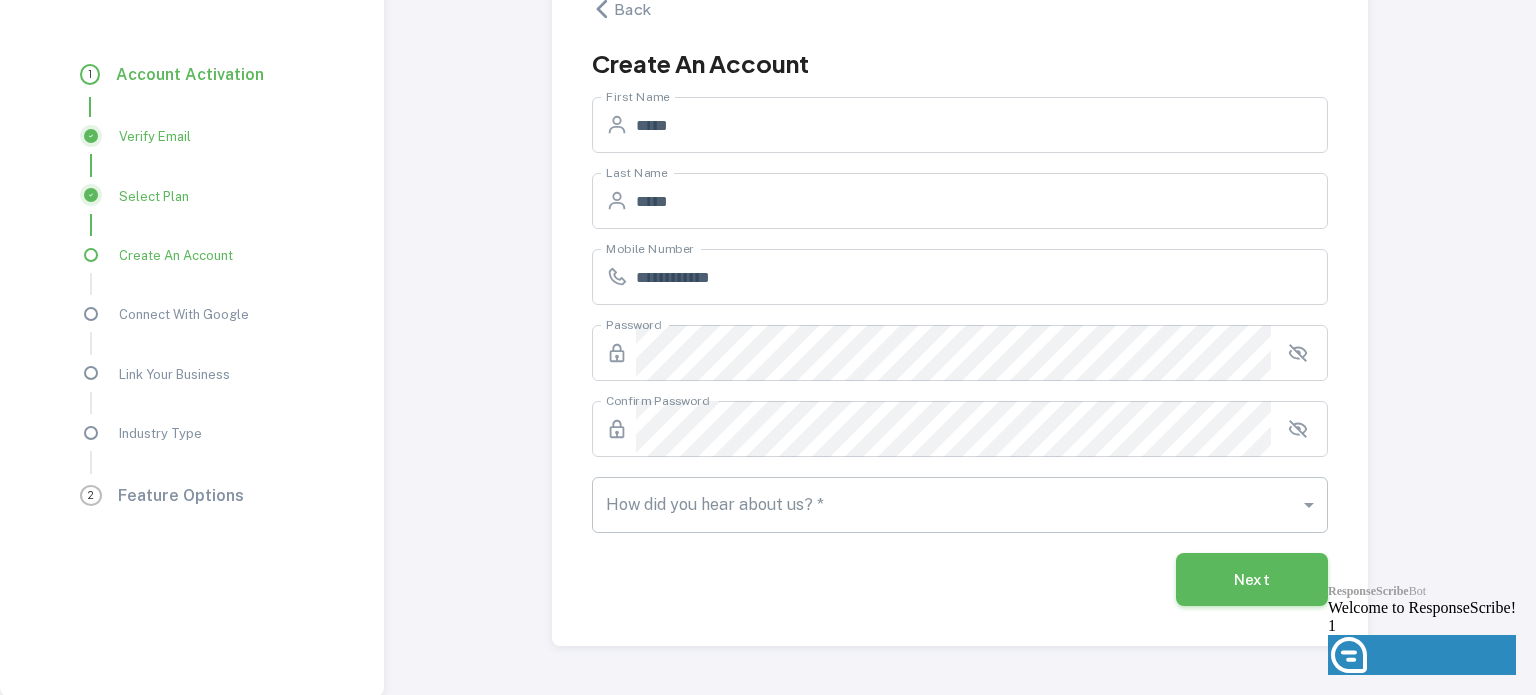 click on "**********" at bounding box center [768, 347] 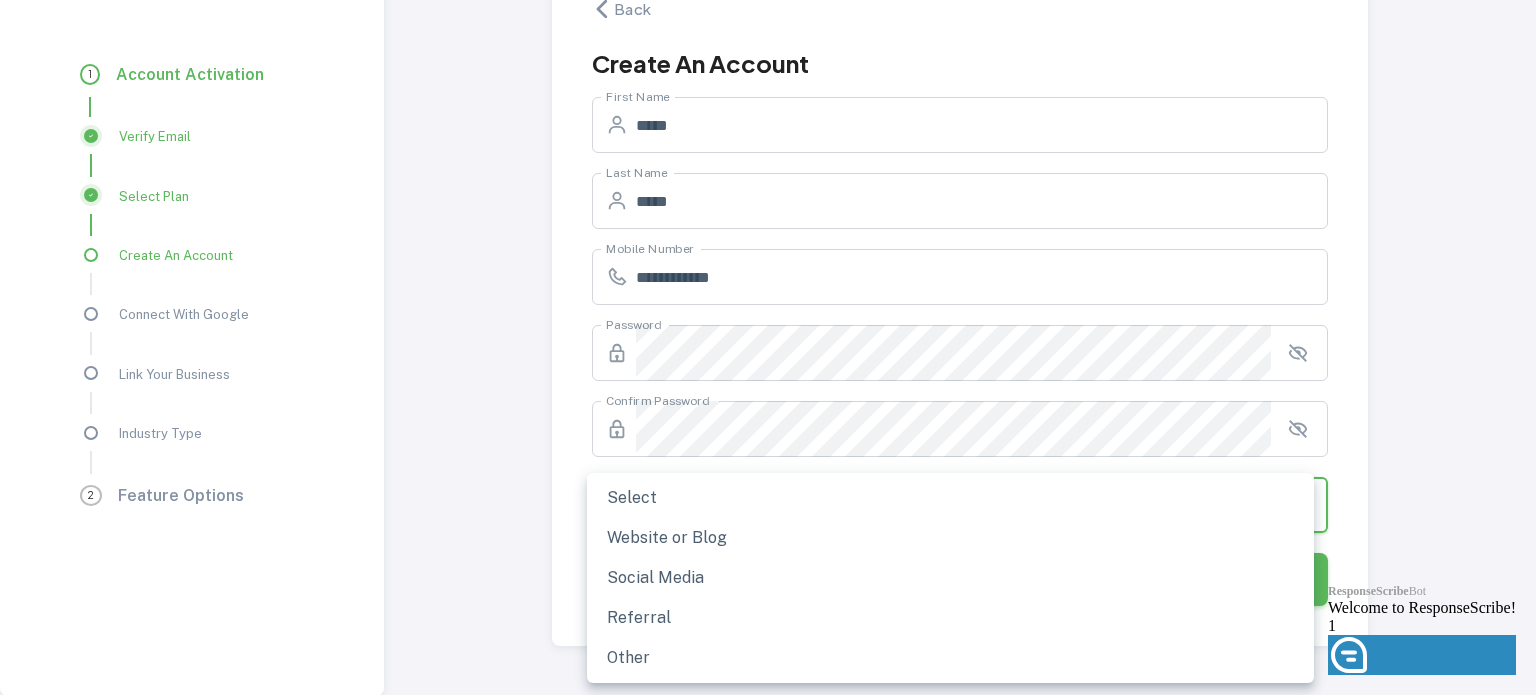 click on "Referral" at bounding box center [950, 618] 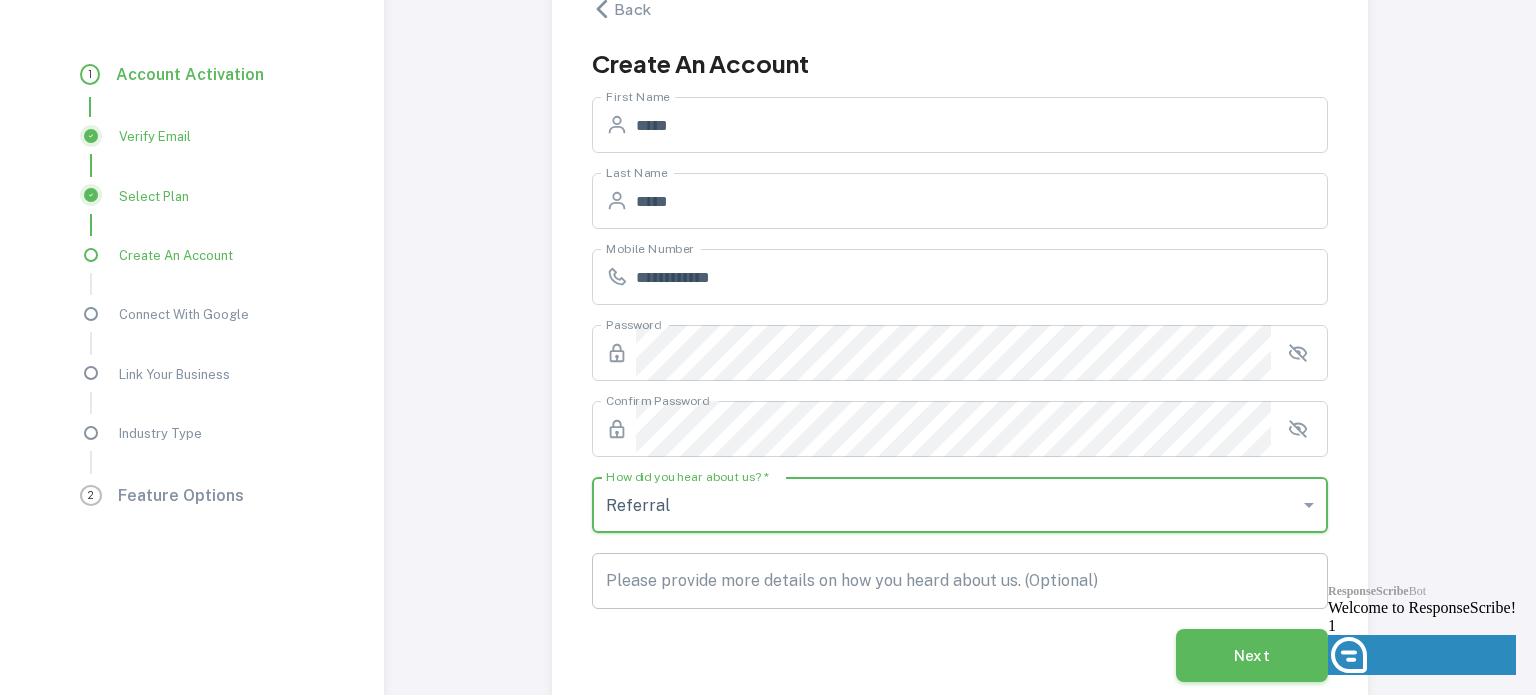 scroll, scrollTop: 177, scrollLeft: 0, axis: vertical 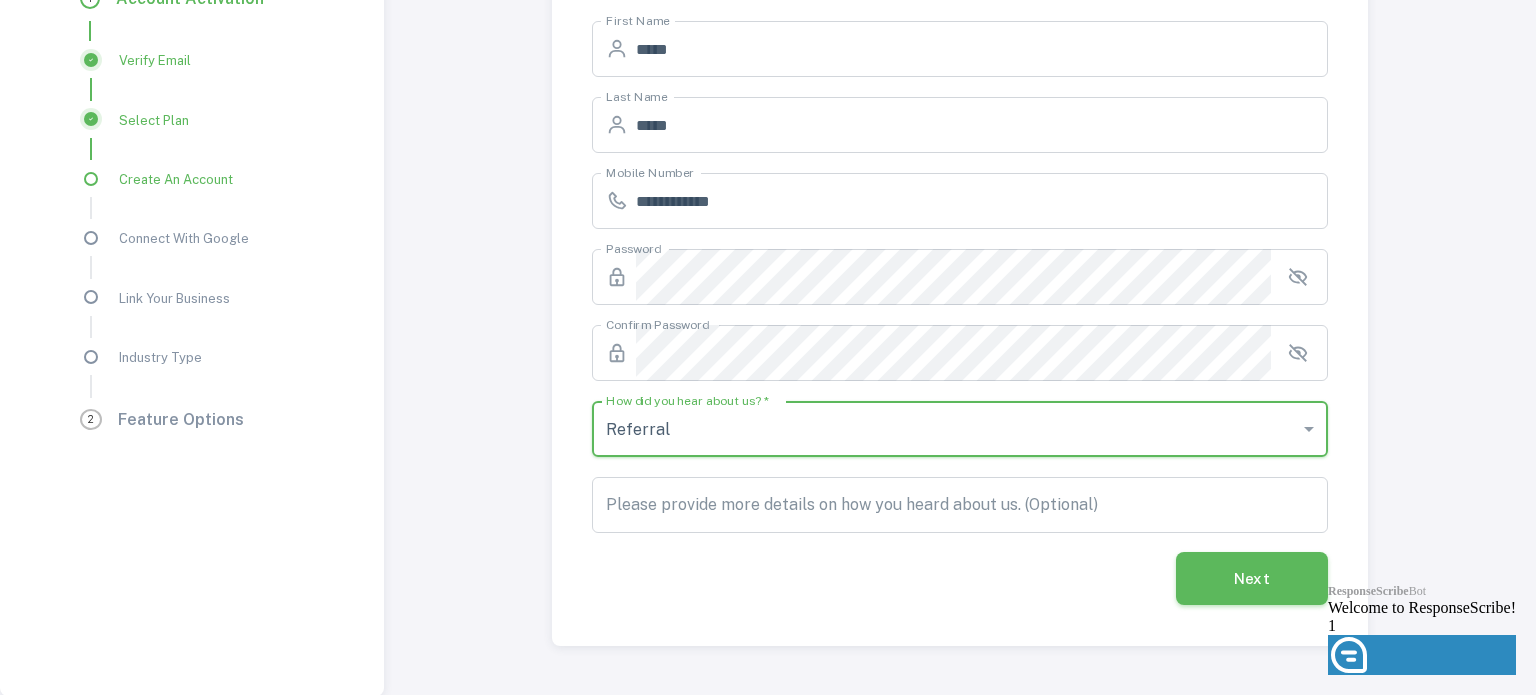 click on "Next" at bounding box center (1252, 578) 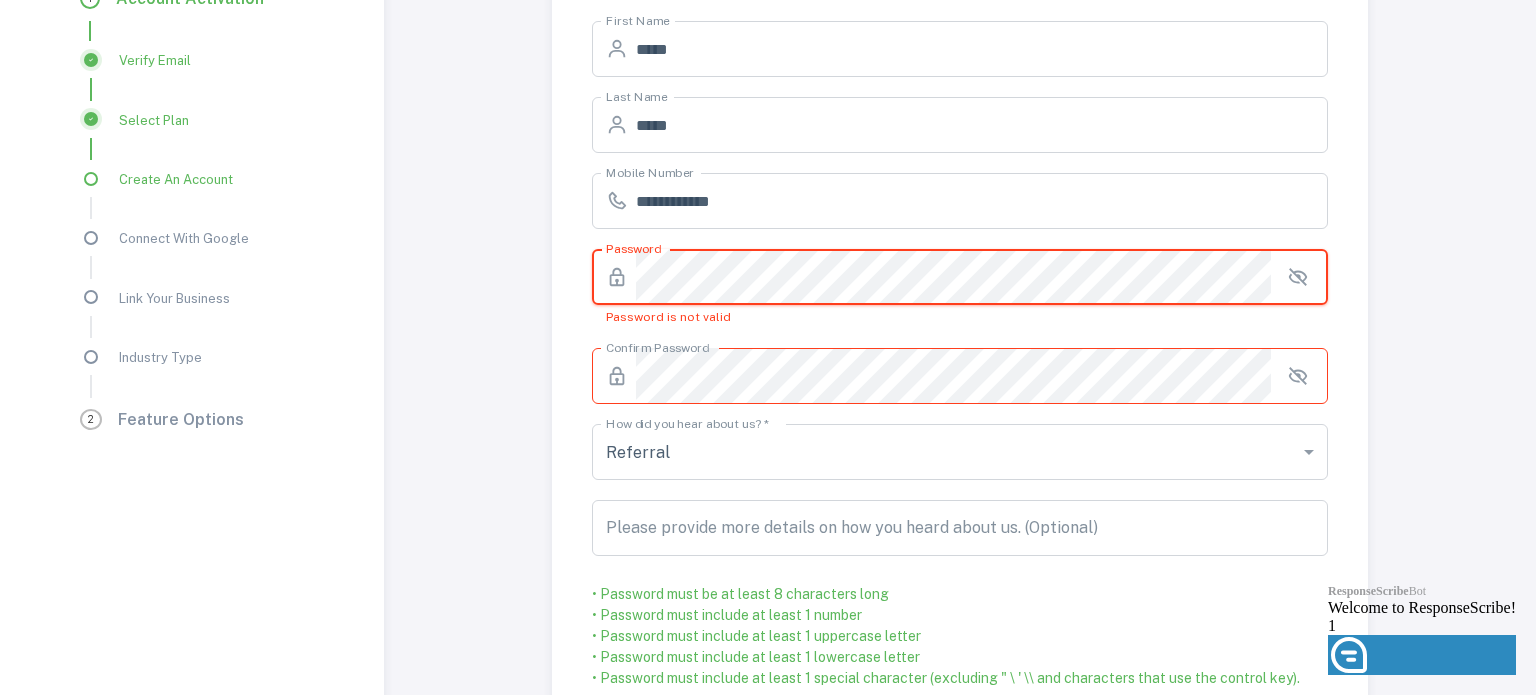click on "​ Password" at bounding box center [960, 277] 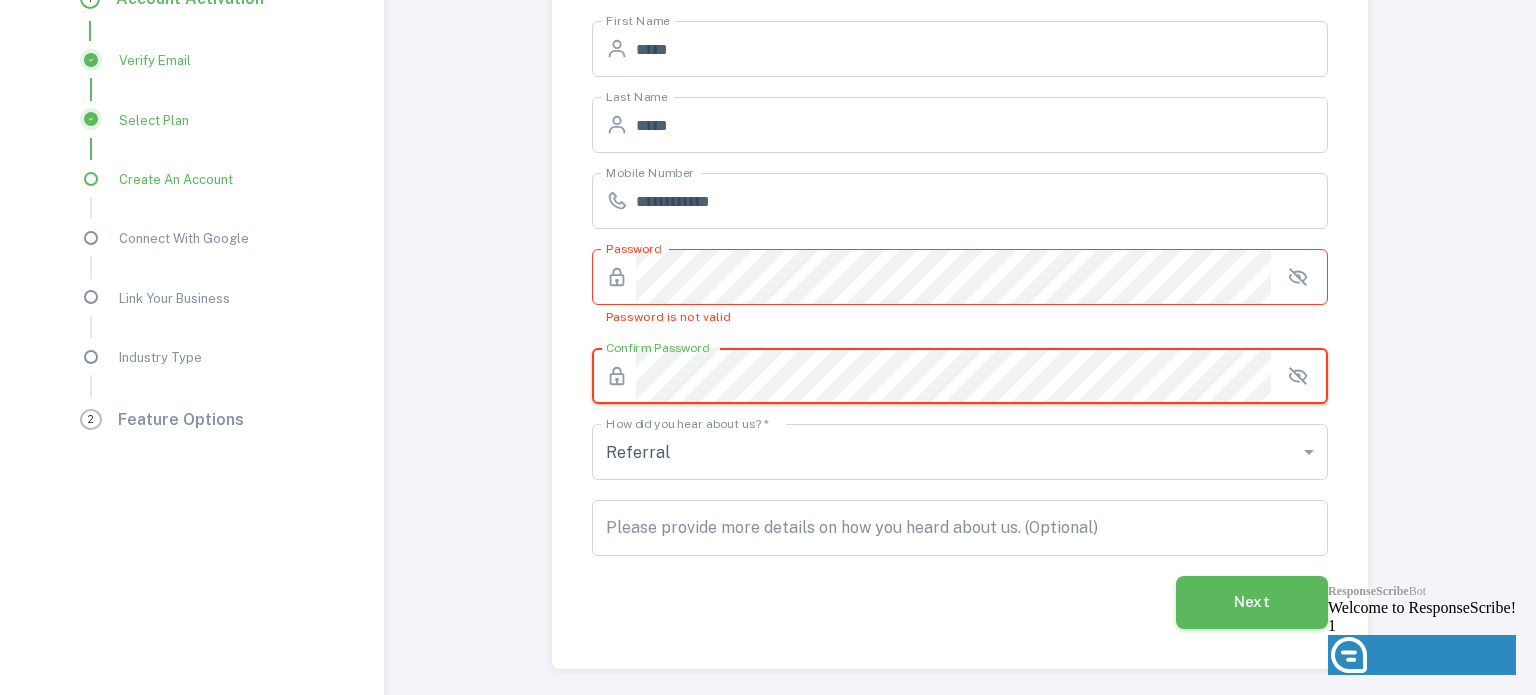 click on "​ Confirm Password" at bounding box center (960, 376) 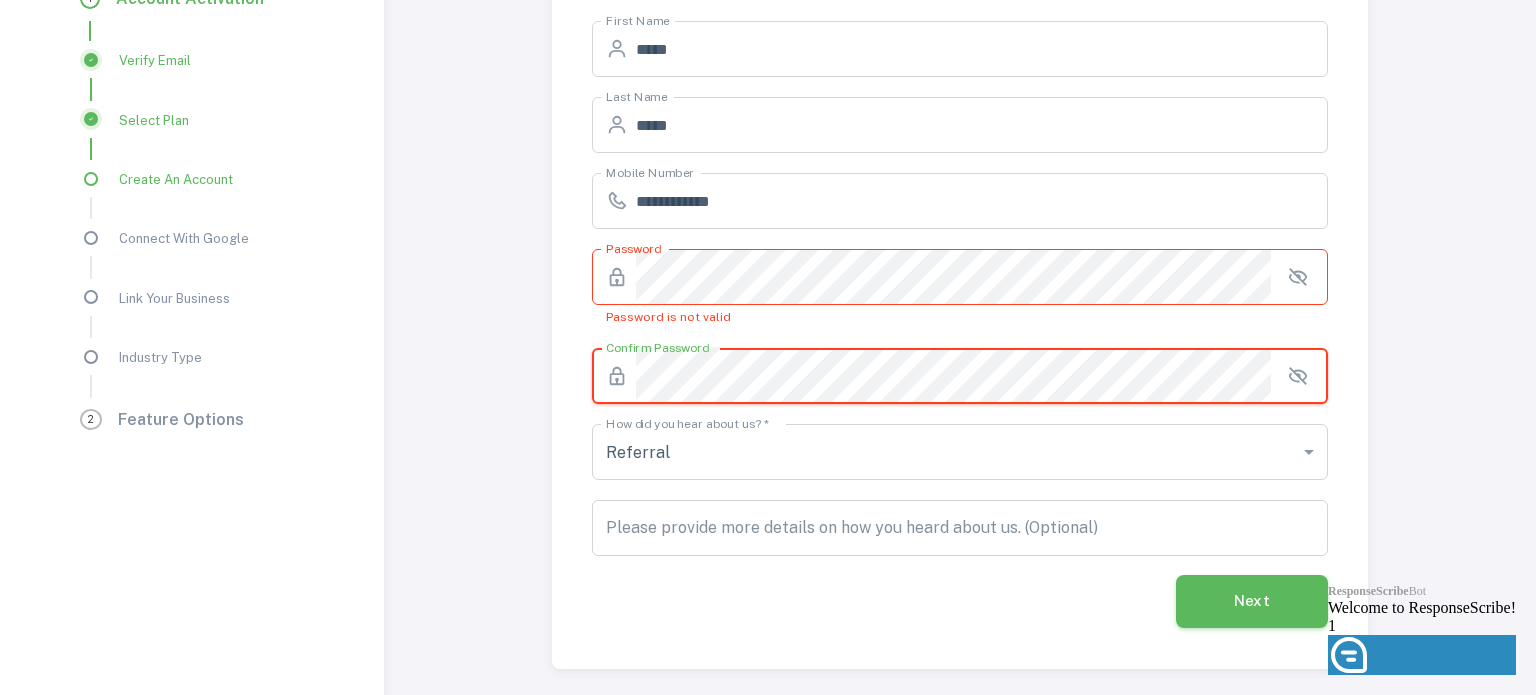 click on "Next" at bounding box center (1252, 601) 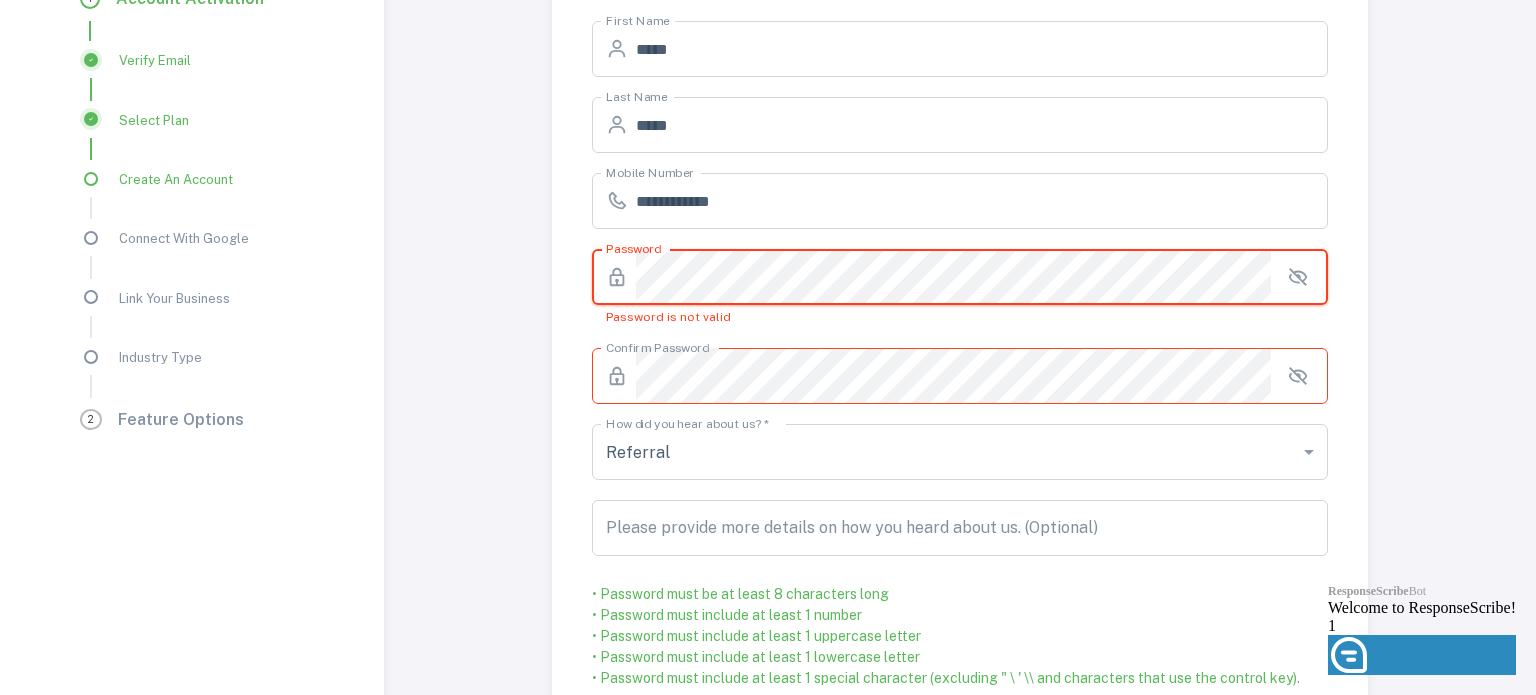 click on "​ Password" at bounding box center [960, 277] 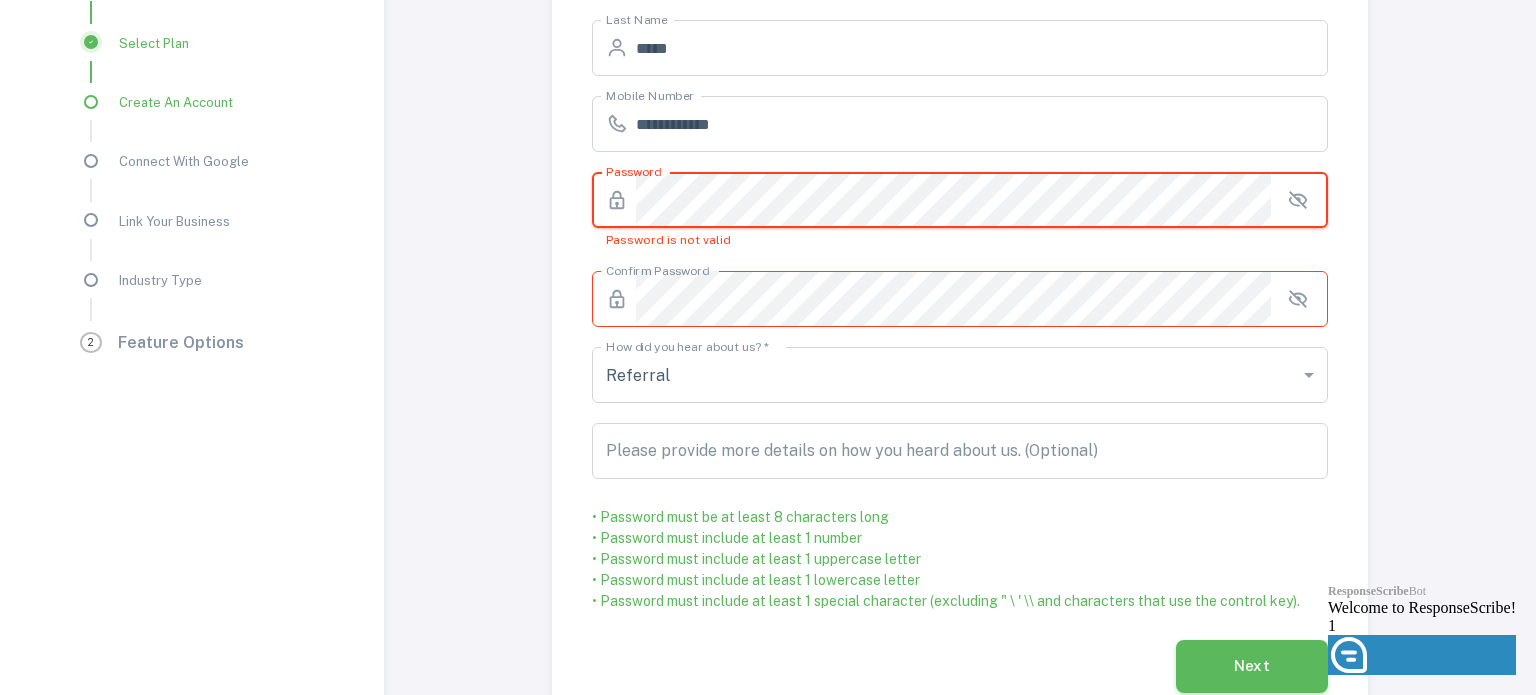 scroll, scrollTop: 341, scrollLeft: 0, axis: vertical 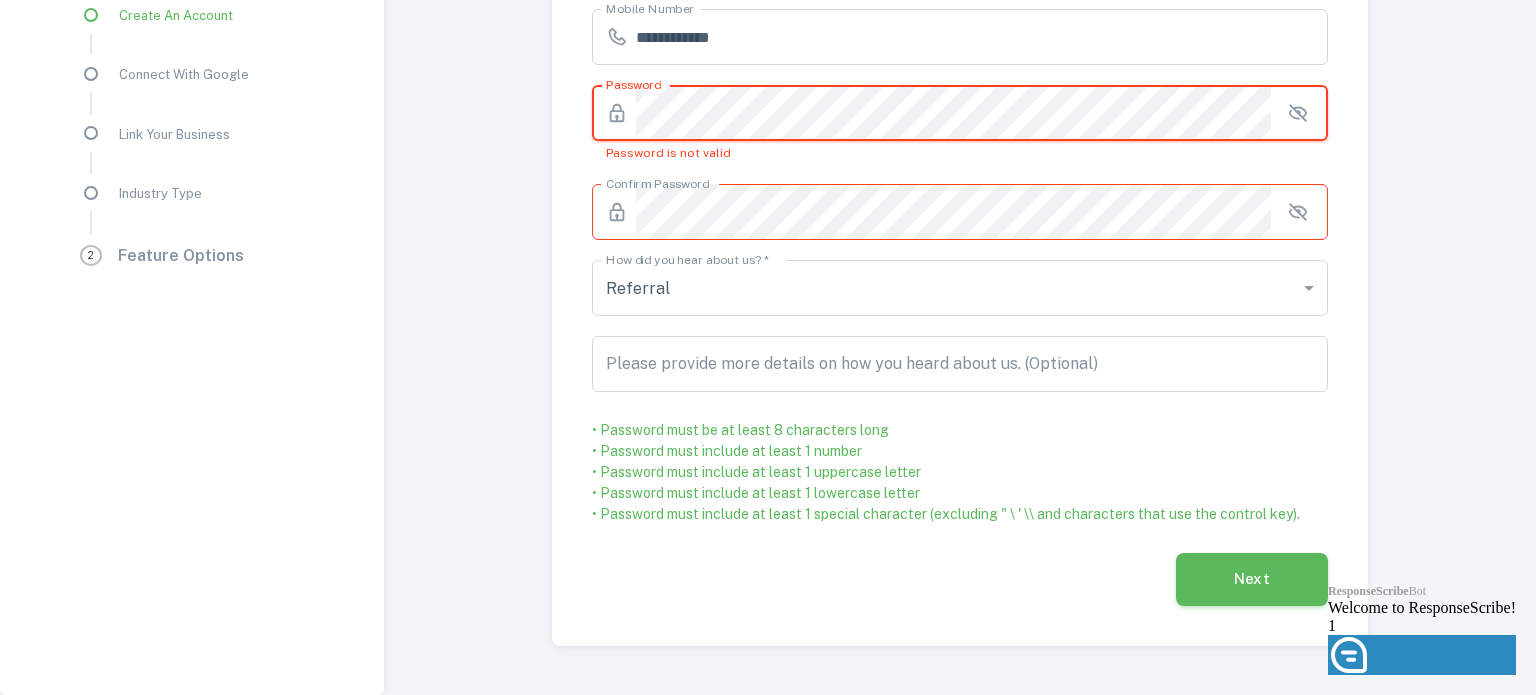 click on "Next" at bounding box center [950, 569] 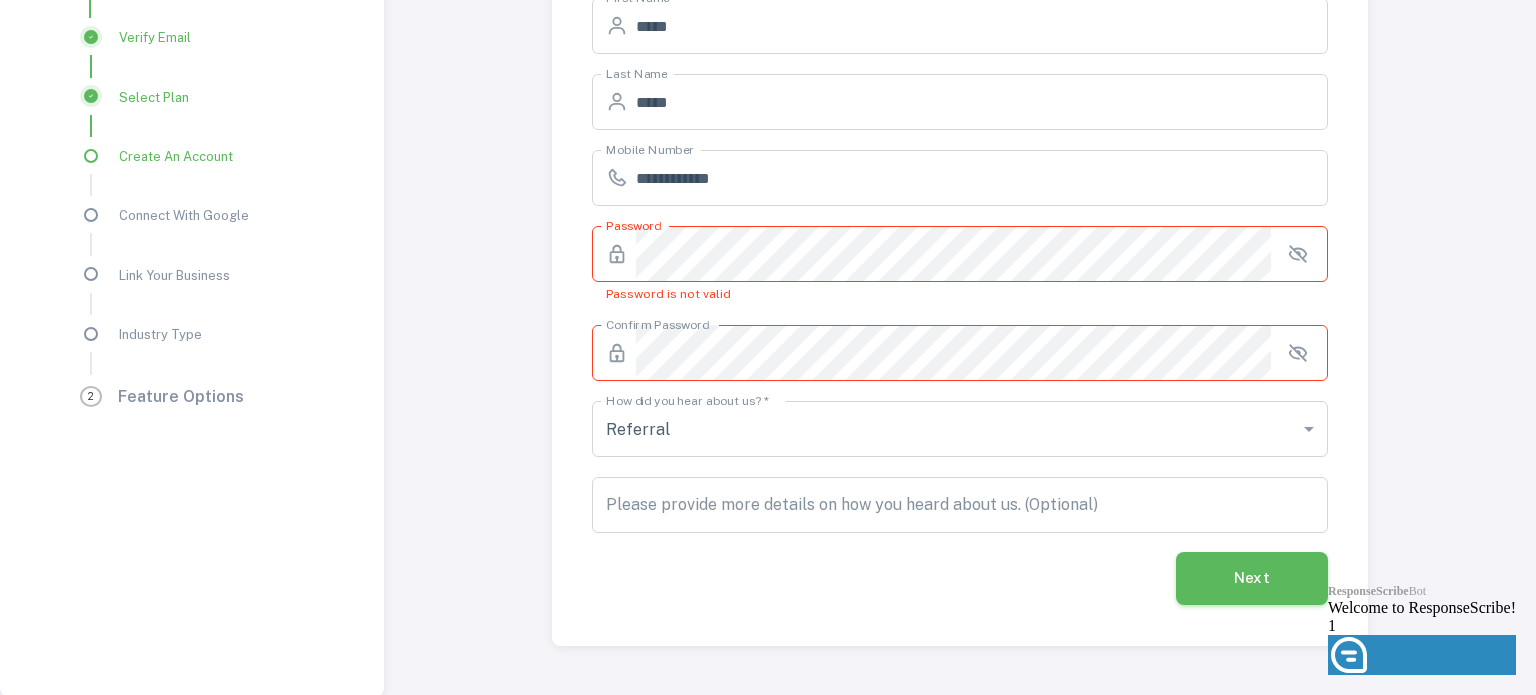 click on "Next" at bounding box center [1252, 578] 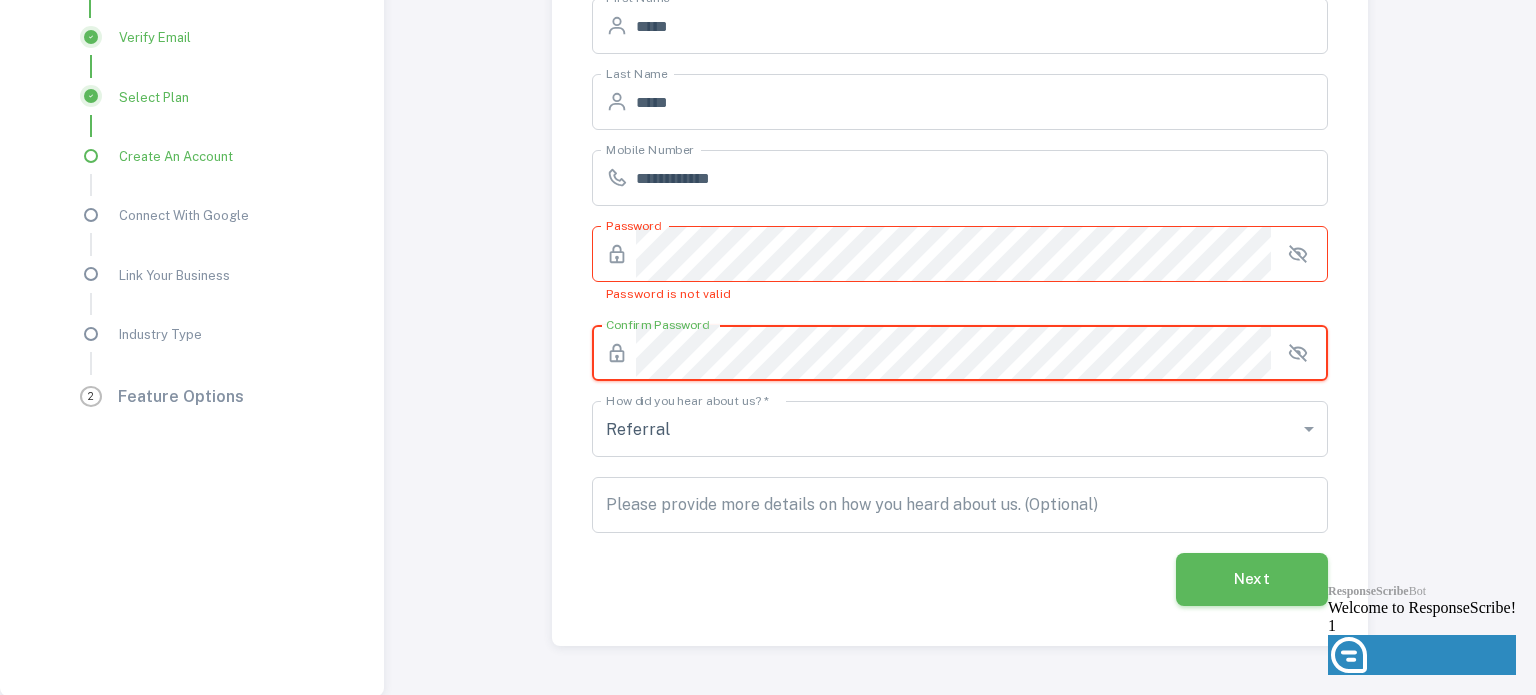 click on "Confirm Password ​ Confirm Password" at bounding box center [950, 343] 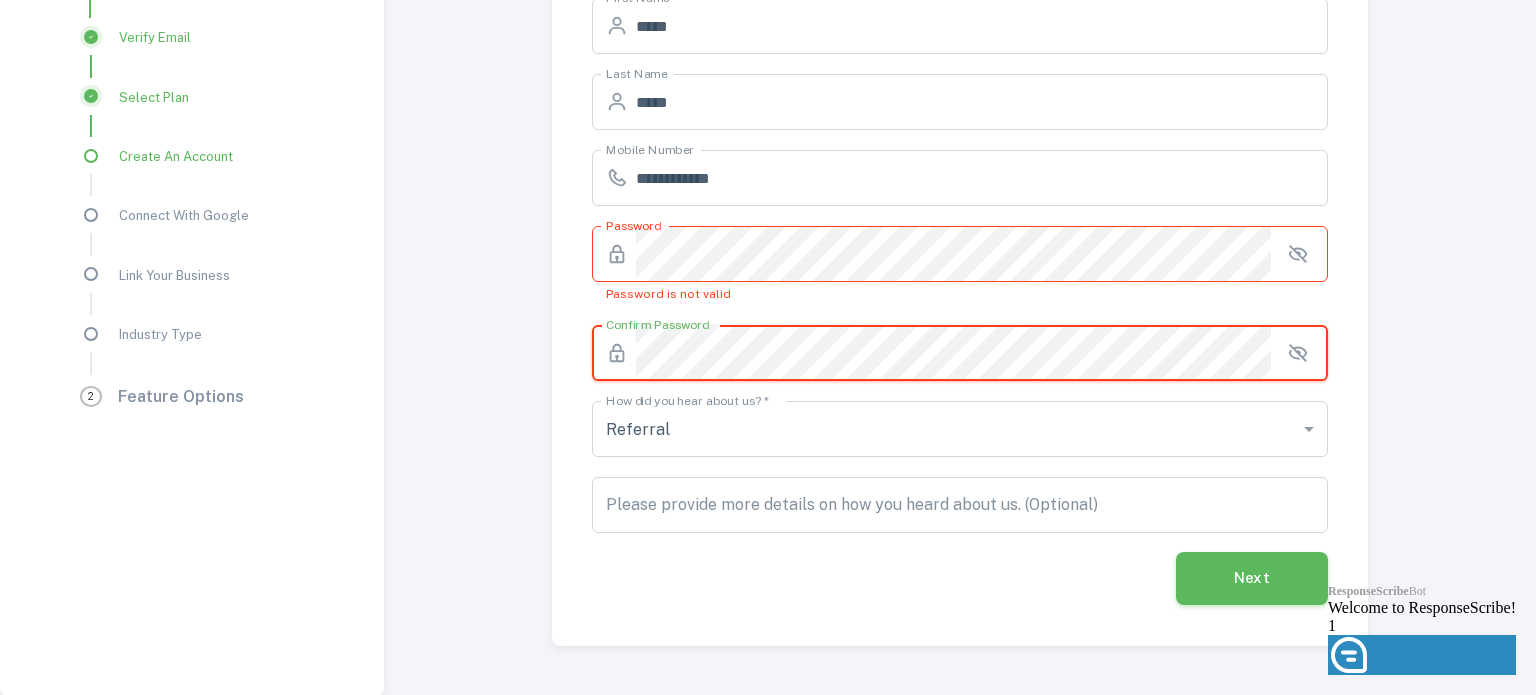 click on "Next" at bounding box center [1252, 578] 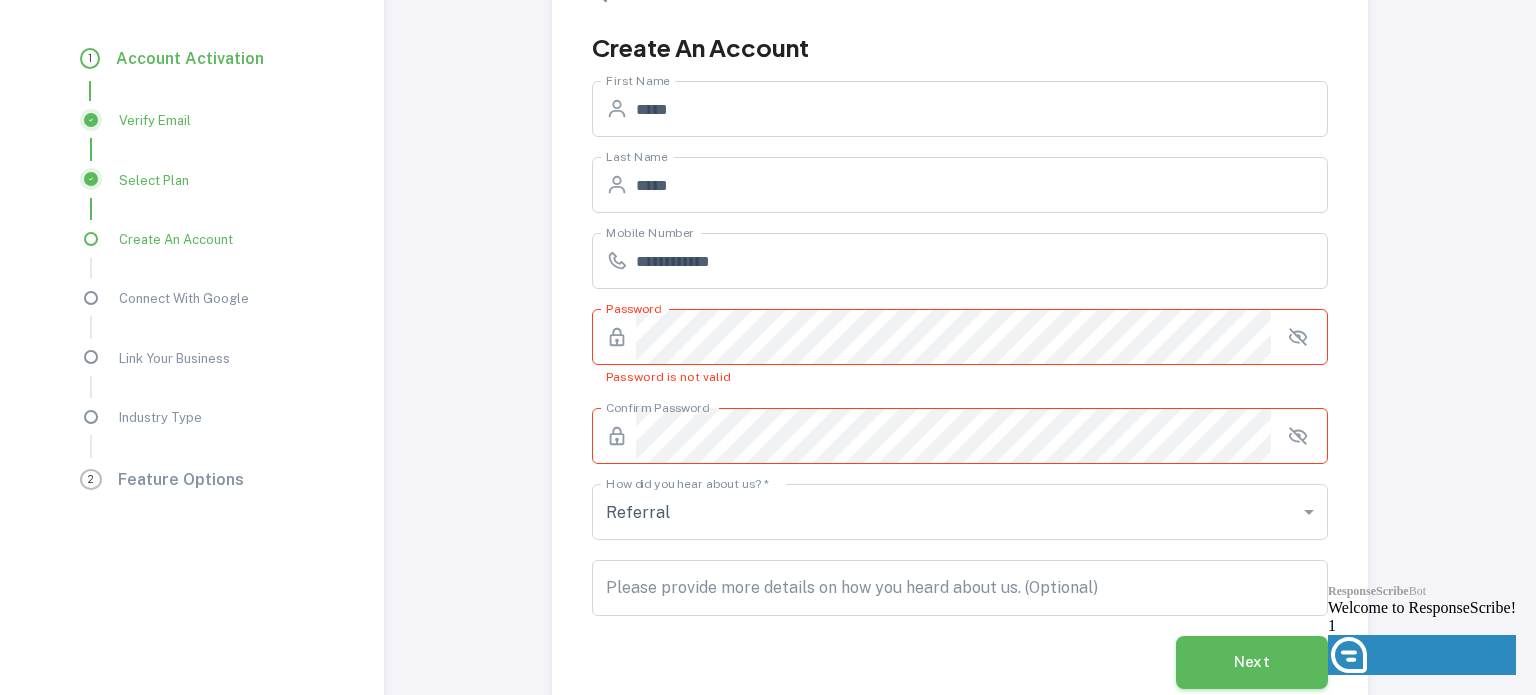 scroll, scrollTop: 200, scrollLeft: 0, axis: vertical 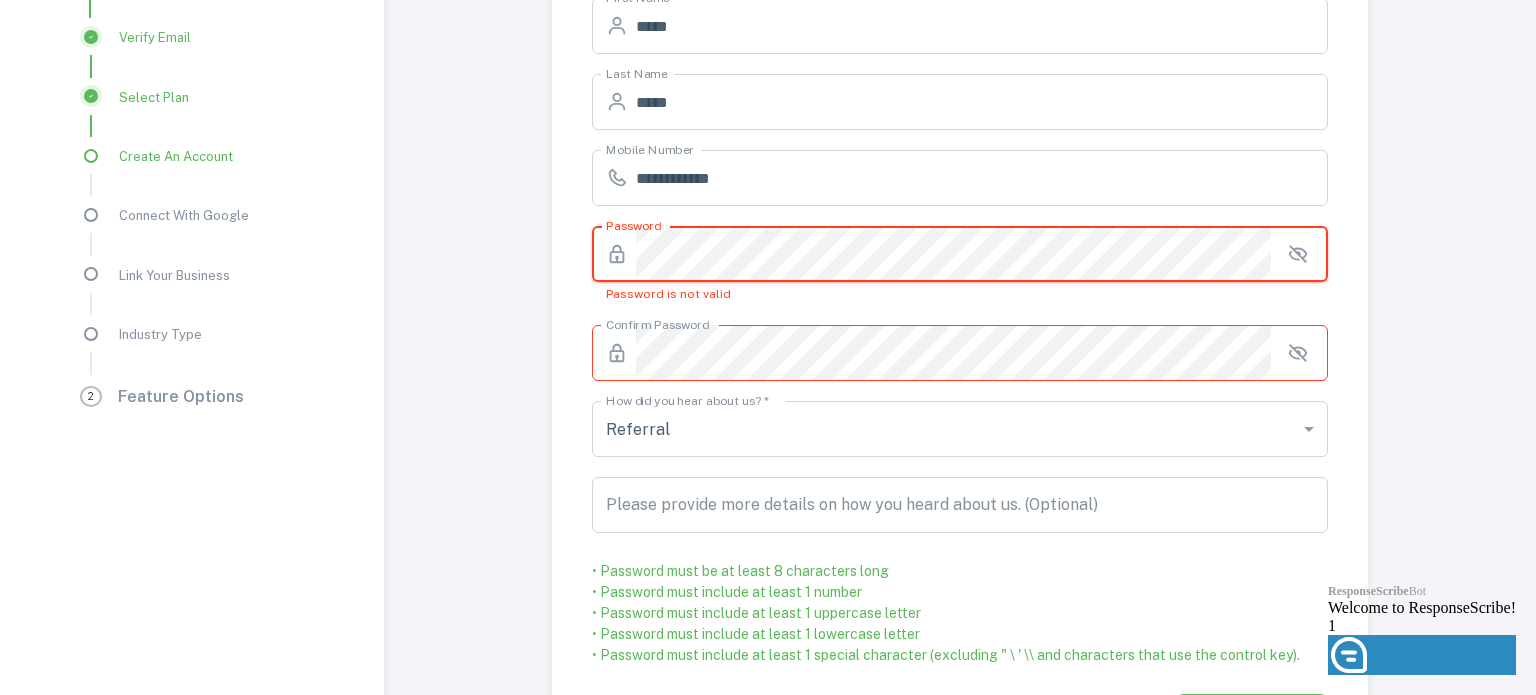 click on "​ Password" at bounding box center [960, 254] 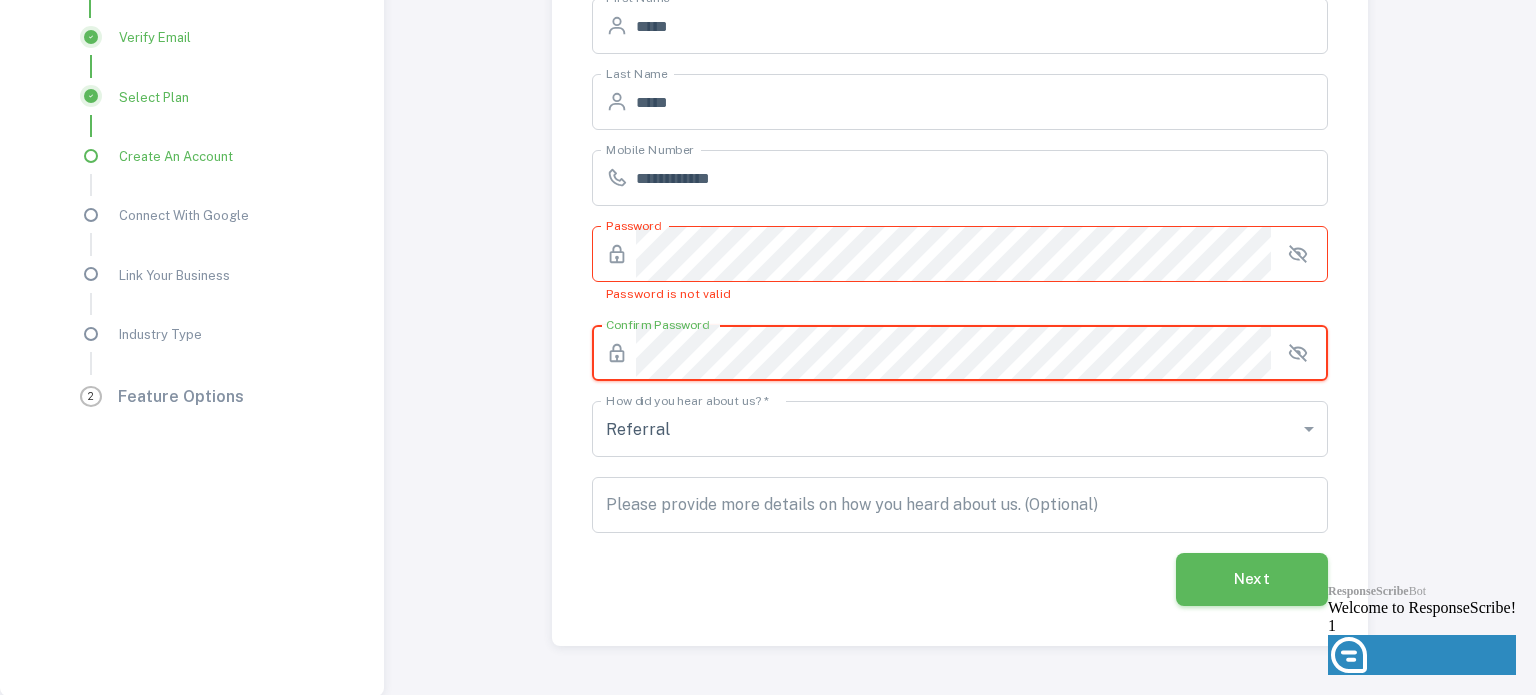 click on "​ Confirm Password" at bounding box center [960, 353] 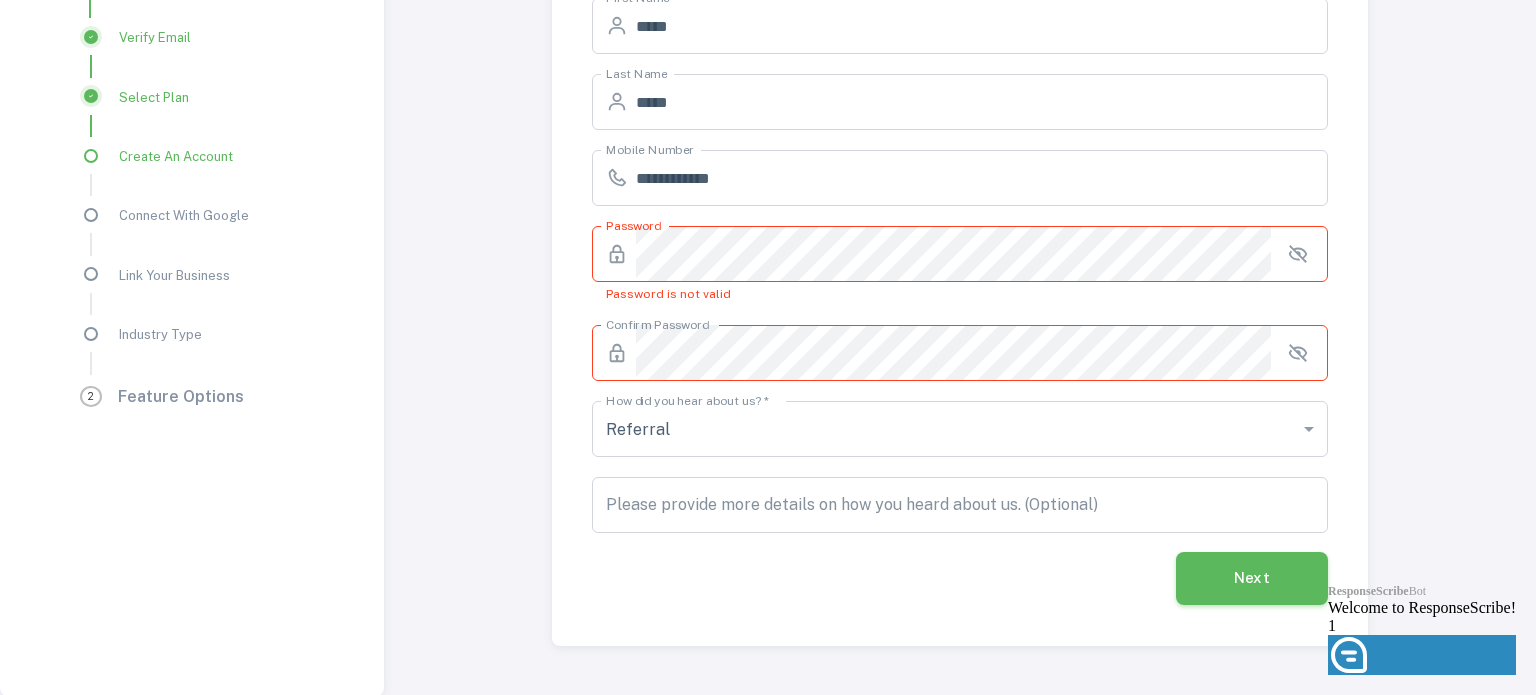 click on "Next" at bounding box center (1252, 578) 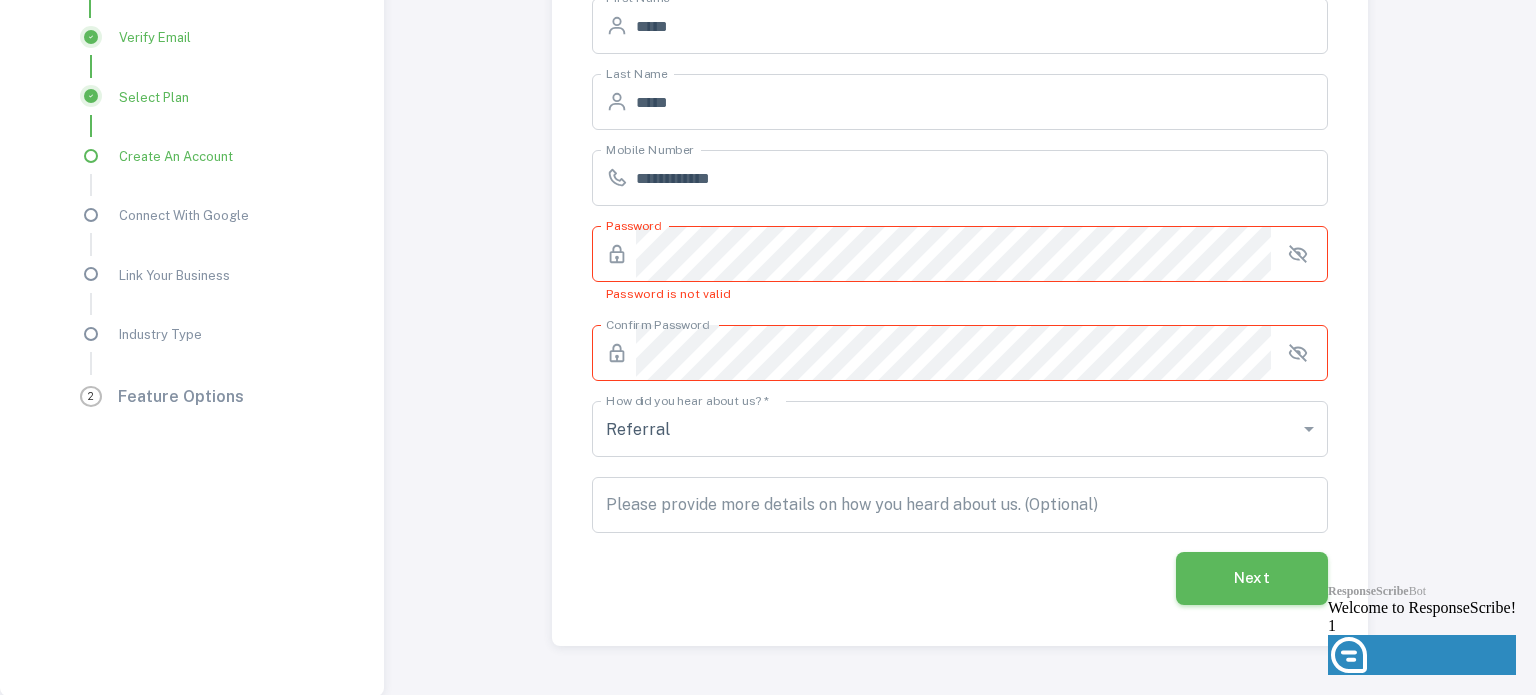 click on "Next" at bounding box center (1252, 578) 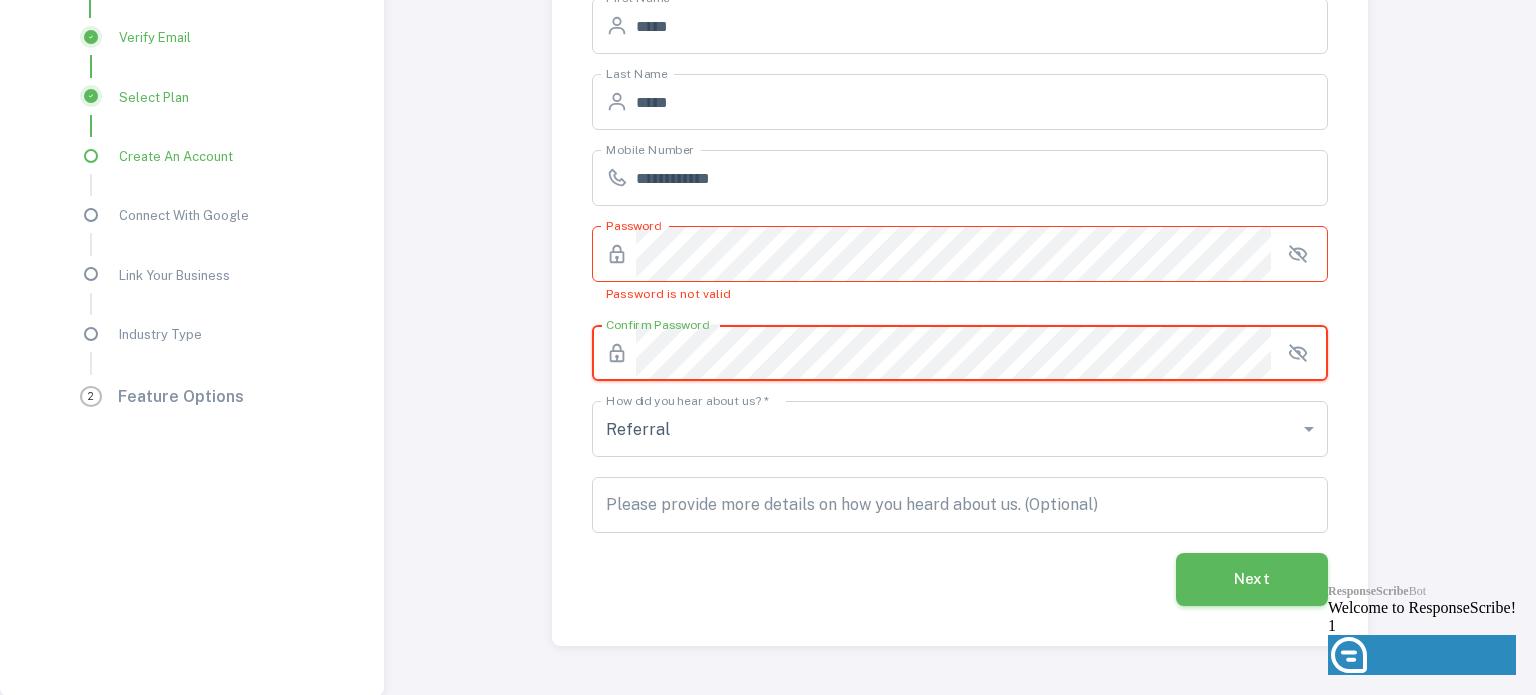click on "**********" at bounding box center (960, 248) 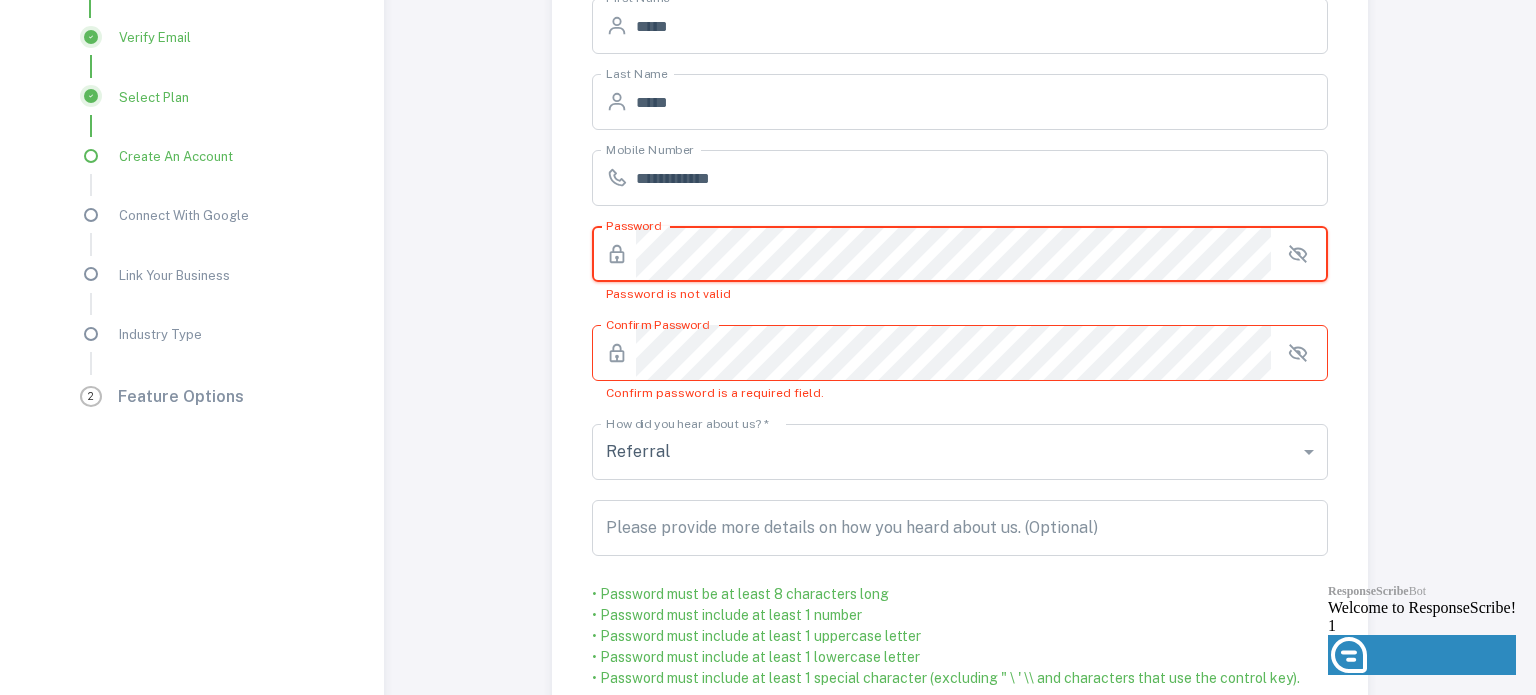click on "**********" at bounding box center (960, 330) 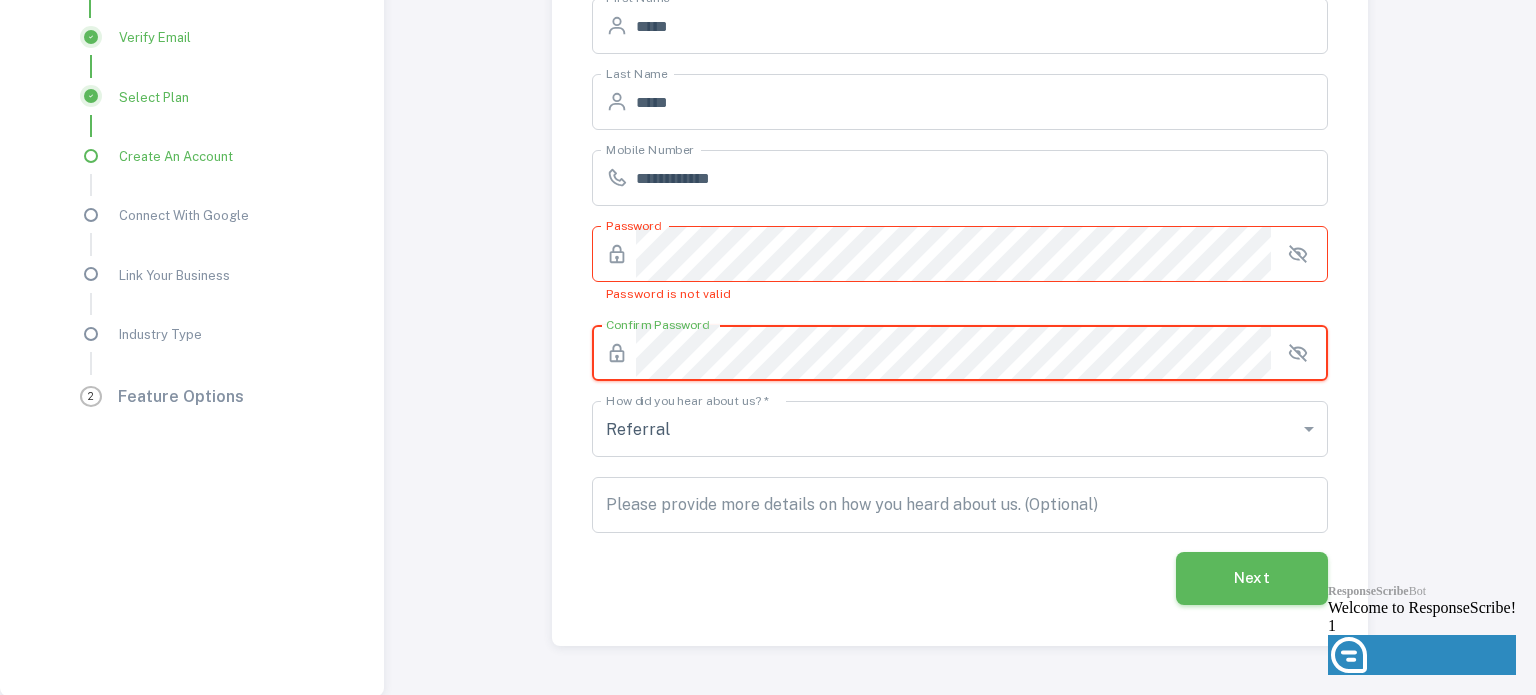 click on "Next" at bounding box center (1252, 578) 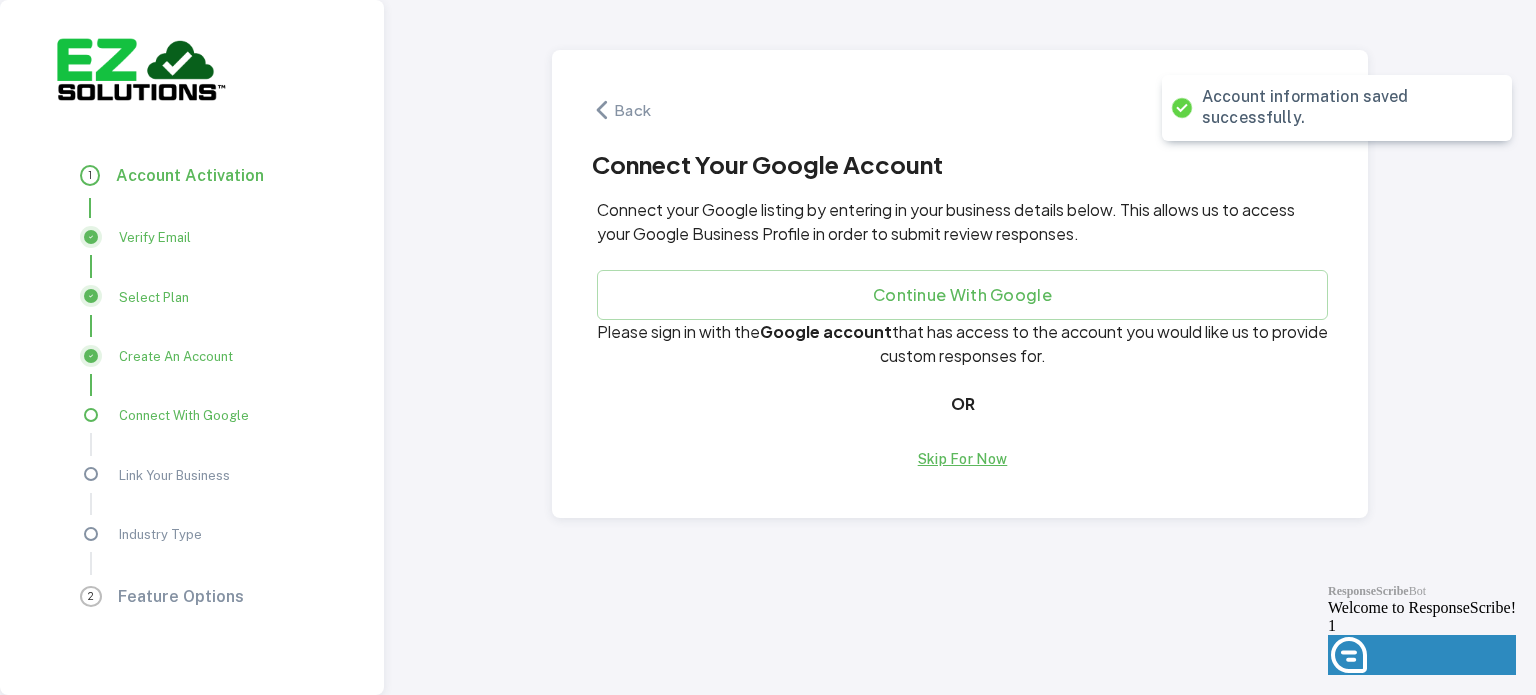 scroll, scrollTop: 0, scrollLeft: 0, axis: both 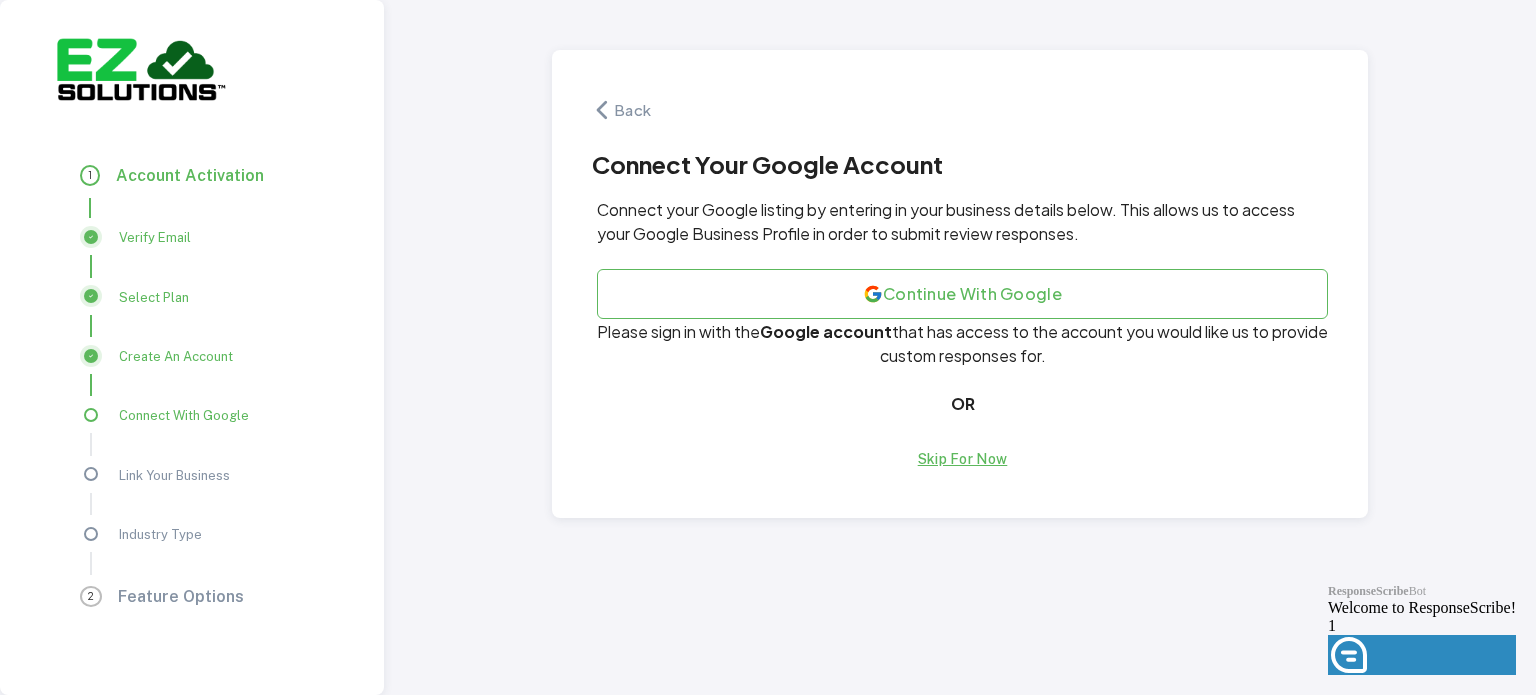 click on "Continue with Google" at bounding box center [962, 294] 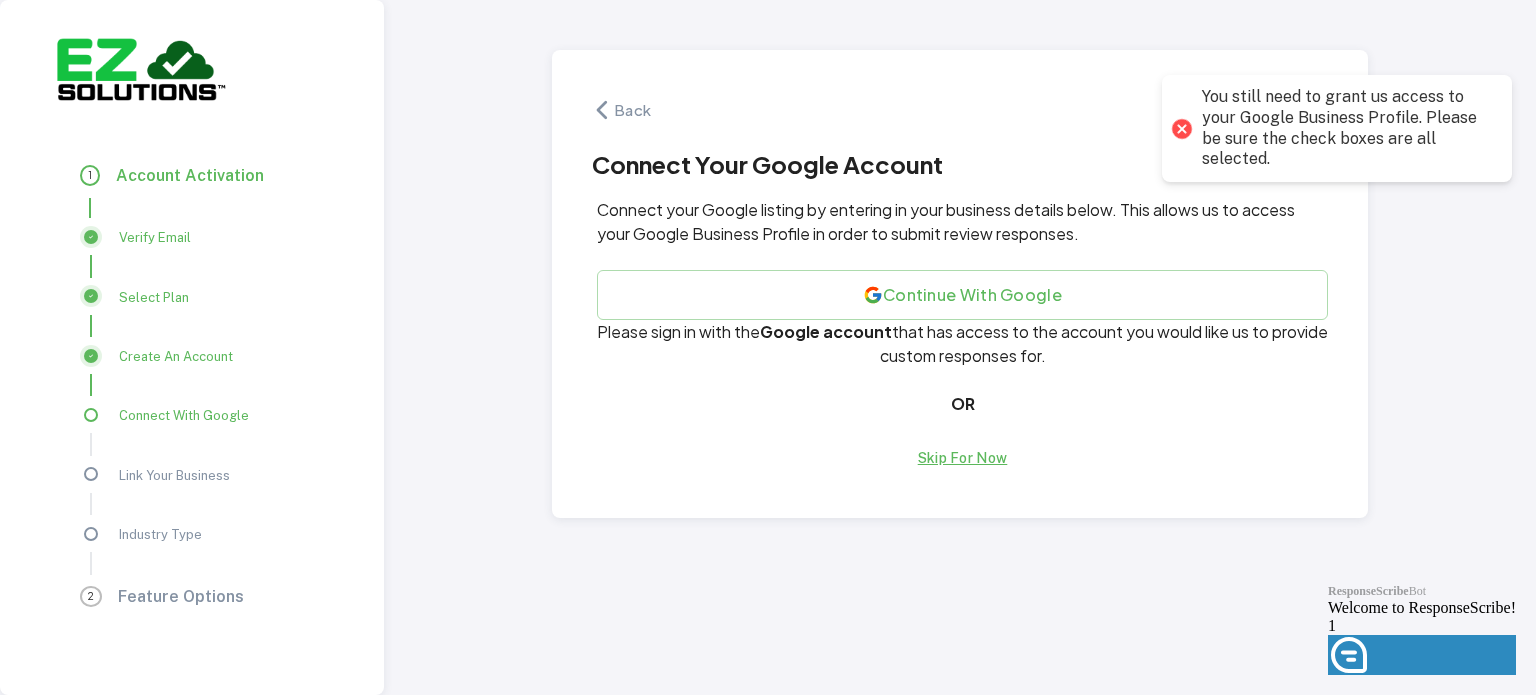 click on "Skip For Now" at bounding box center [963, 458] 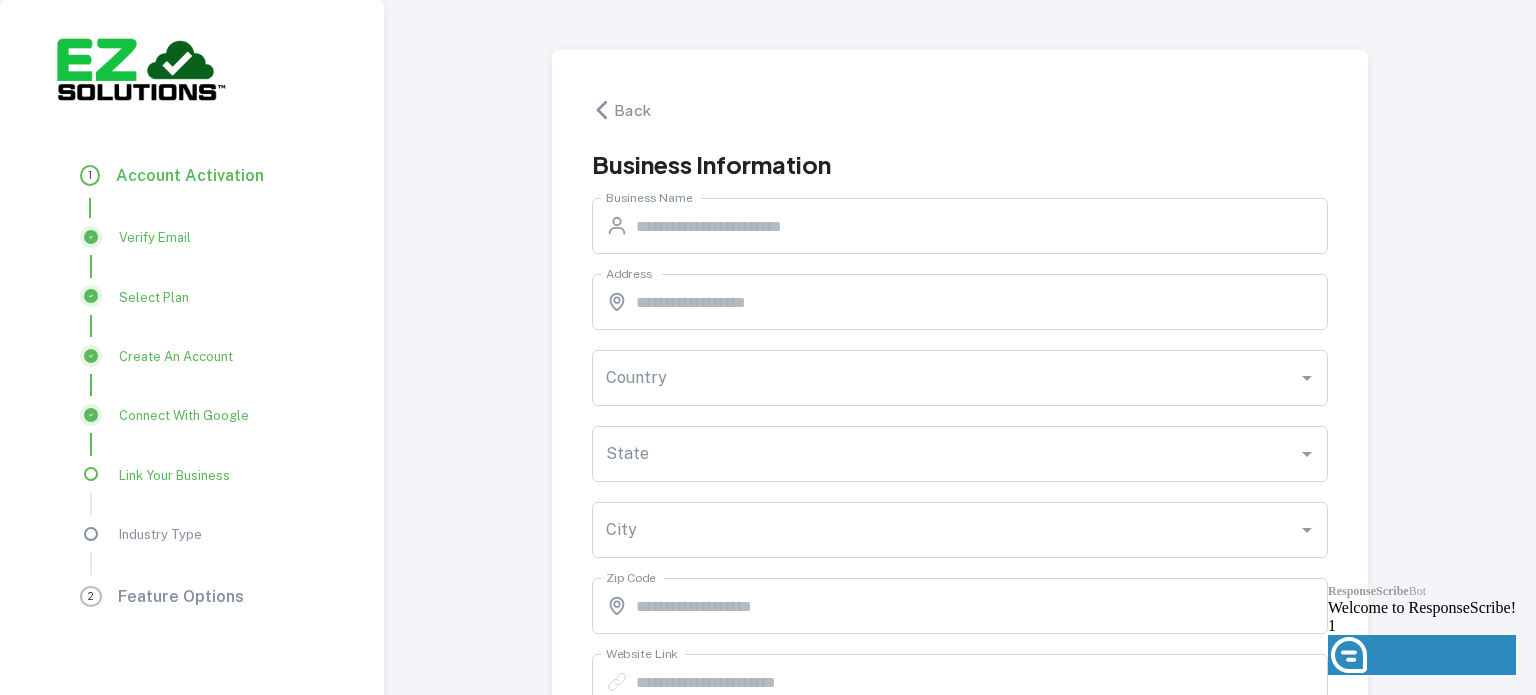 scroll, scrollTop: 100, scrollLeft: 0, axis: vertical 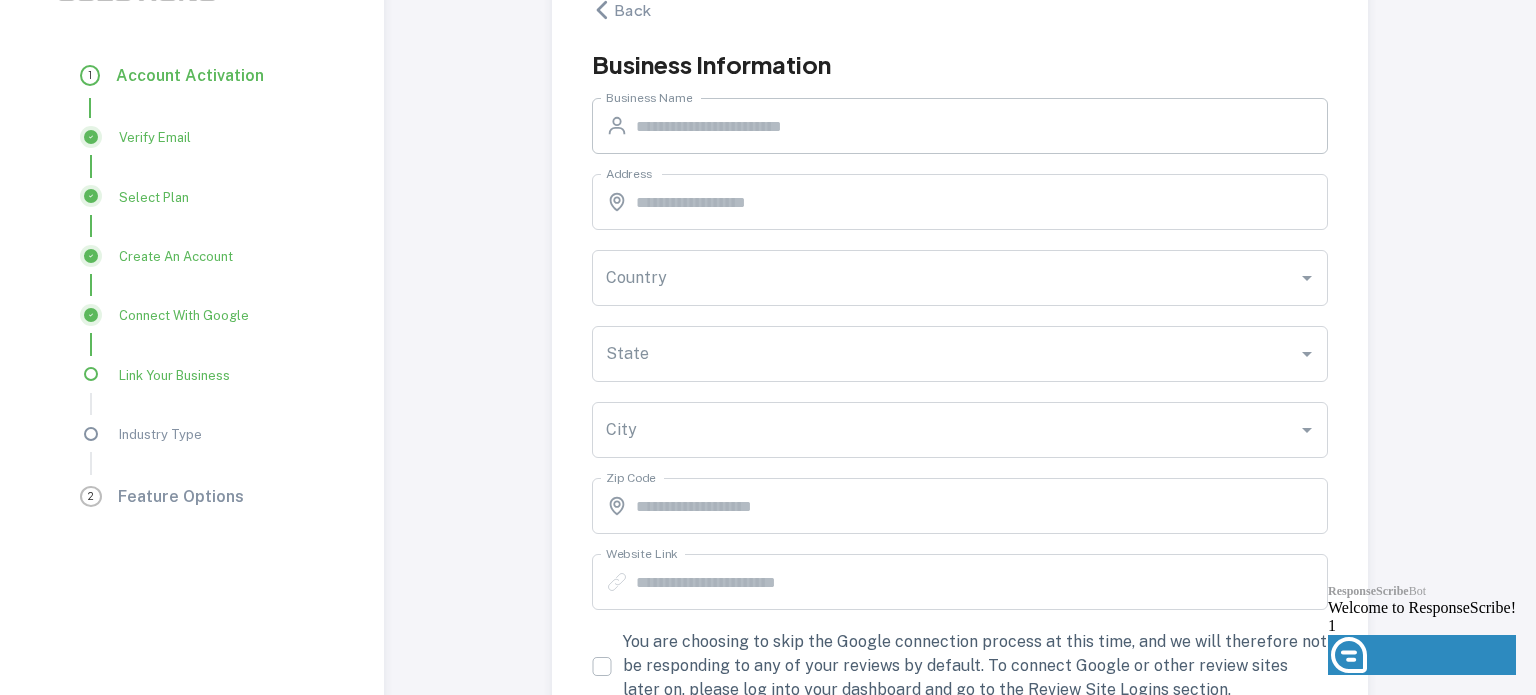 click on "Business Name" at bounding box center (982, 126) 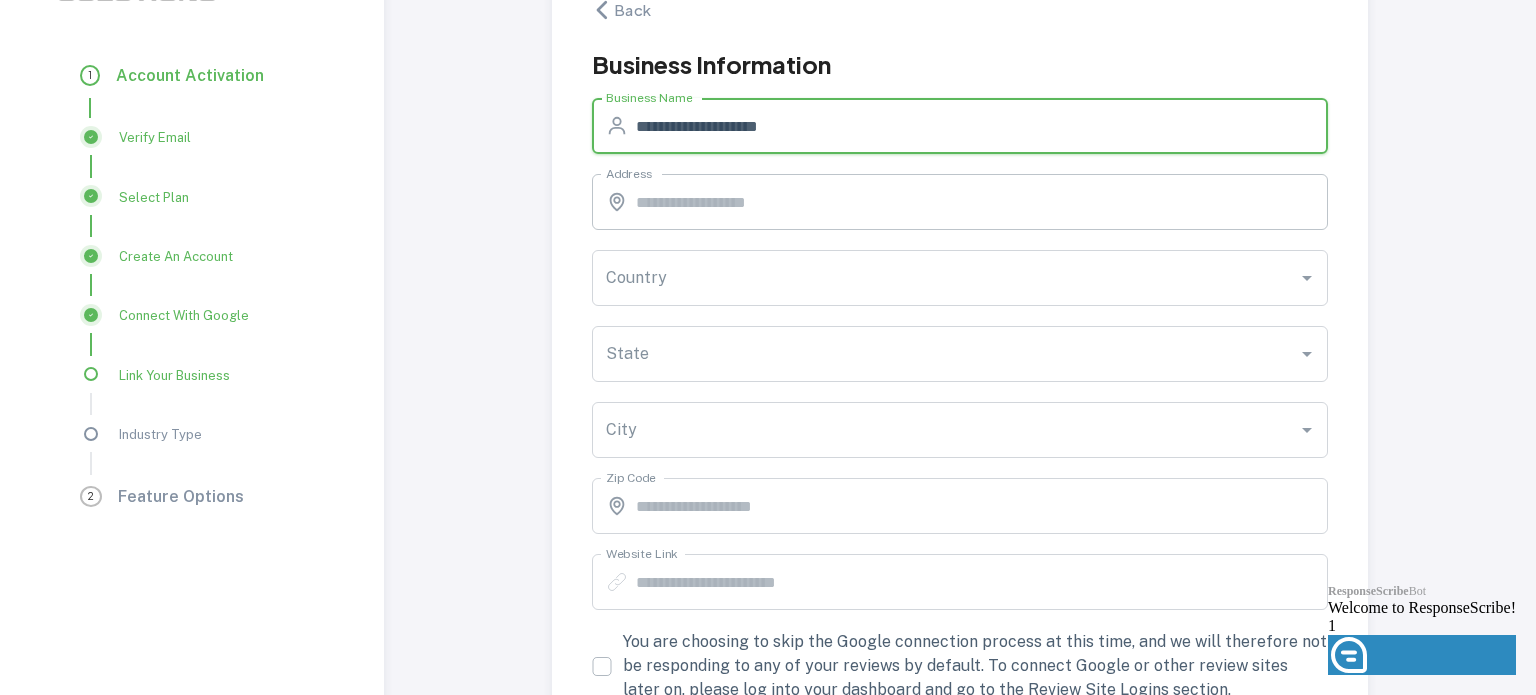type on "**********" 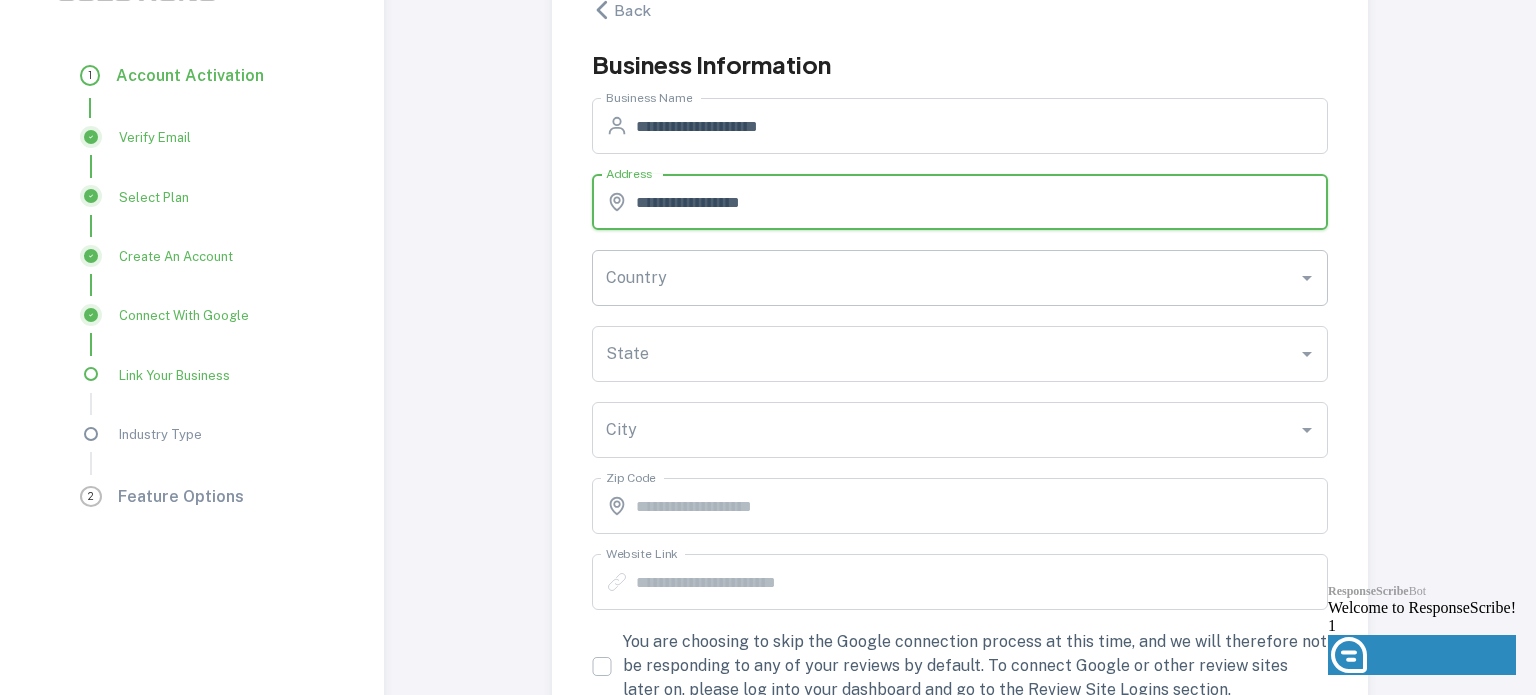 type on "**********" 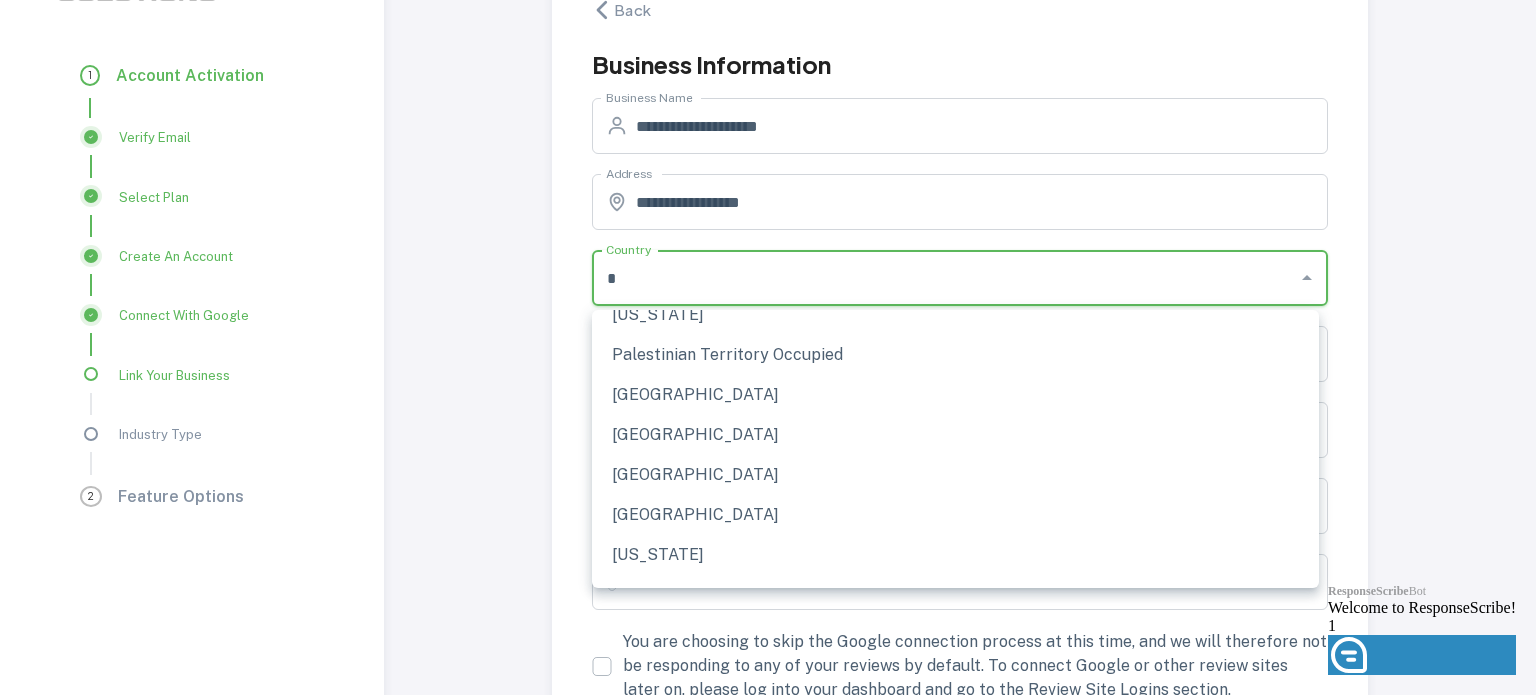 scroll, scrollTop: 0, scrollLeft: 0, axis: both 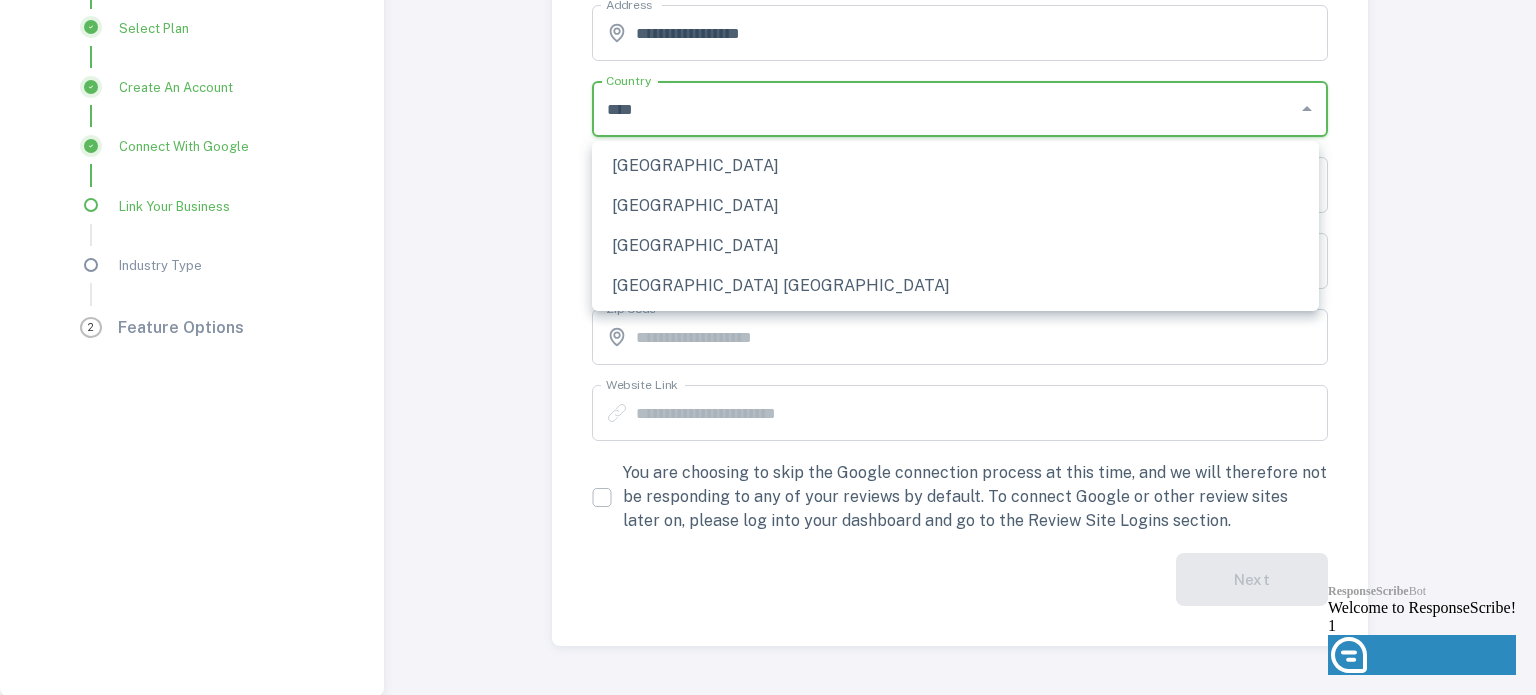 click on "[GEOGRAPHIC_DATA]" at bounding box center (955, 246) 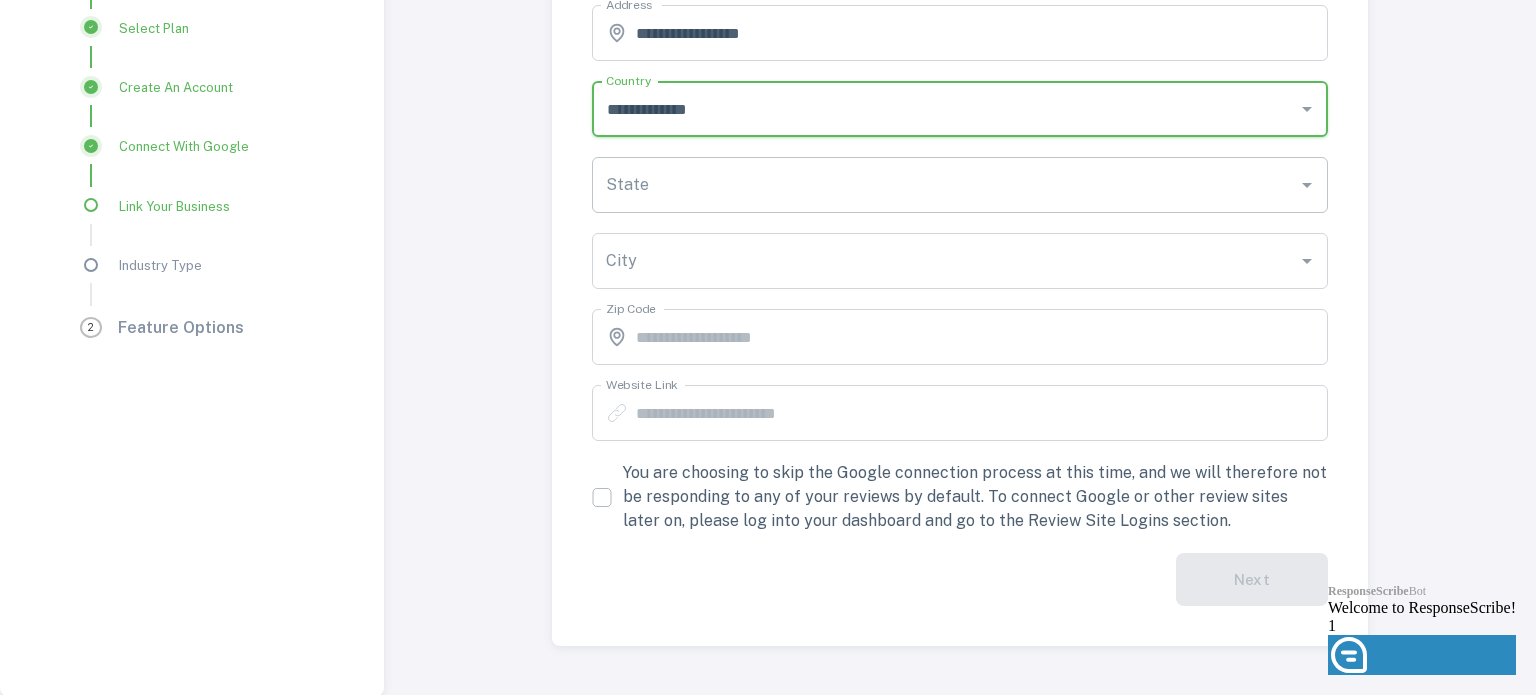 type on "**********" 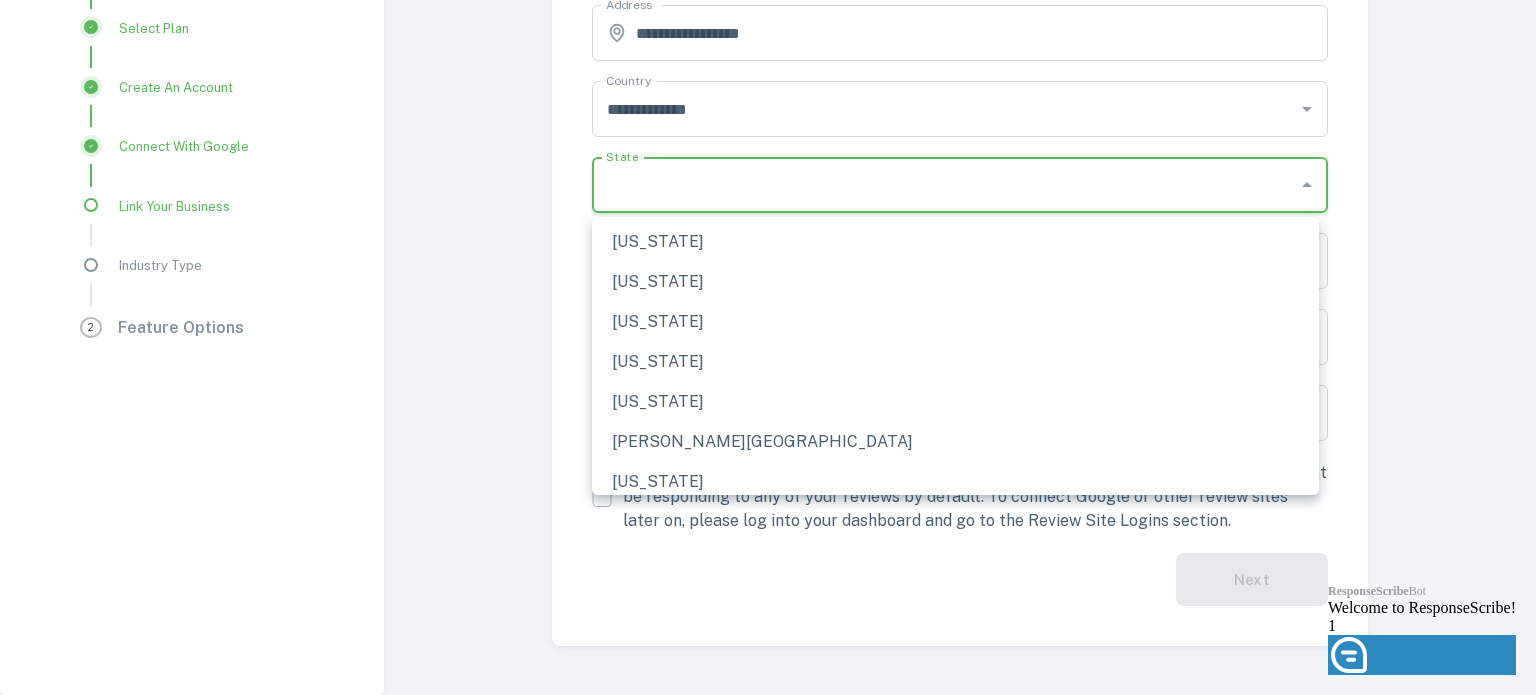 click on "[US_STATE]" at bounding box center (955, 242) 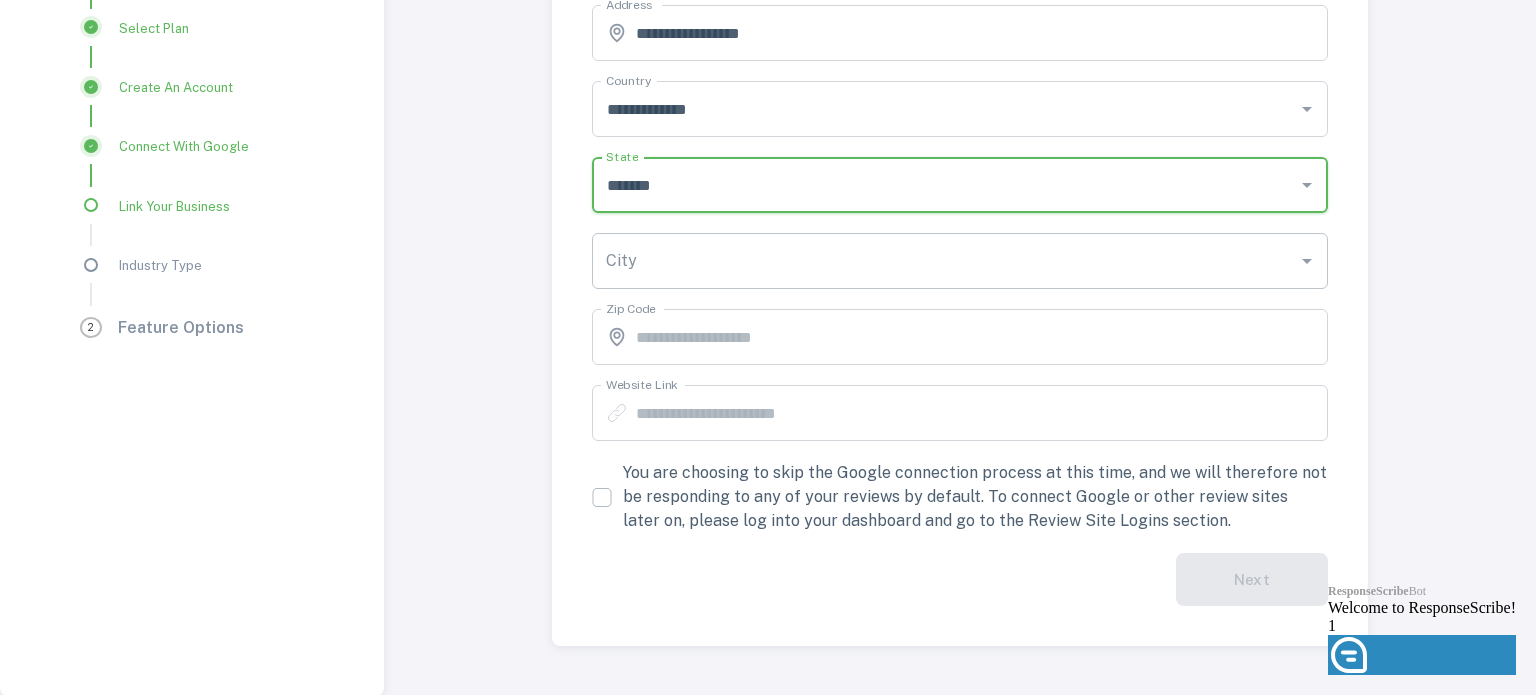 click on "City" at bounding box center (945, 261) 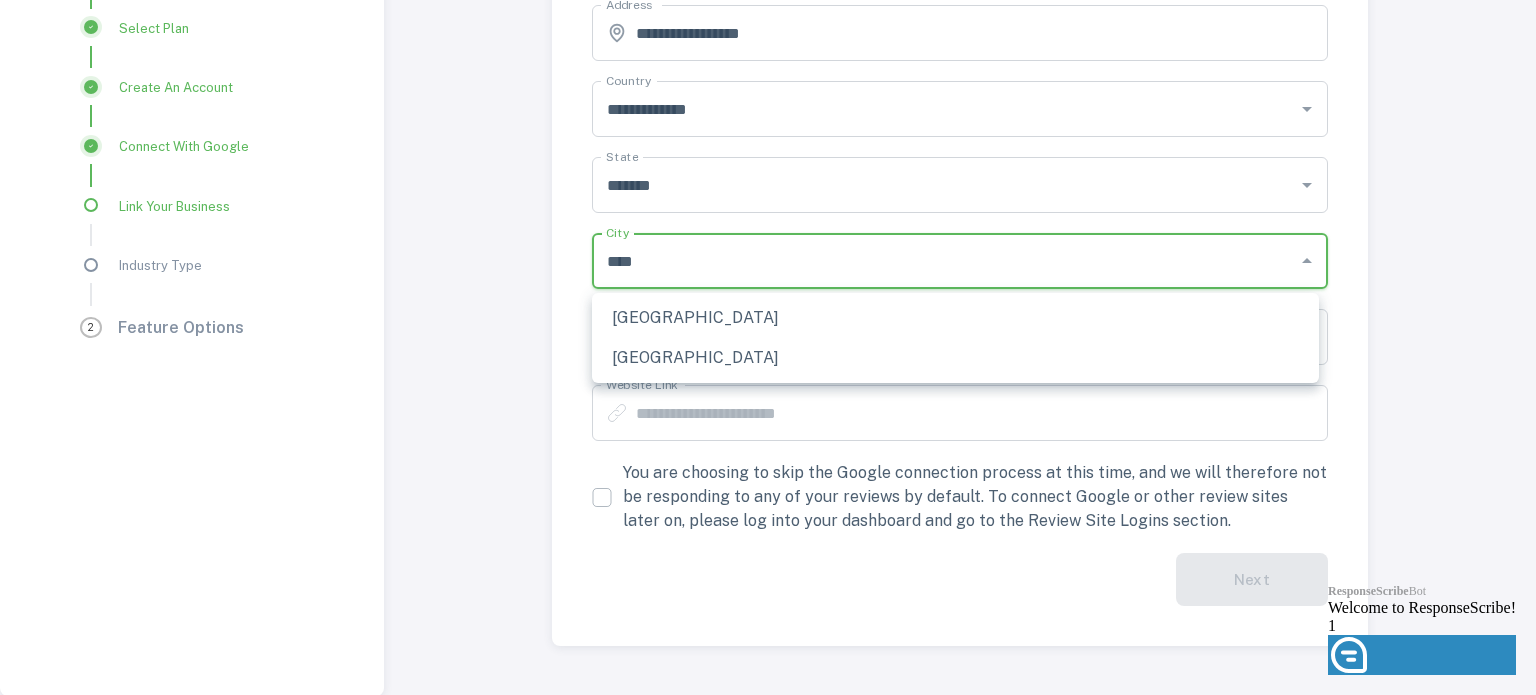 click on "[GEOGRAPHIC_DATA]" at bounding box center [955, 318] 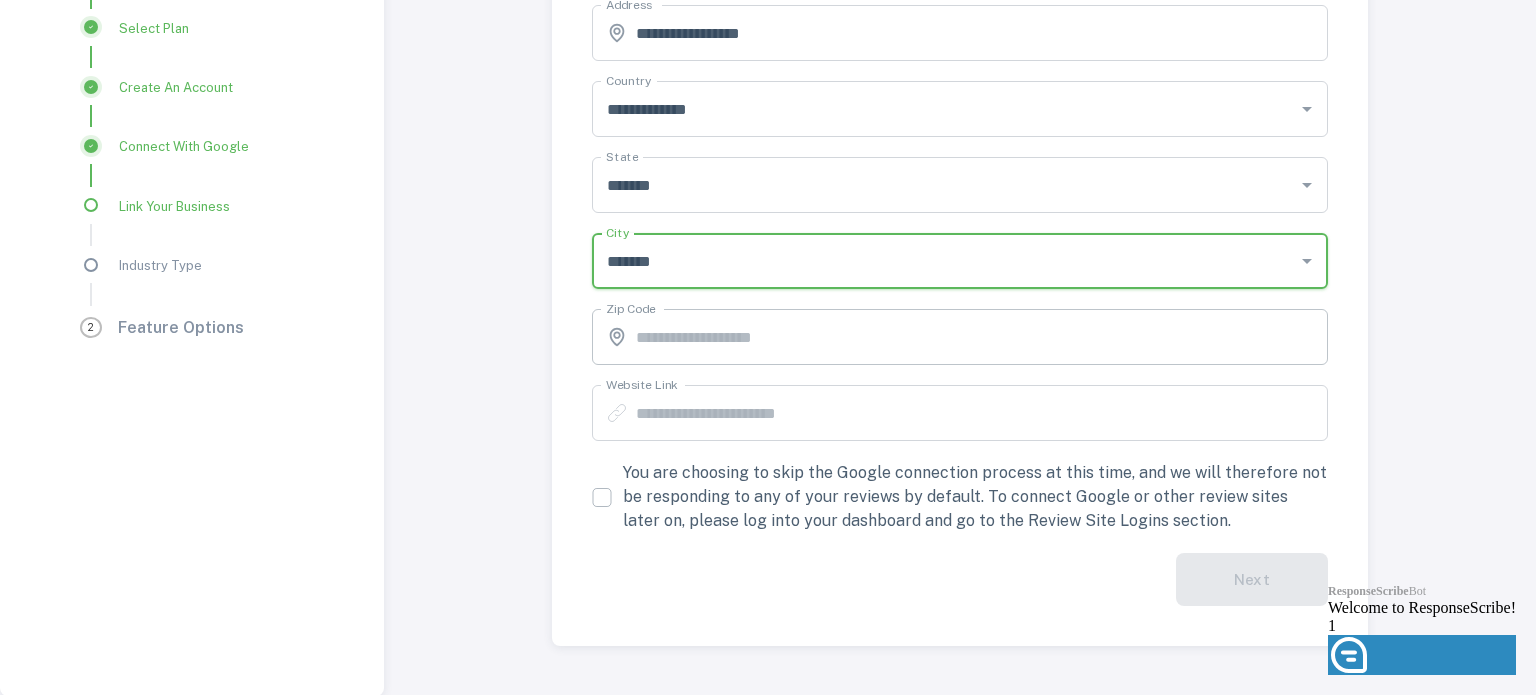 type on "*******" 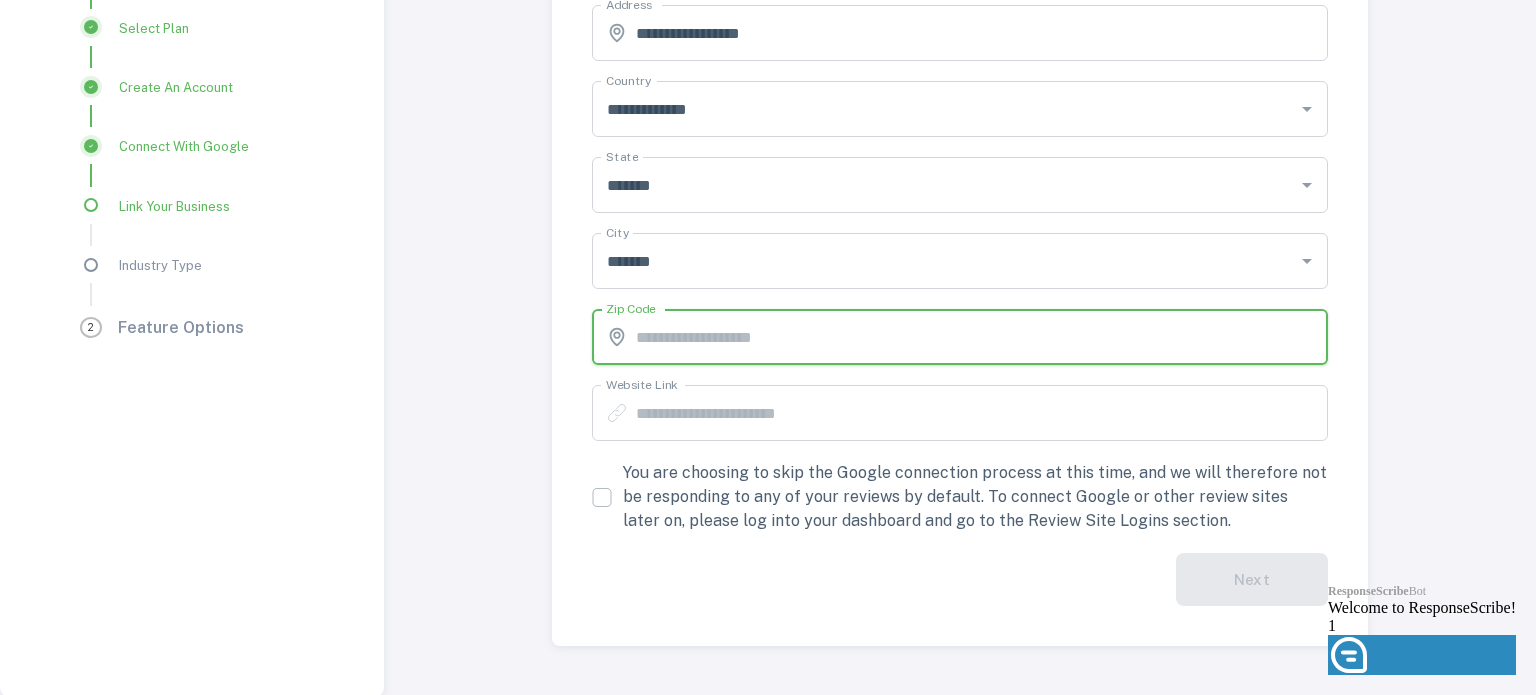 click on "Zip Code" at bounding box center (982, 337) 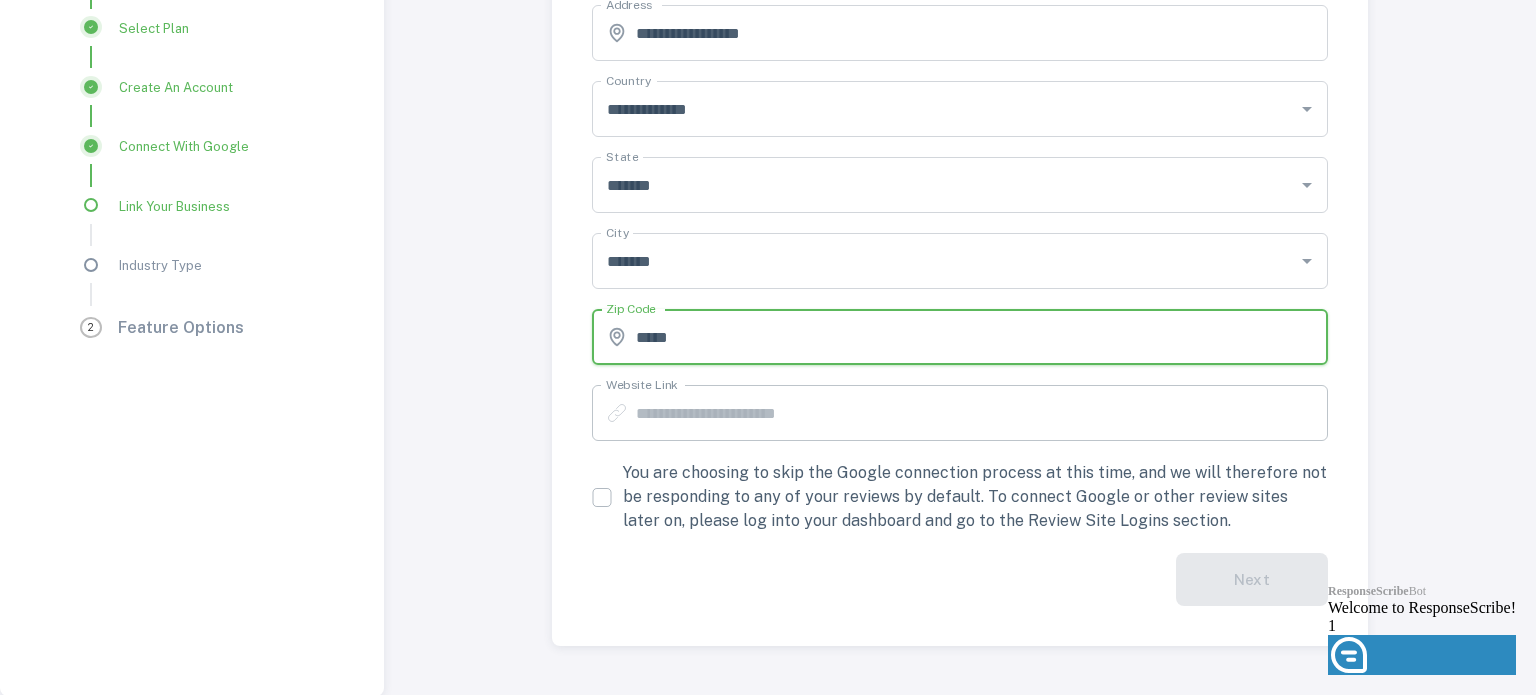 type on "*****" 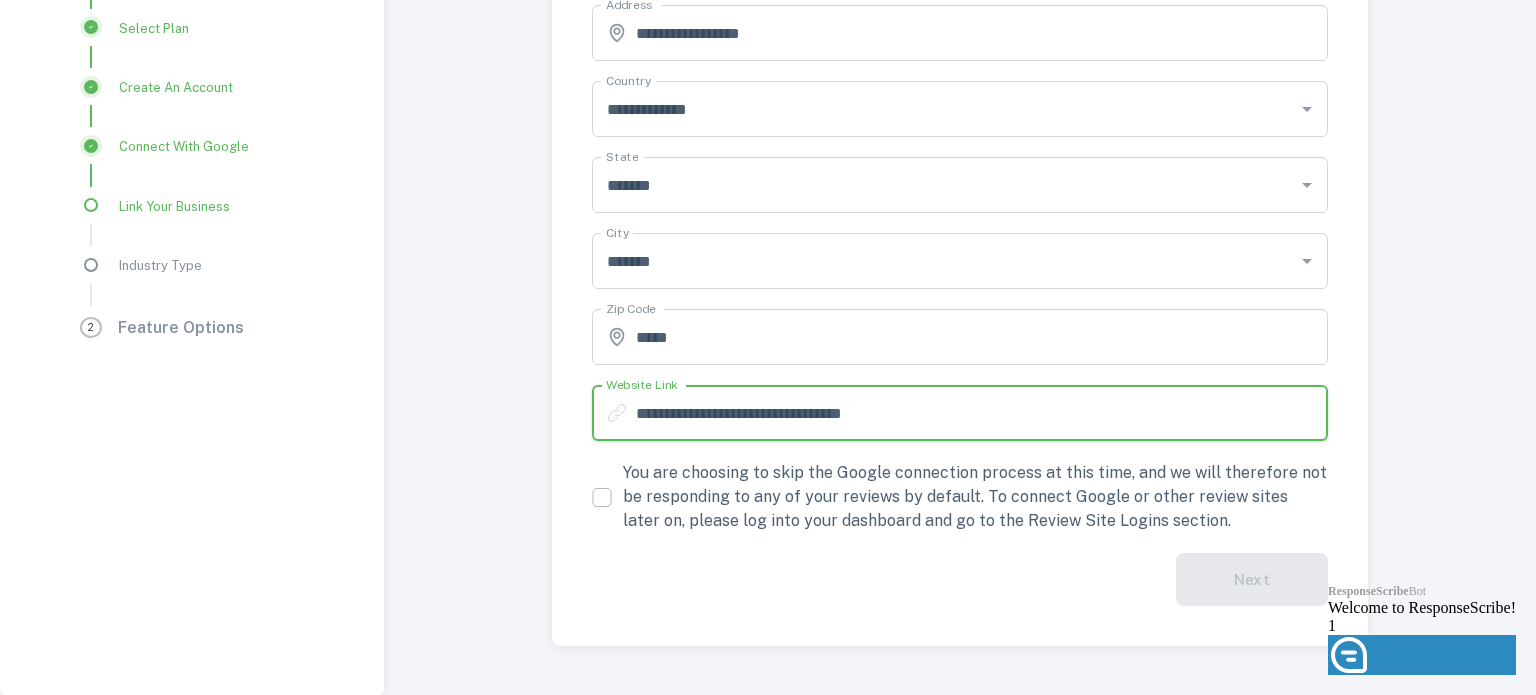 type on "**********" 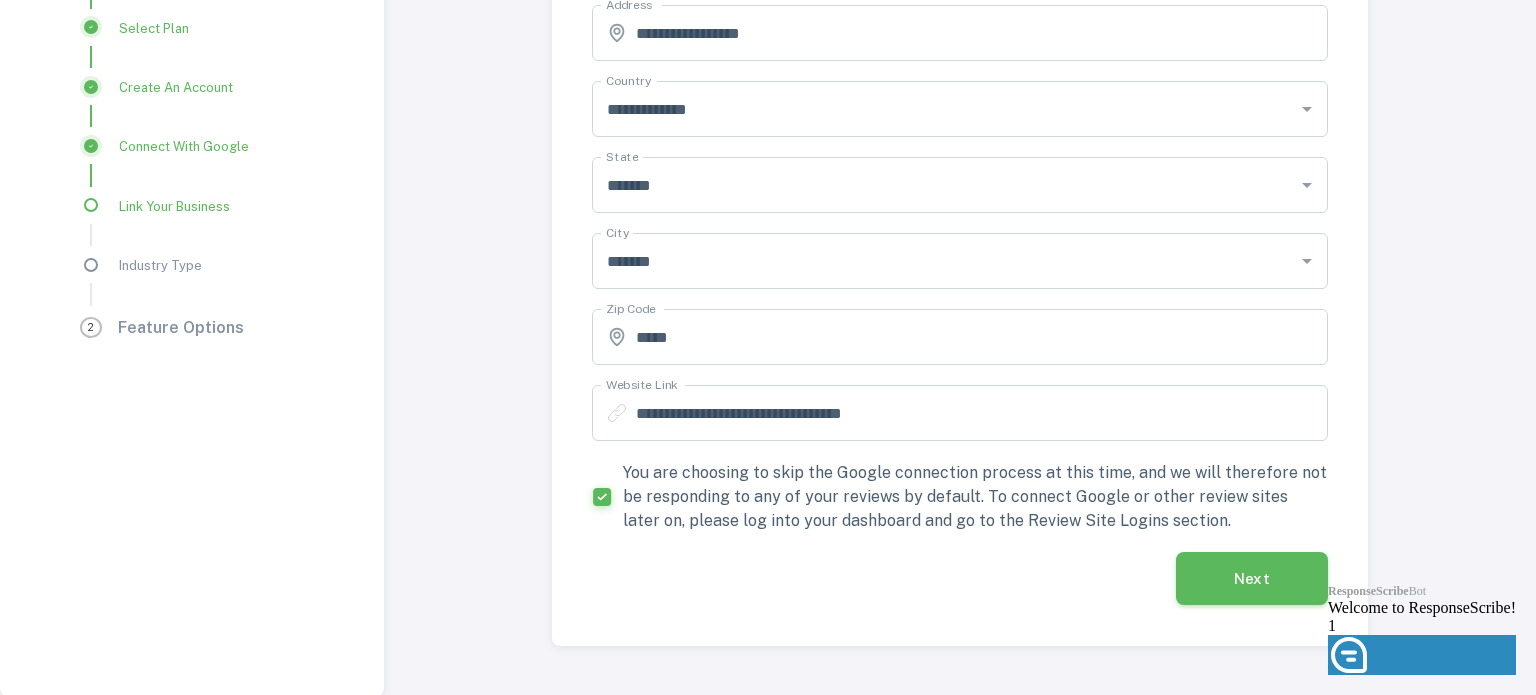 click on "Next" at bounding box center (1252, 578) 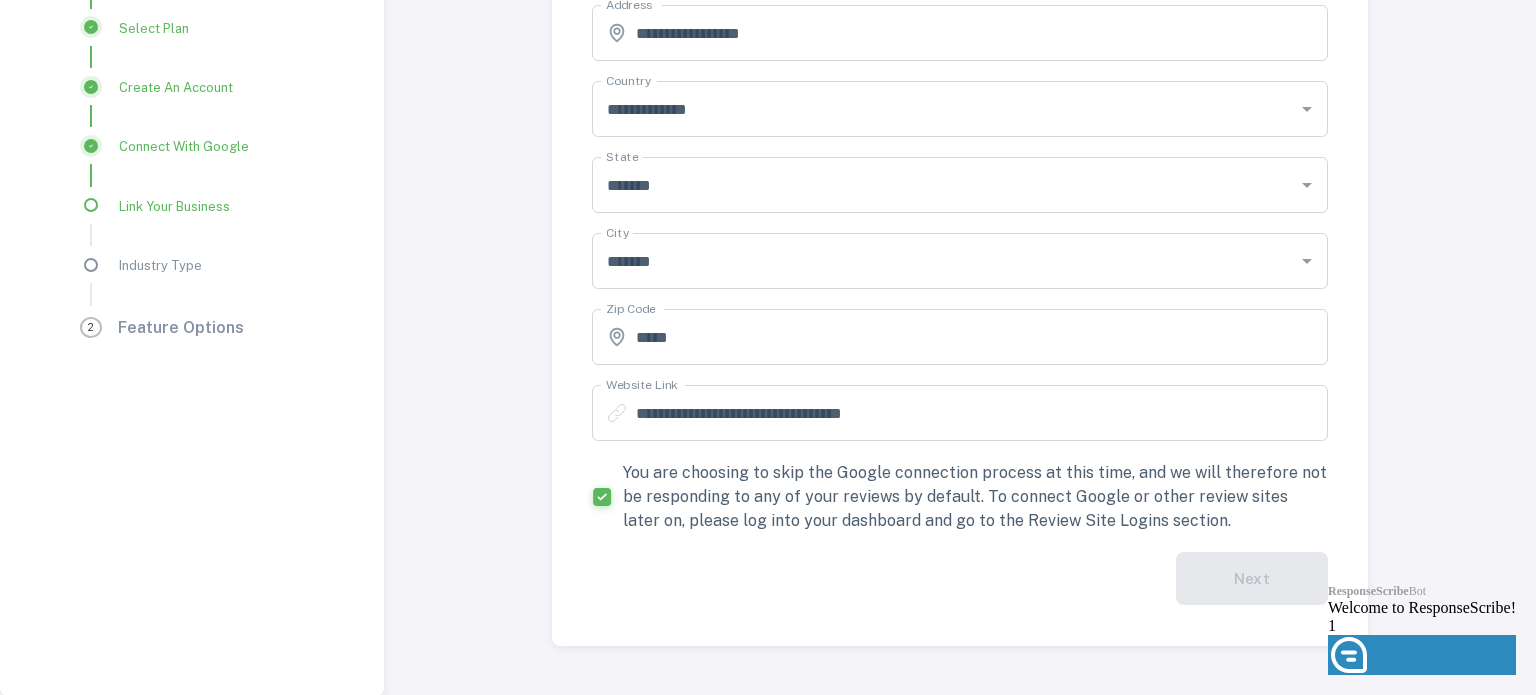 scroll, scrollTop: 6, scrollLeft: 0, axis: vertical 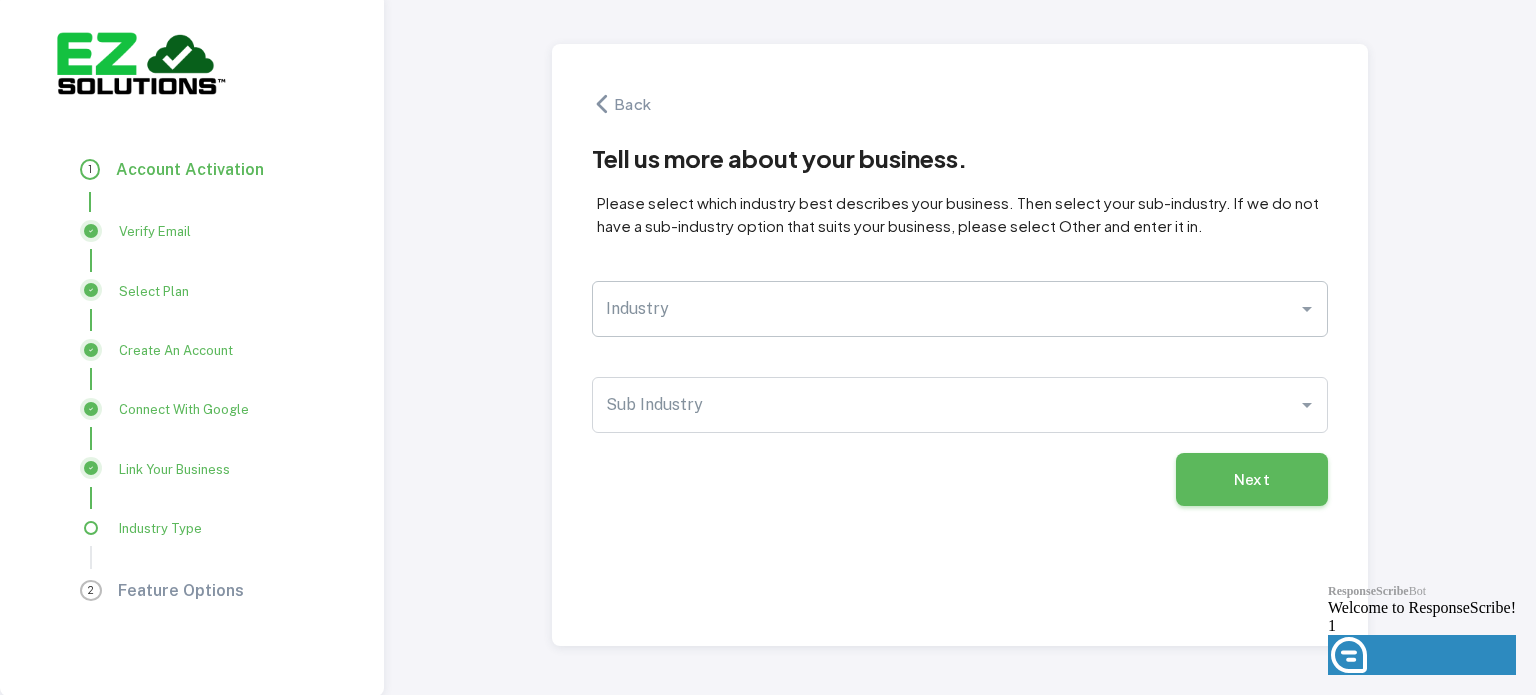 click 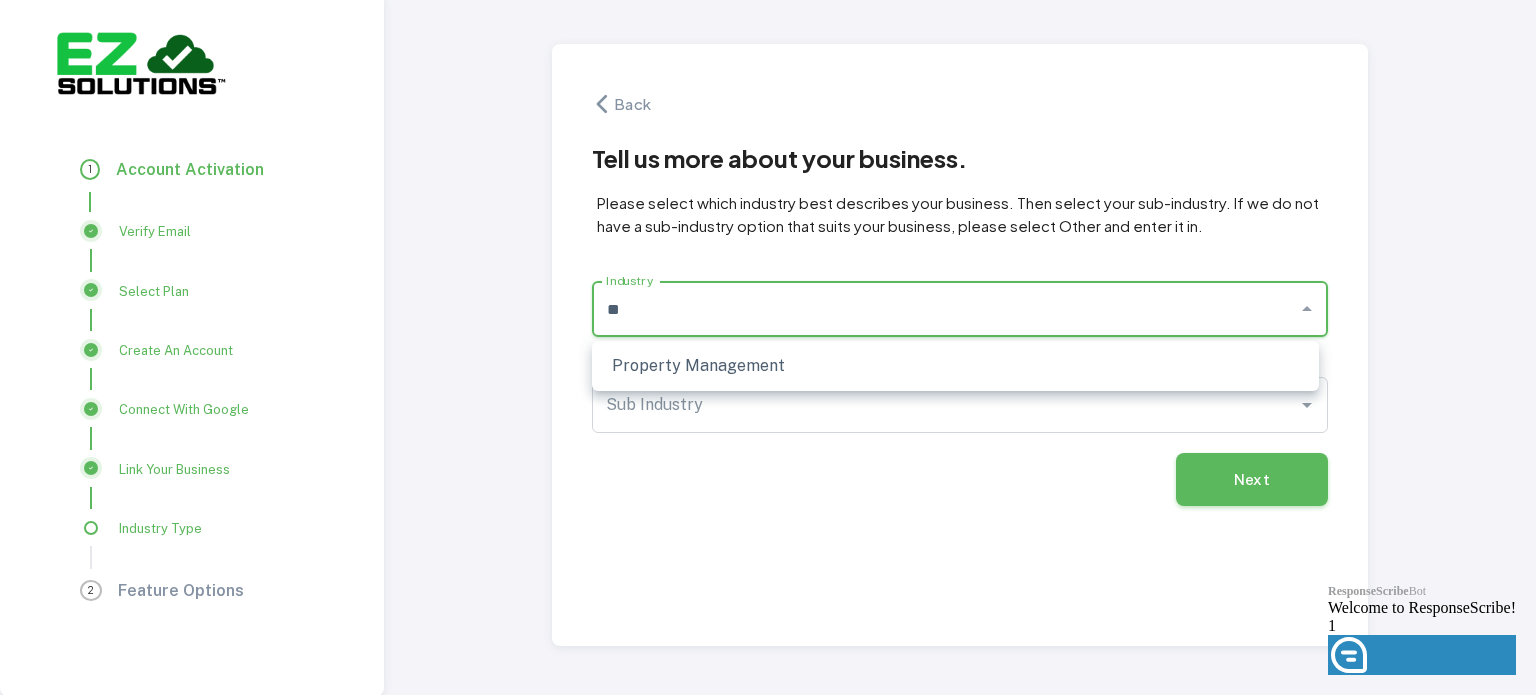 type on "*" 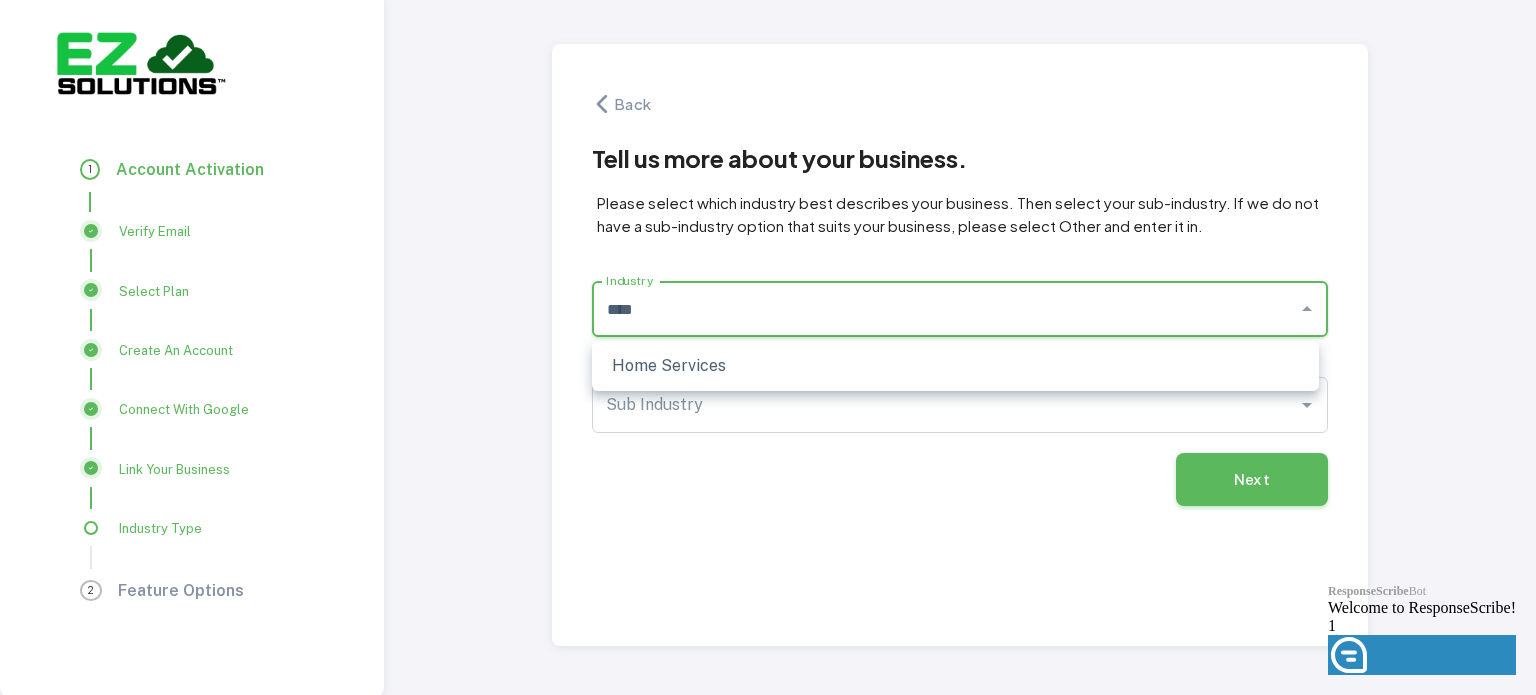 click on "Home Services" at bounding box center [955, 366] 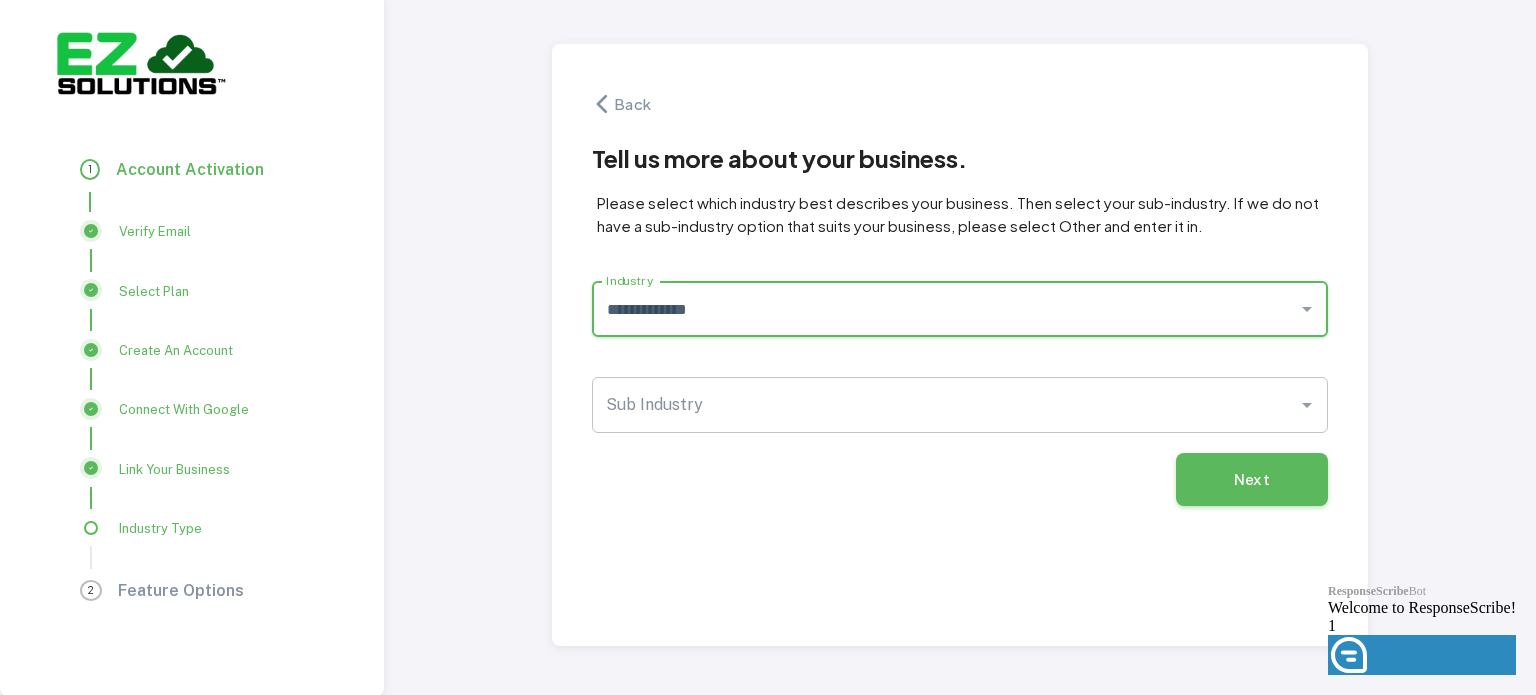 click 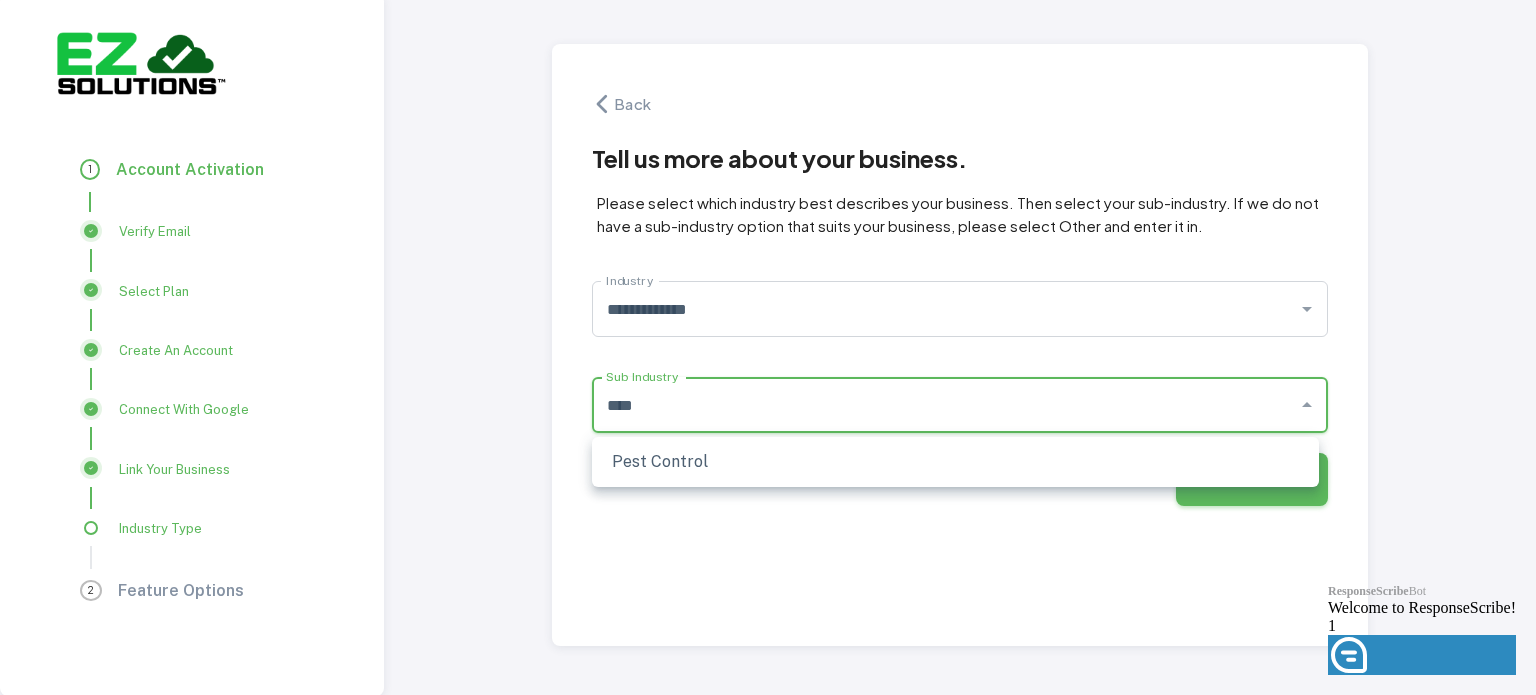 click on "Pest Control" at bounding box center [955, 462] 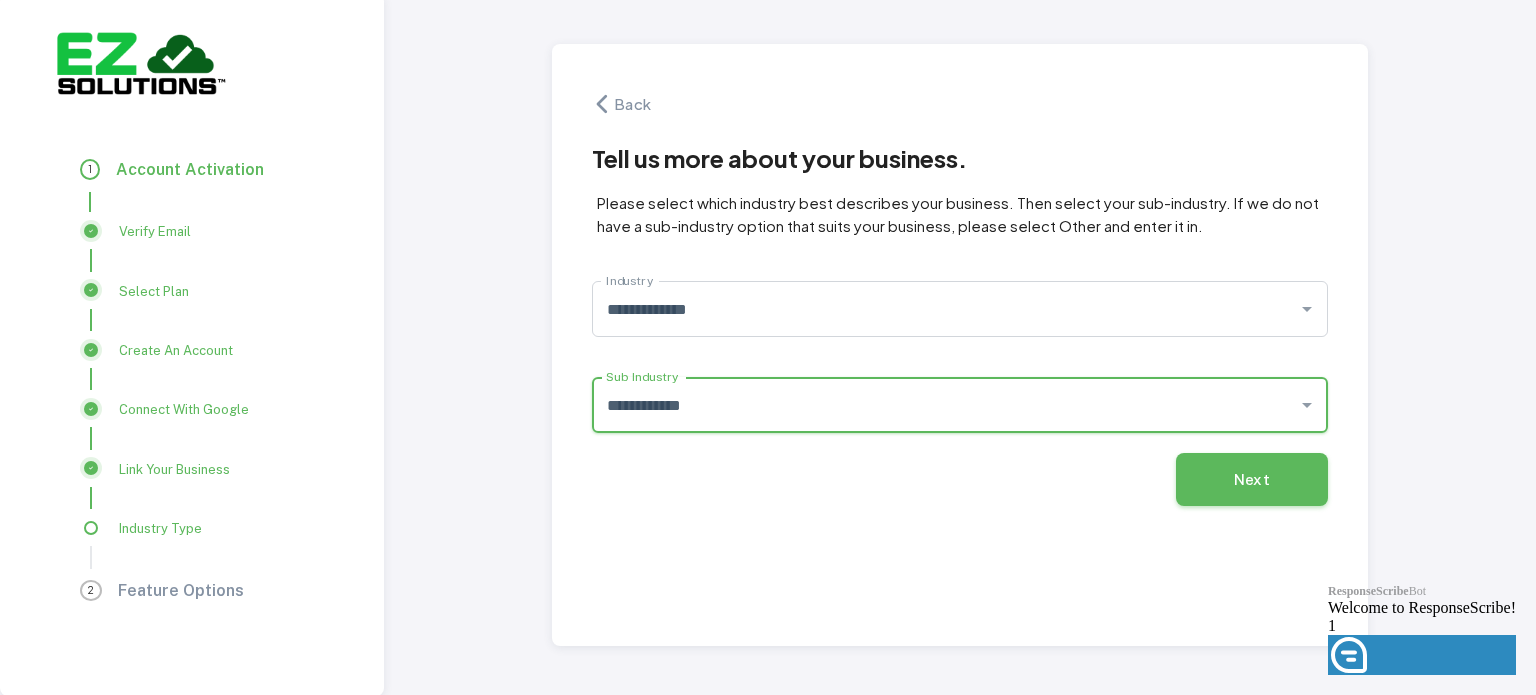type on "**********" 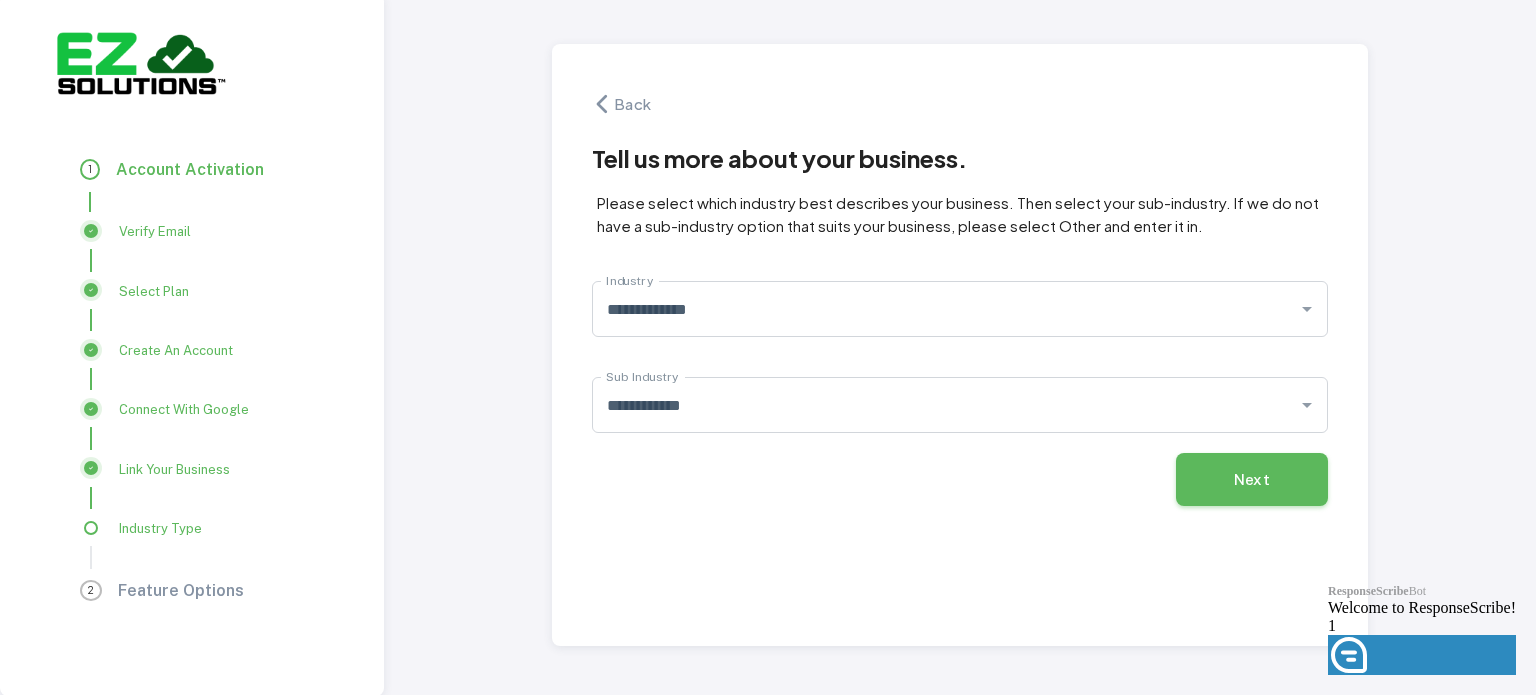 click on "ResponseScribe  Bot Welcome to ResponseScribe! 1 Launch Front Chat" 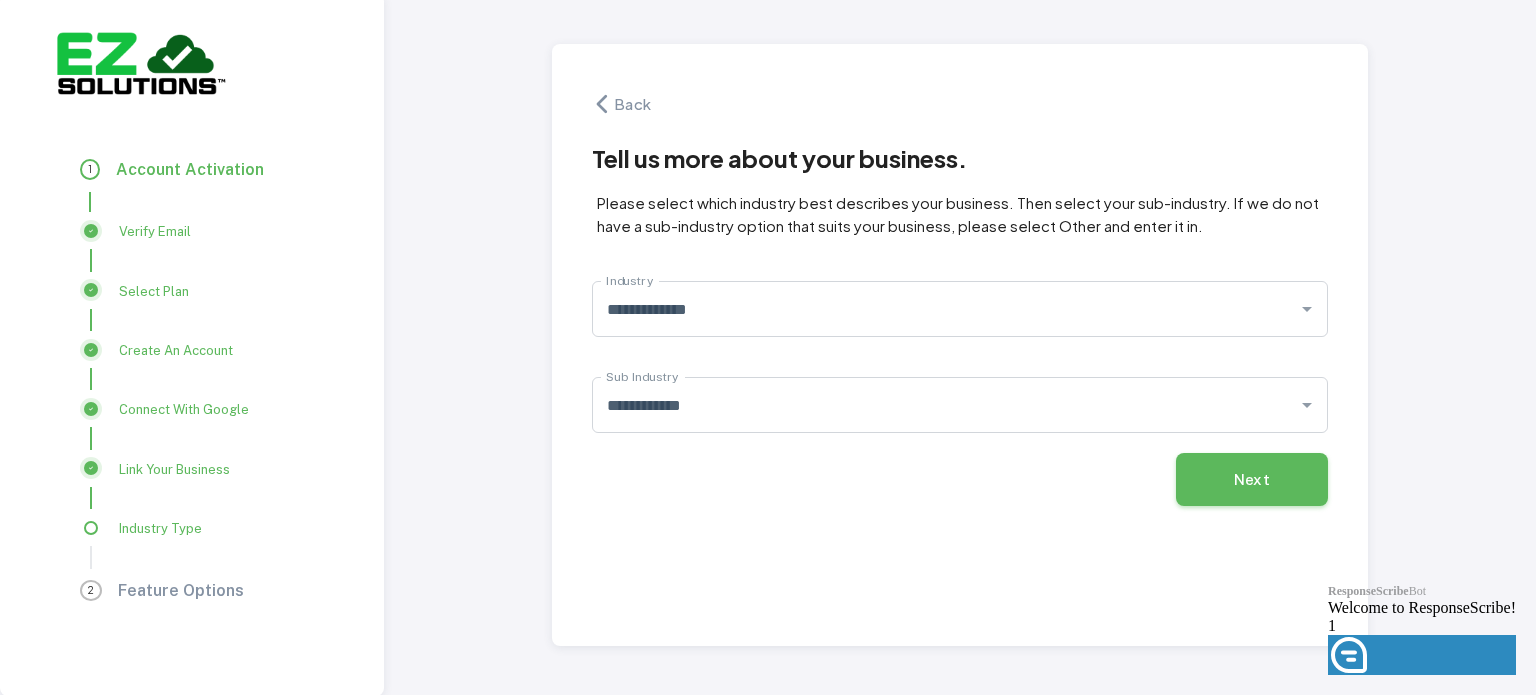 click on "ResponseScribe  Bot Welcome to ResponseScribe! 1 Launch Front Chat" 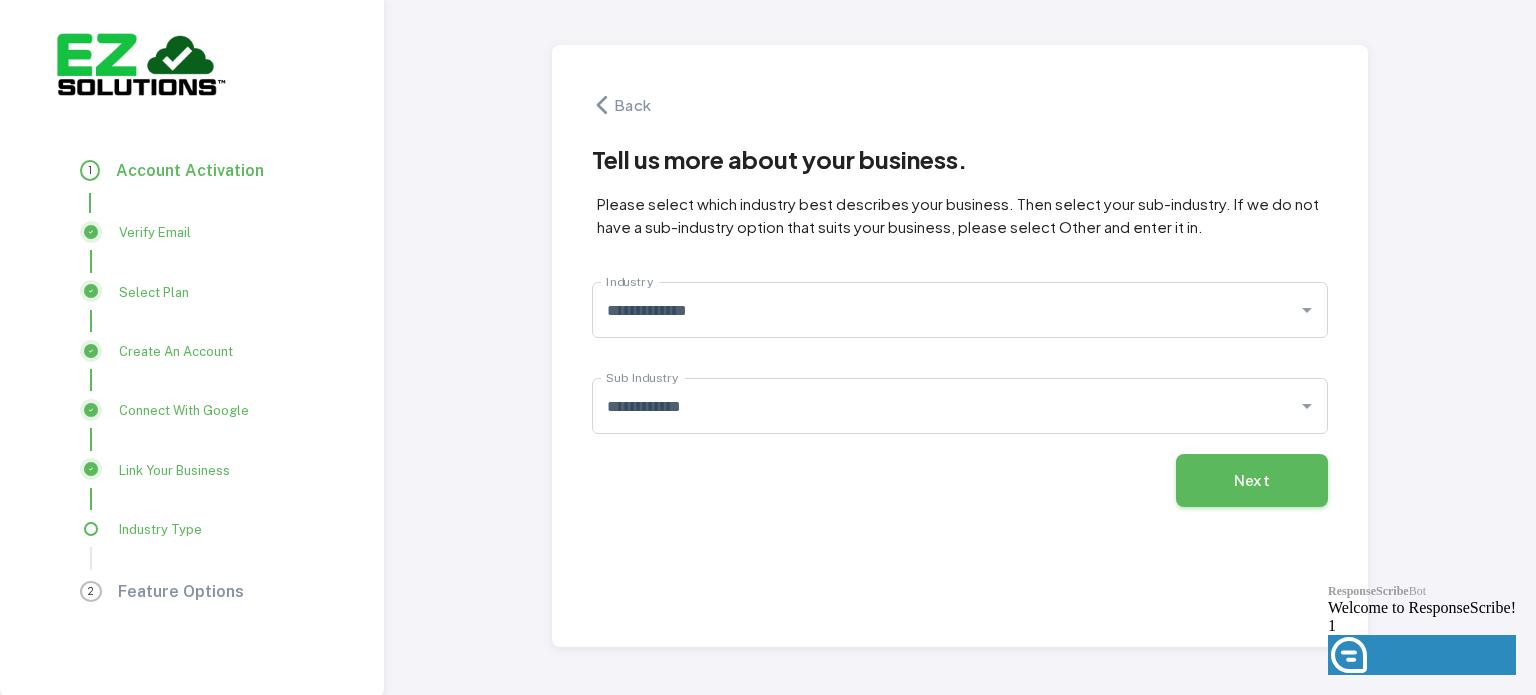 scroll, scrollTop: 6, scrollLeft: 0, axis: vertical 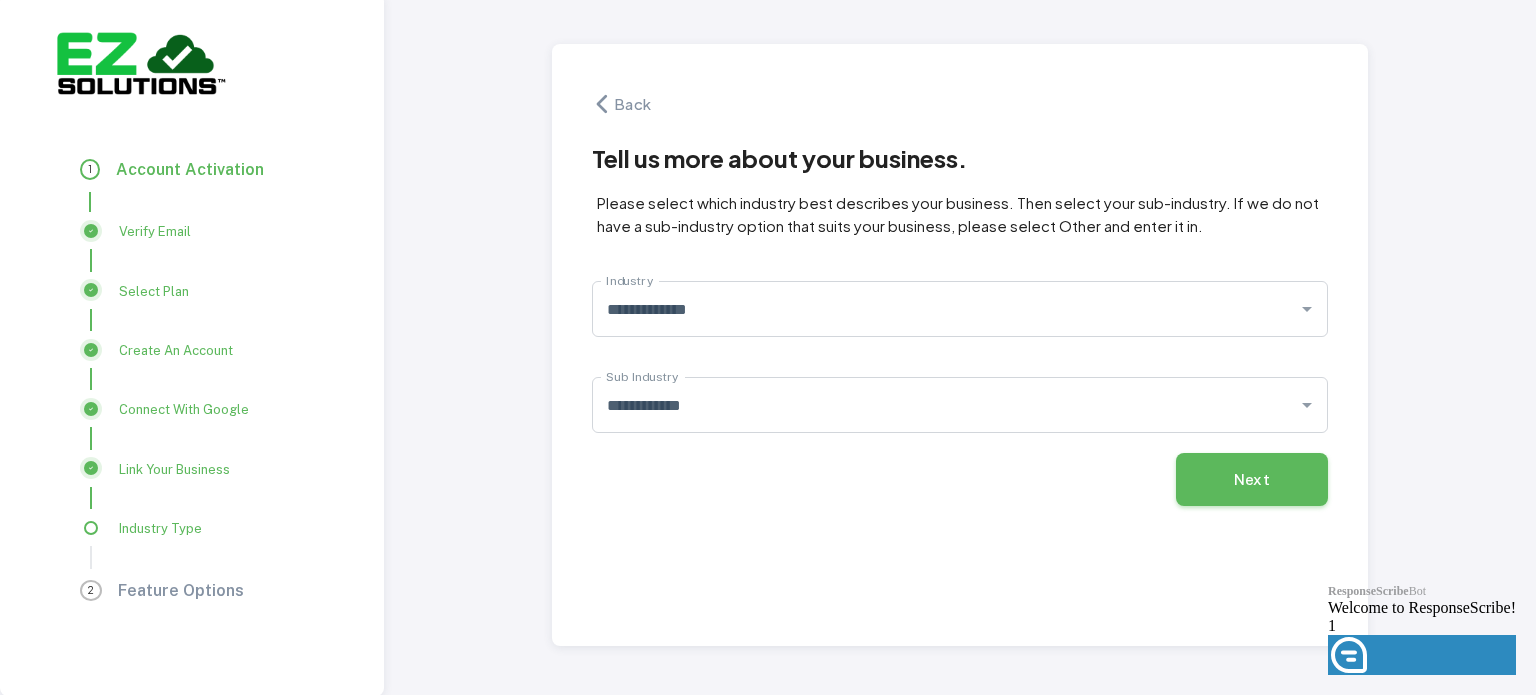 click on "ResponseScribe  Bot Welcome to ResponseScribe! 1 Launch Front Chat" 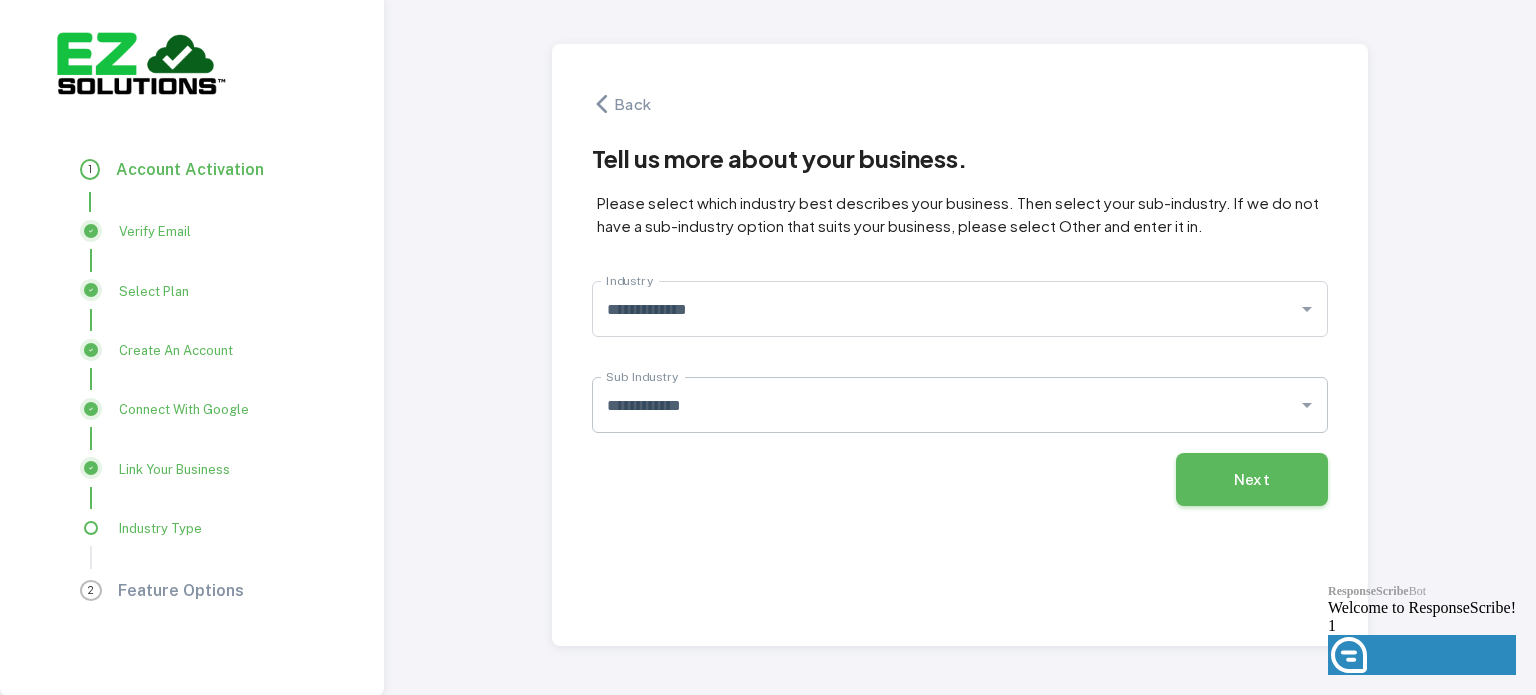 click 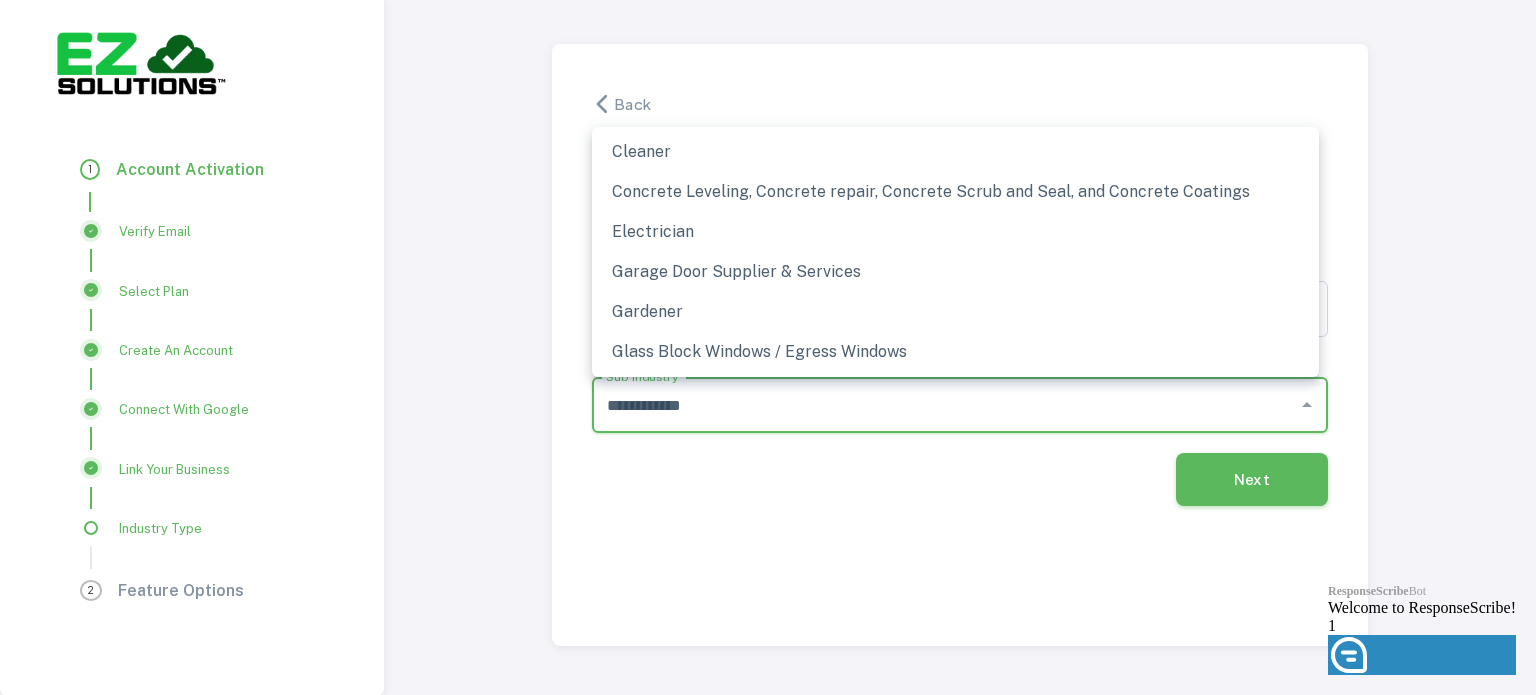 click on "**********" at bounding box center [945, 405] 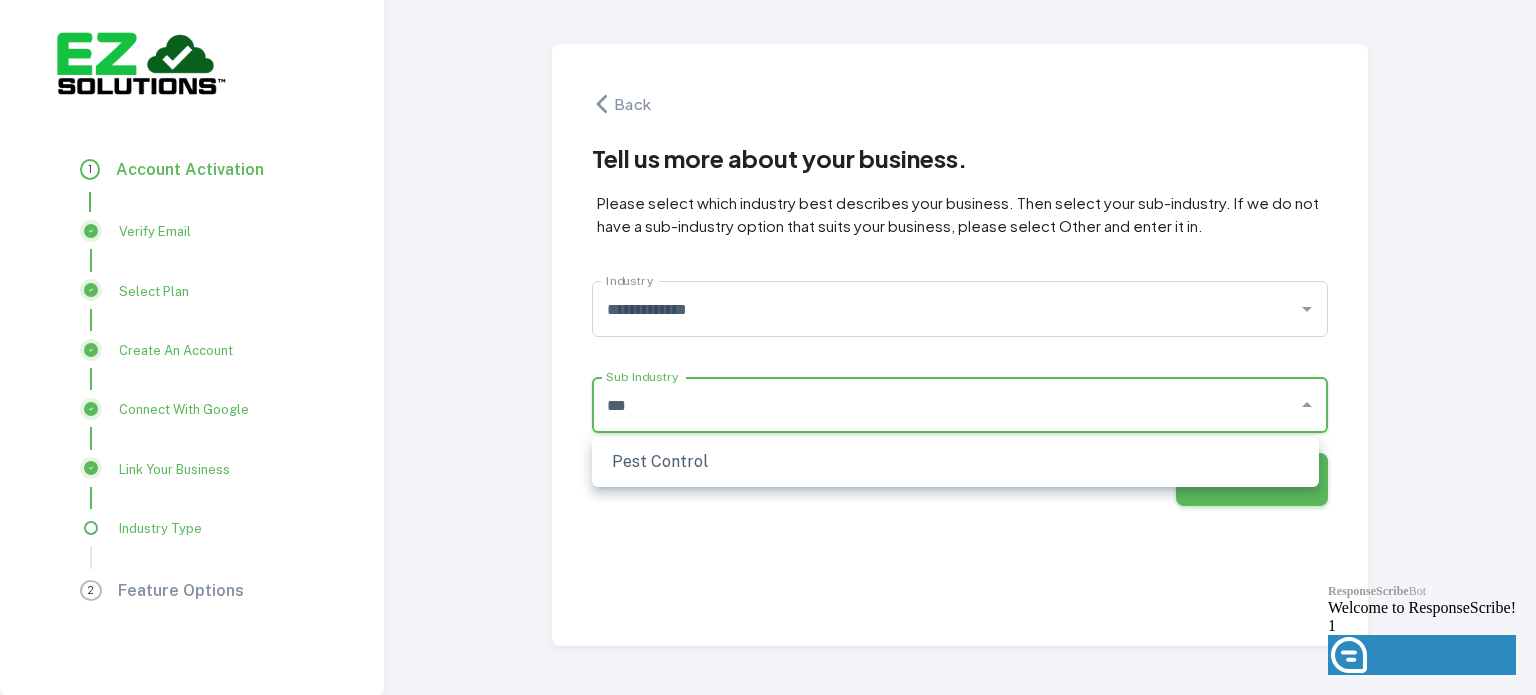 click on "Pest Control" at bounding box center (955, 462) 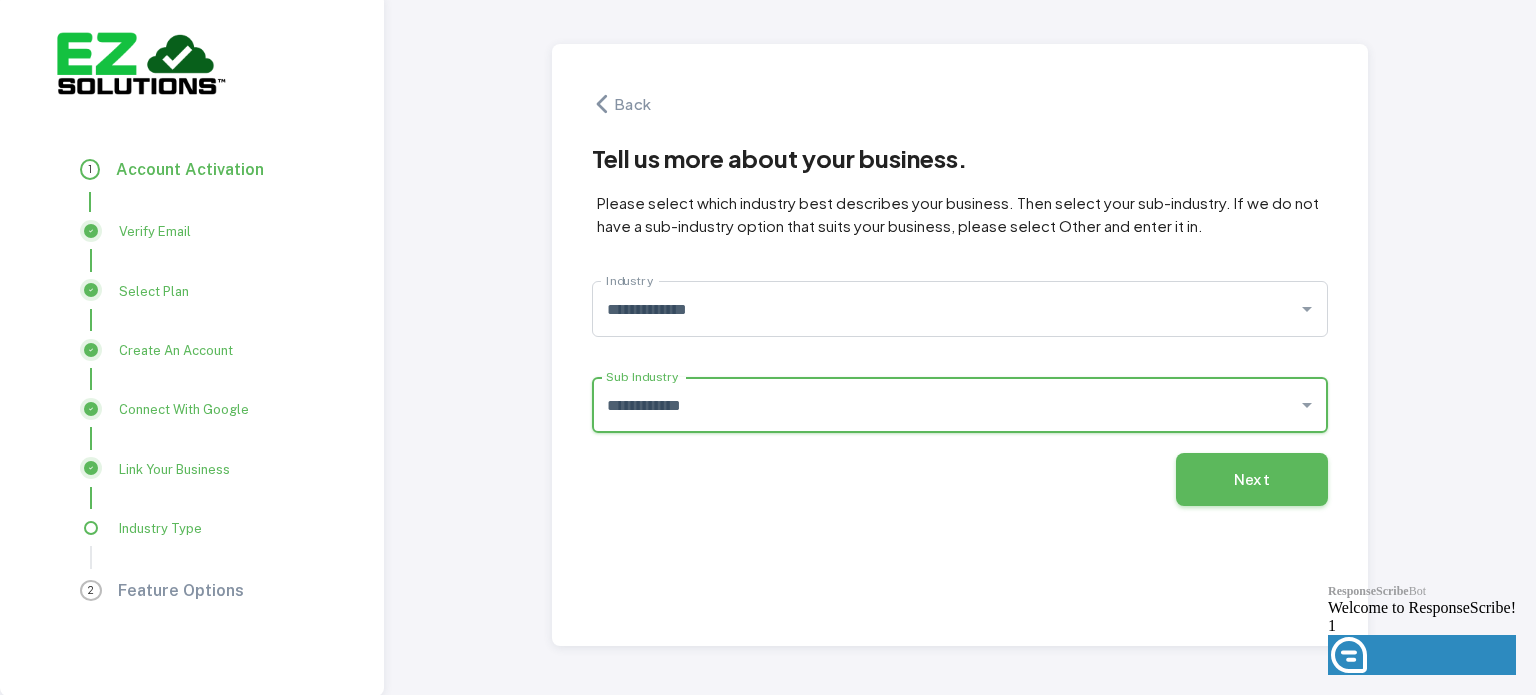 click on "ResponseScribe  Bot Welcome to ResponseScribe! 1 Launch Front Chat" 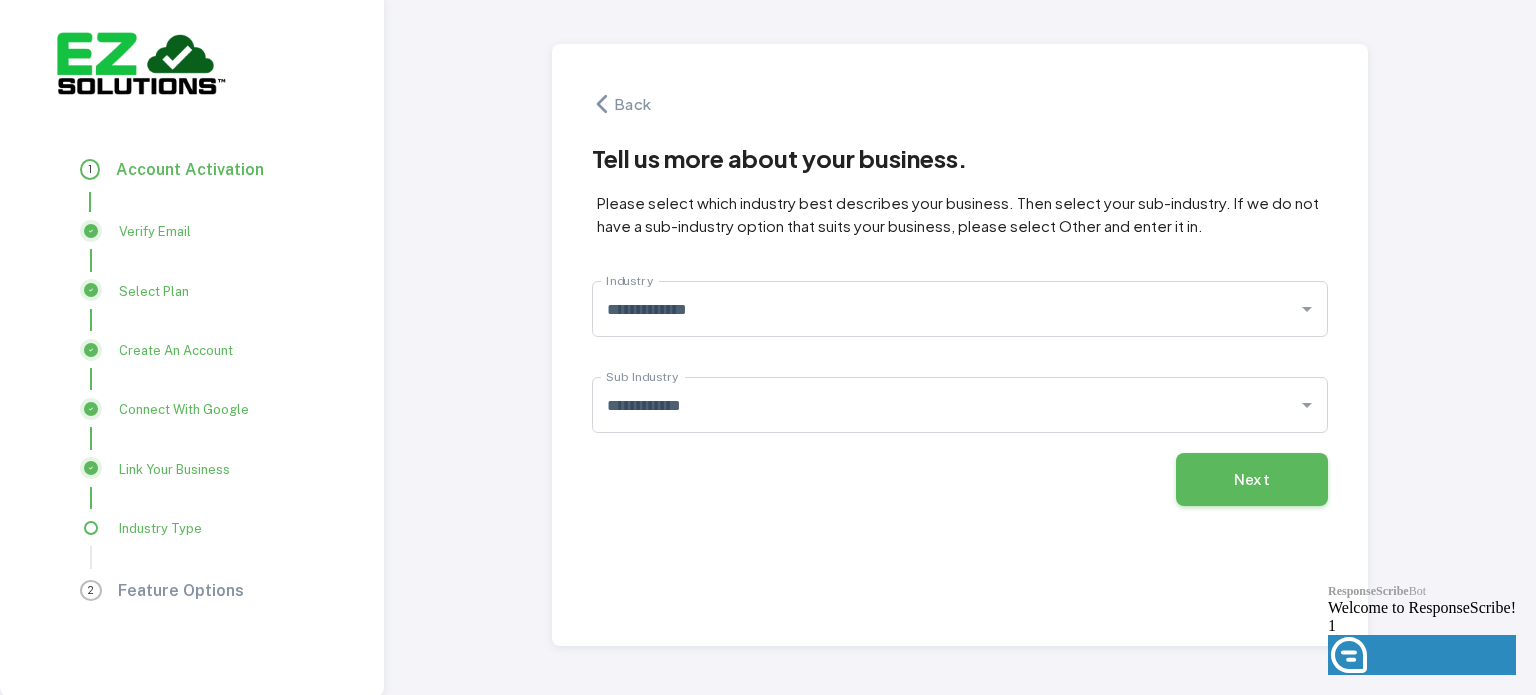 click on "ResponseScribe  Bot Welcome to ResponseScribe! 1 Launch Front Chat" 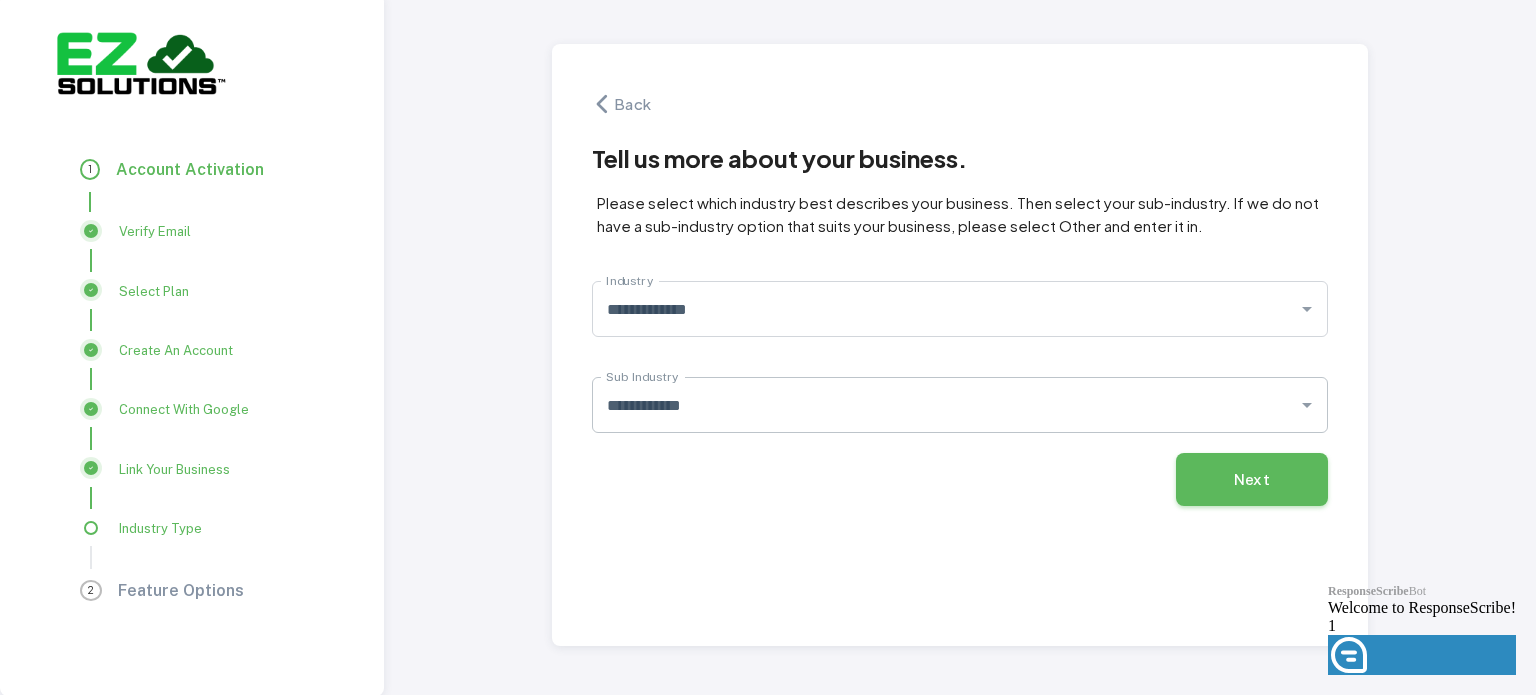 click 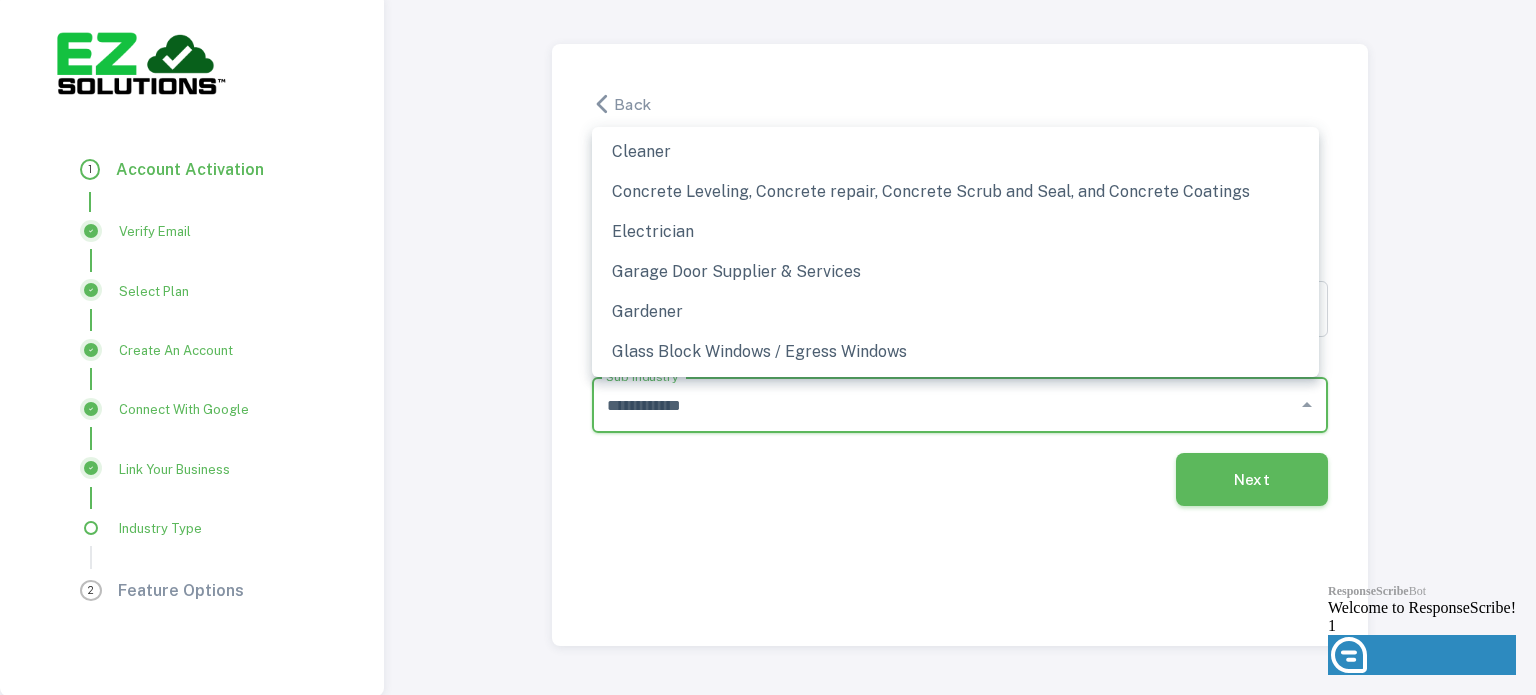 click on "**********" at bounding box center [960, 405] 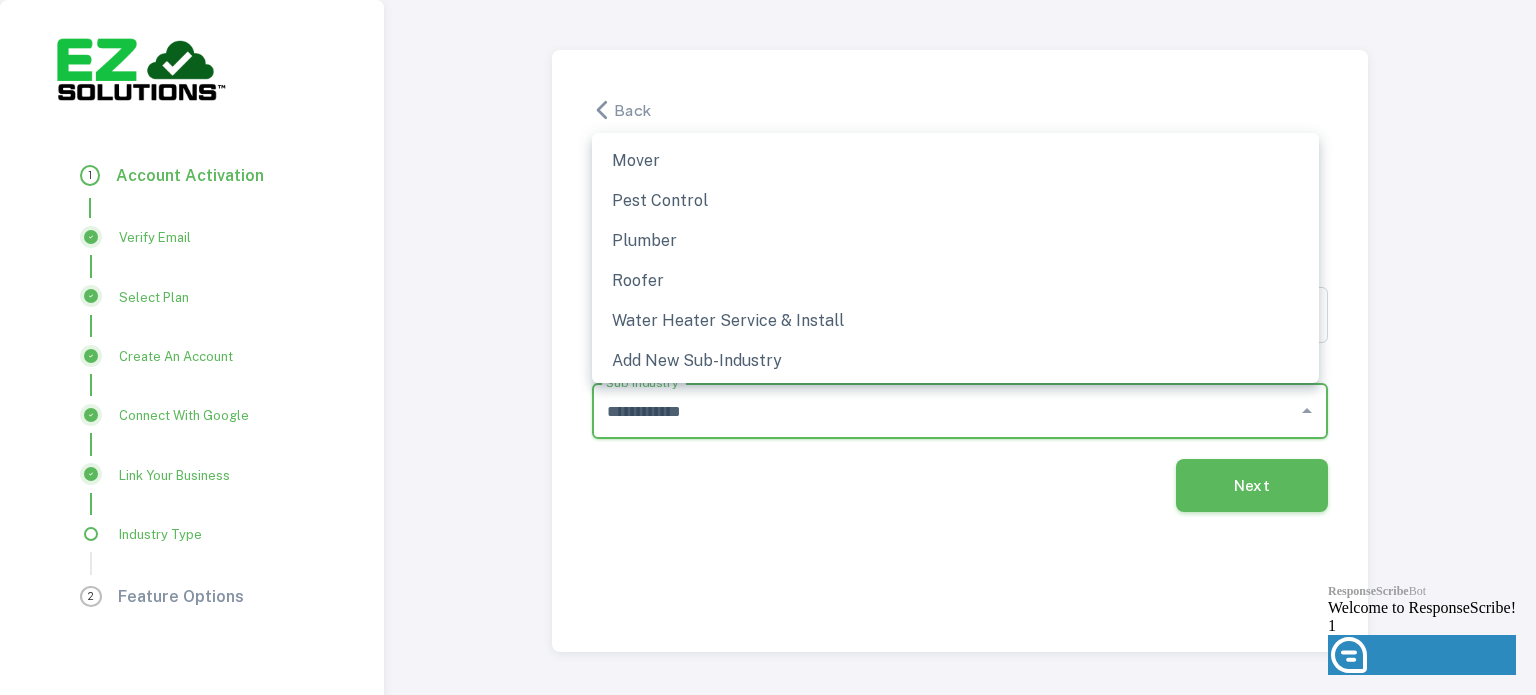 scroll, scrollTop: 440, scrollLeft: 0, axis: vertical 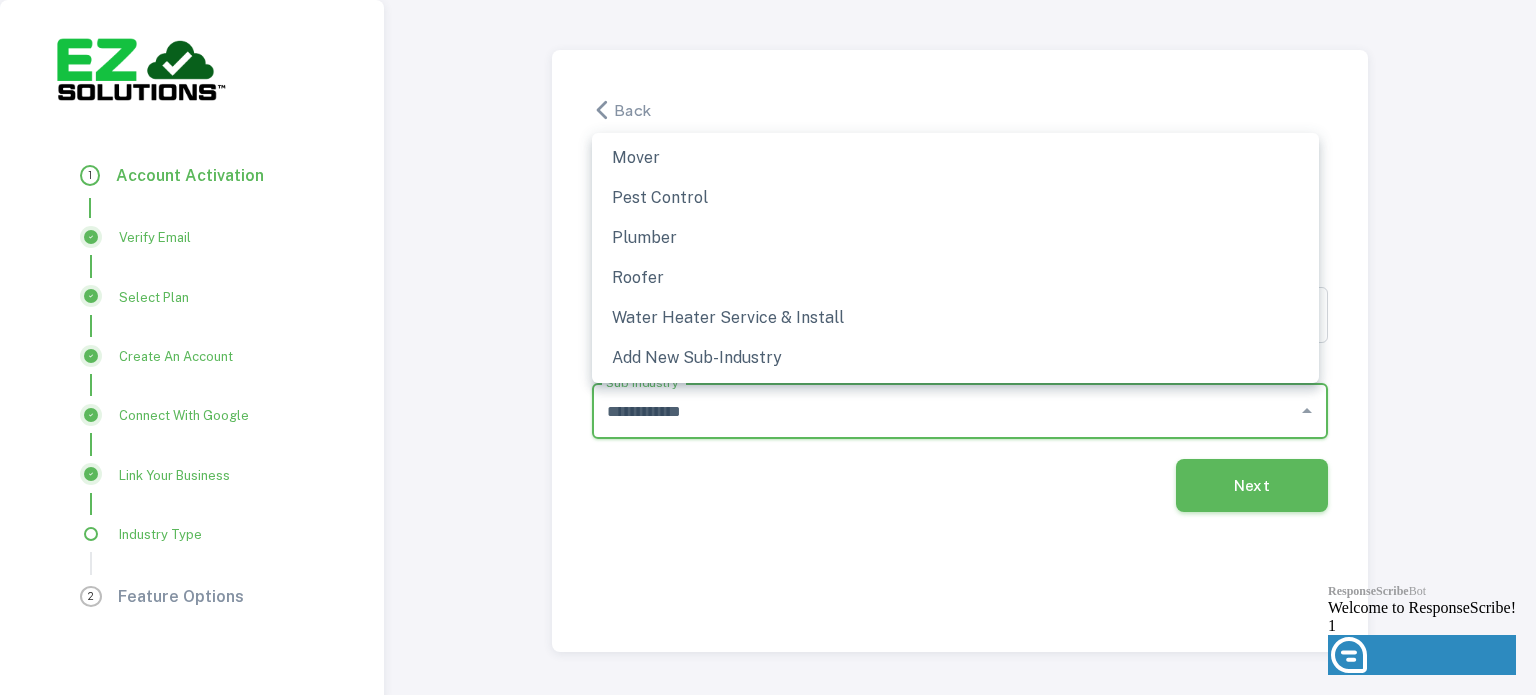click on "Pest Control" at bounding box center (955, 198) 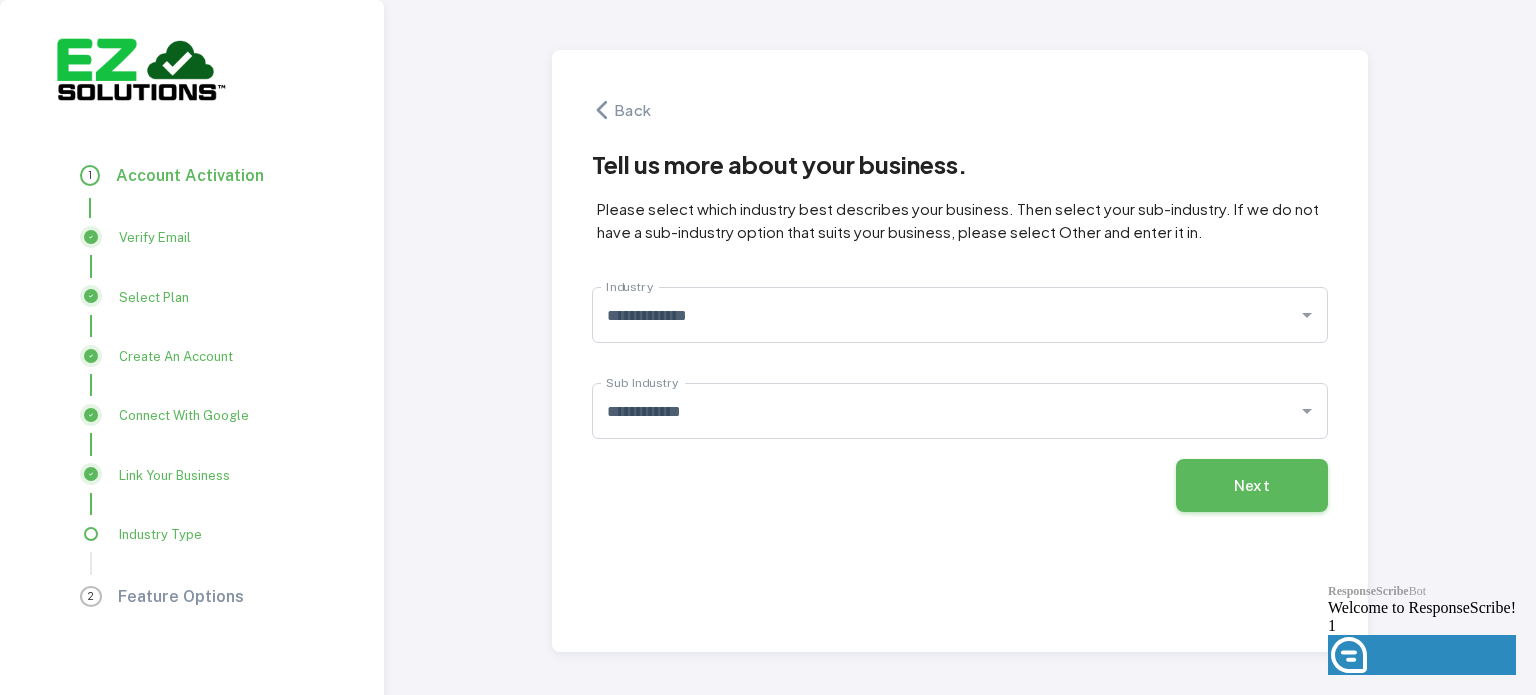 click on "ResponseScribe  Bot Welcome to ResponseScribe! 1 Launch Front Chat" 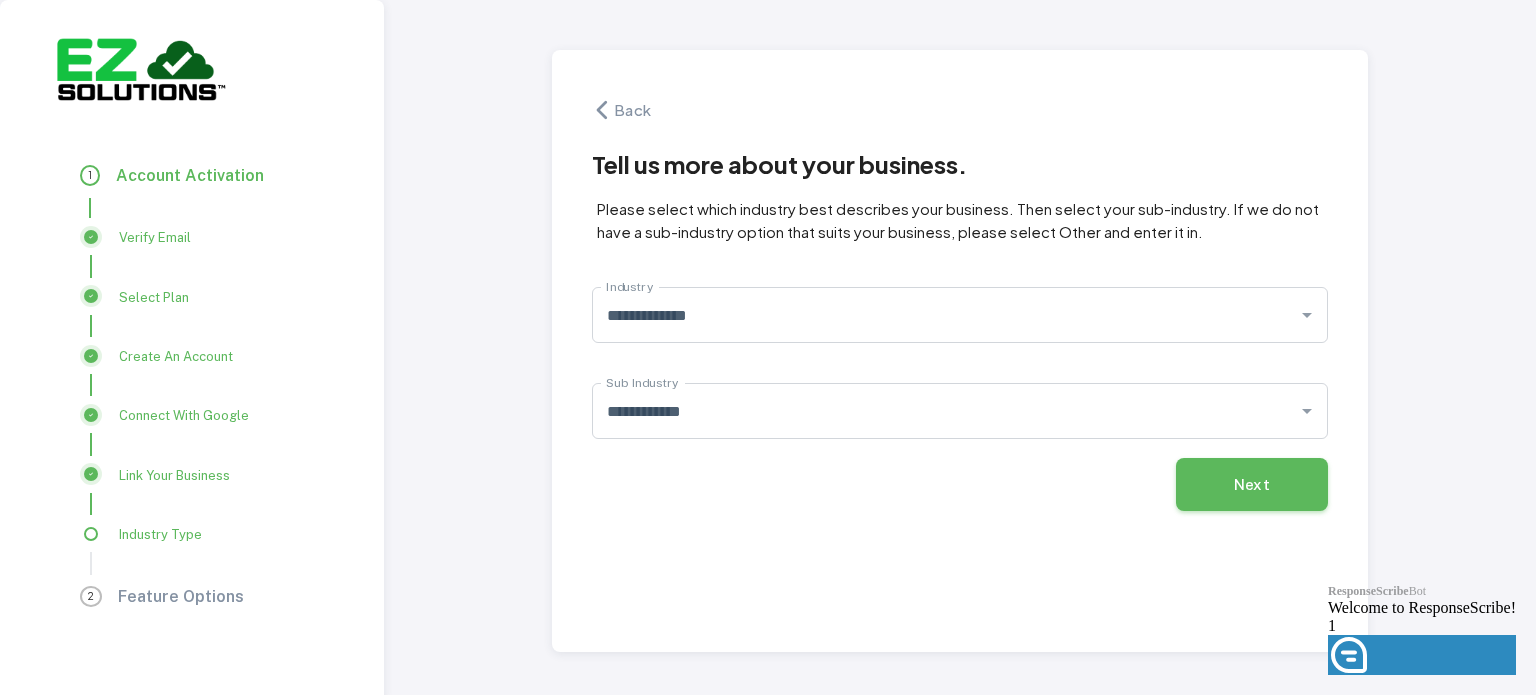 click on "Next" at bounding box center (1252, 484) 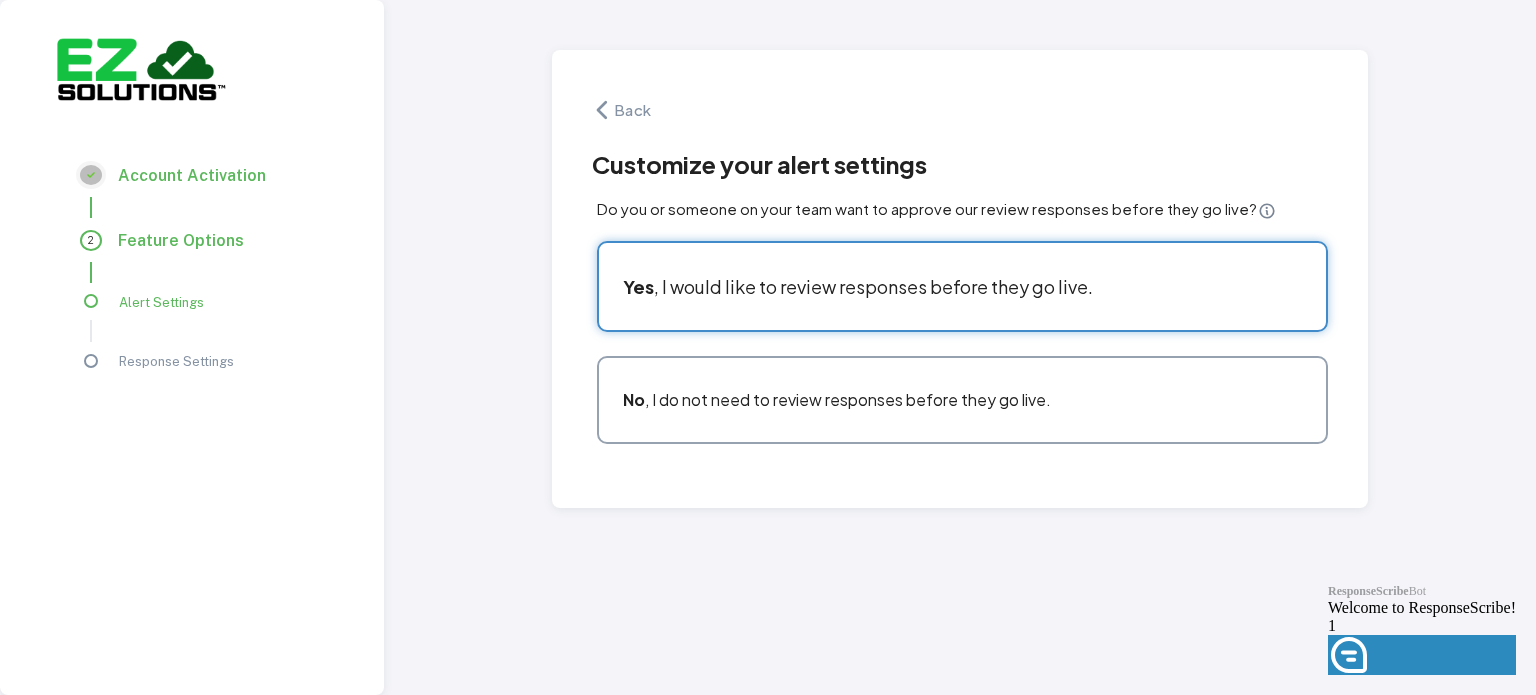 click on "Yes , I would like to  review responses before they go live." at bounding box center (952, 276) 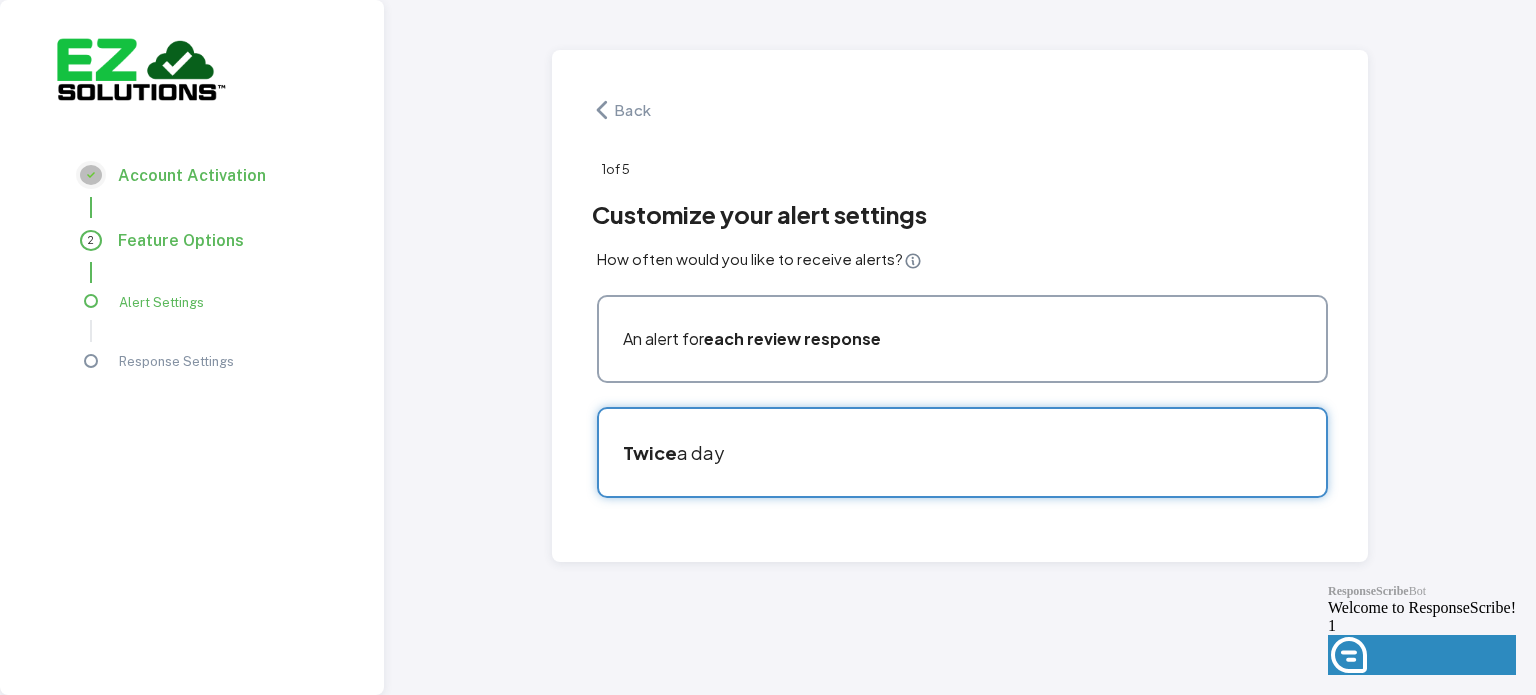 click on "Twice  a day" at bounding box center [952, 442] 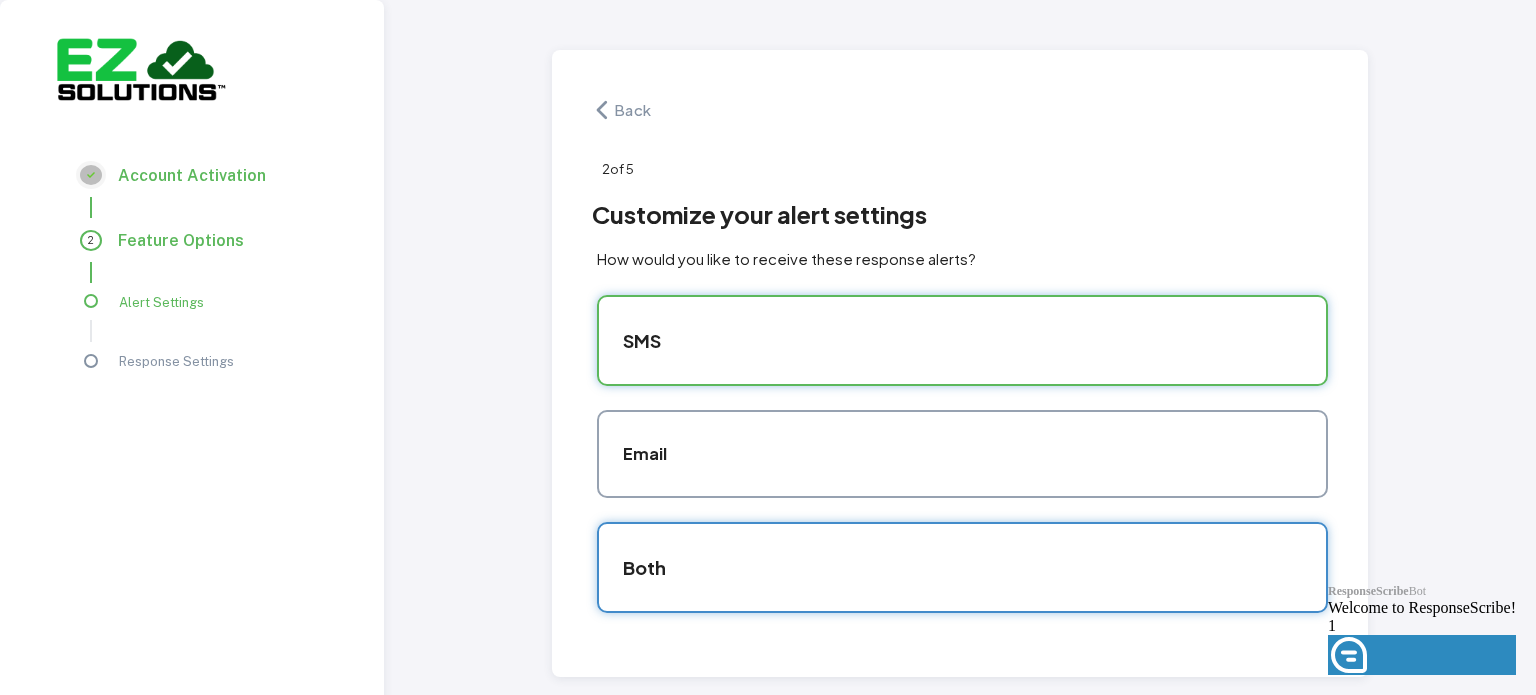 click on "Both" at bounding box center [952, 557] 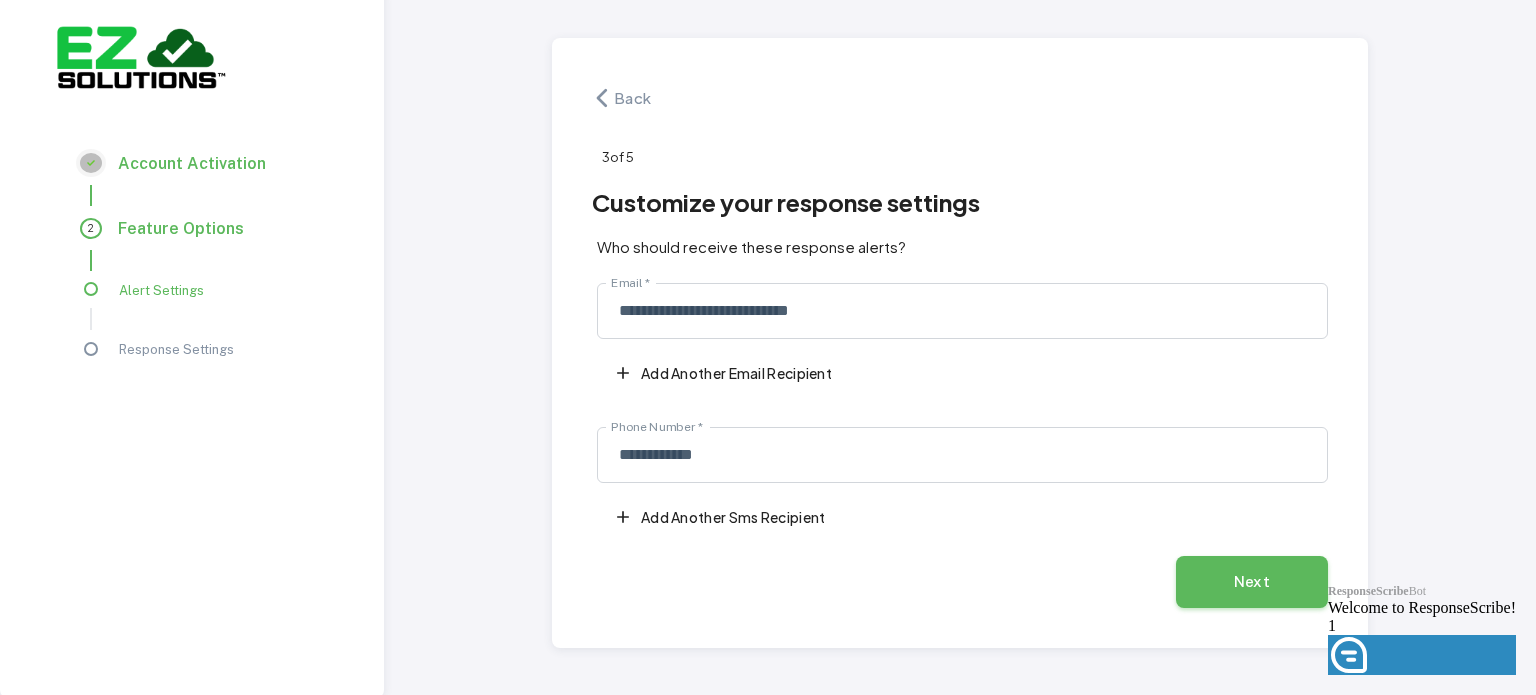 scroll, scrollTop: 15, scrollLeft: 0, axis: vertical 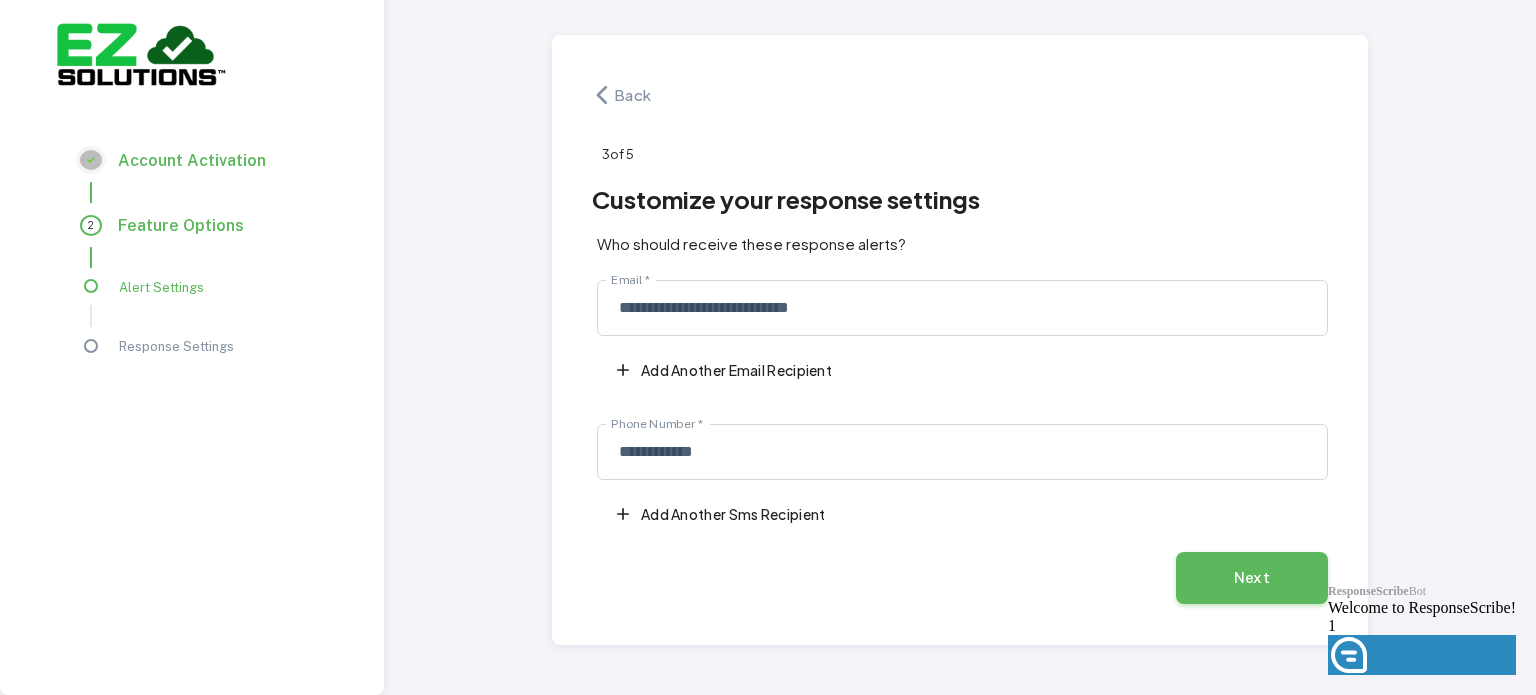 click on "Next" at bounding box center [1252, 578] 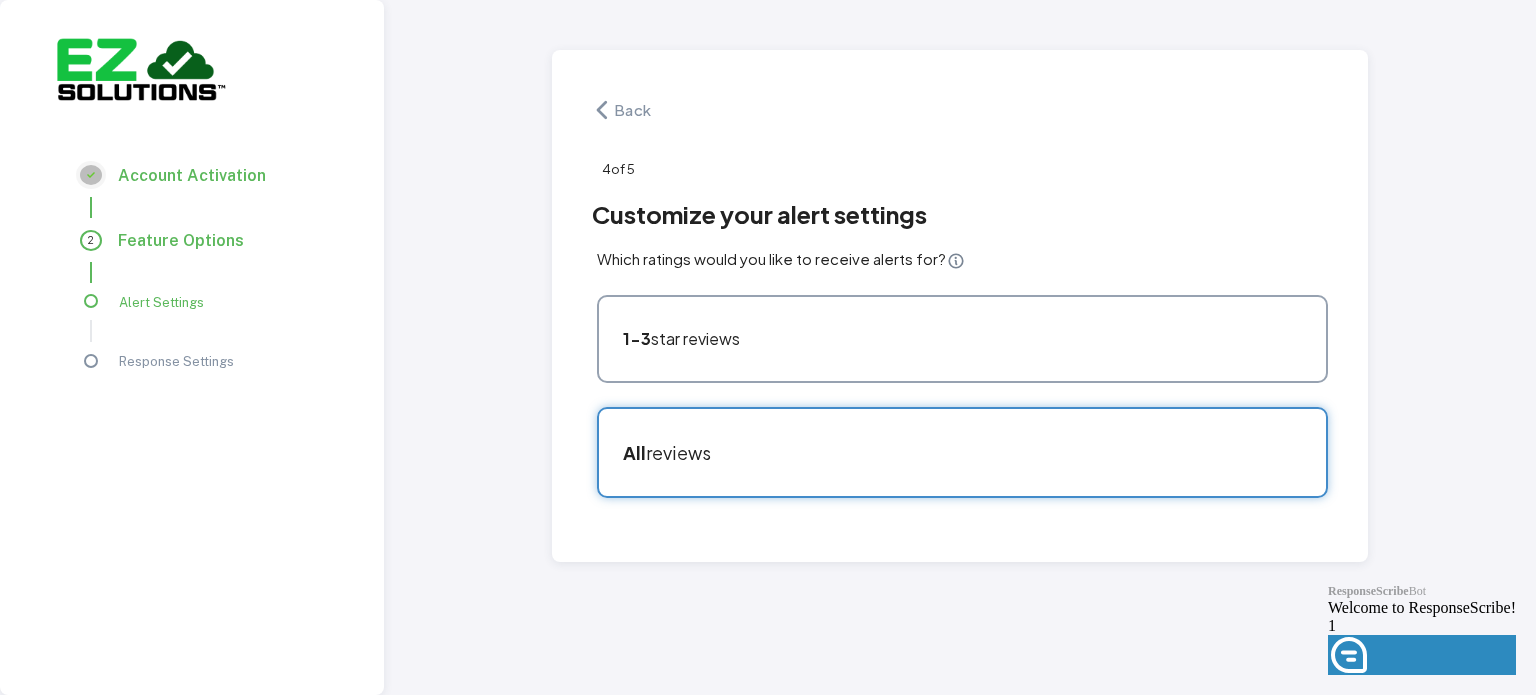 click on "All  reviews" at bounding box center (952, 442) 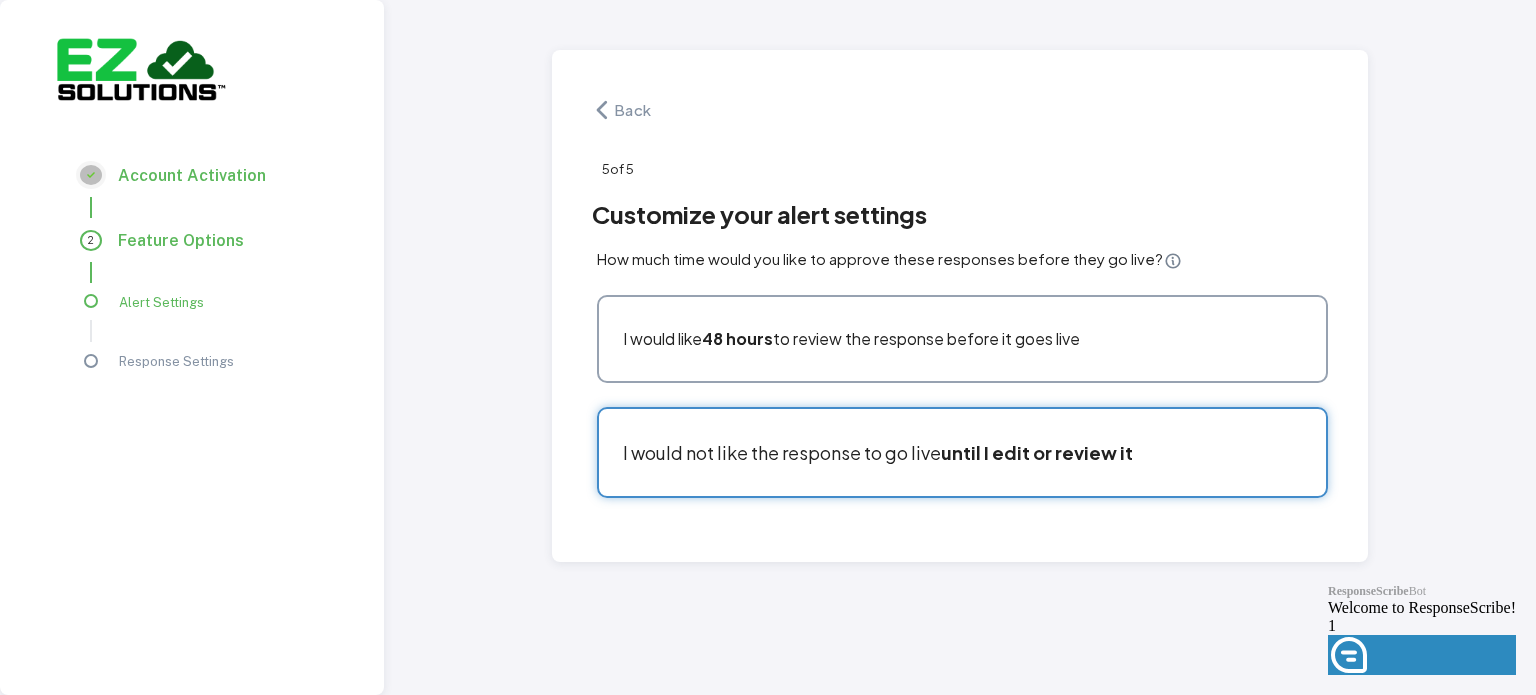 click on "I would not like the response to go live  until I edit or review it" at bounding box center (952, 442) 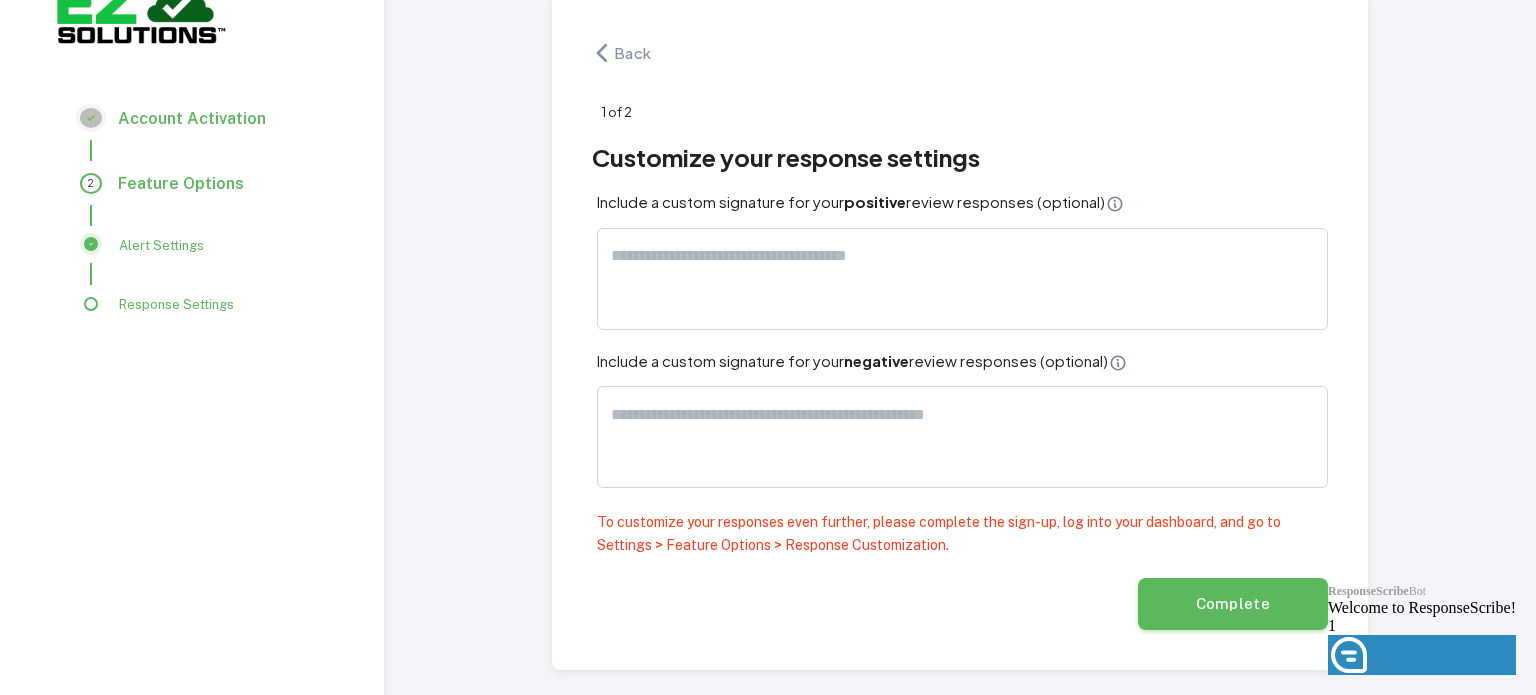 scroll, scrollTop: 82, scrollLeft: 0, axis: vertical 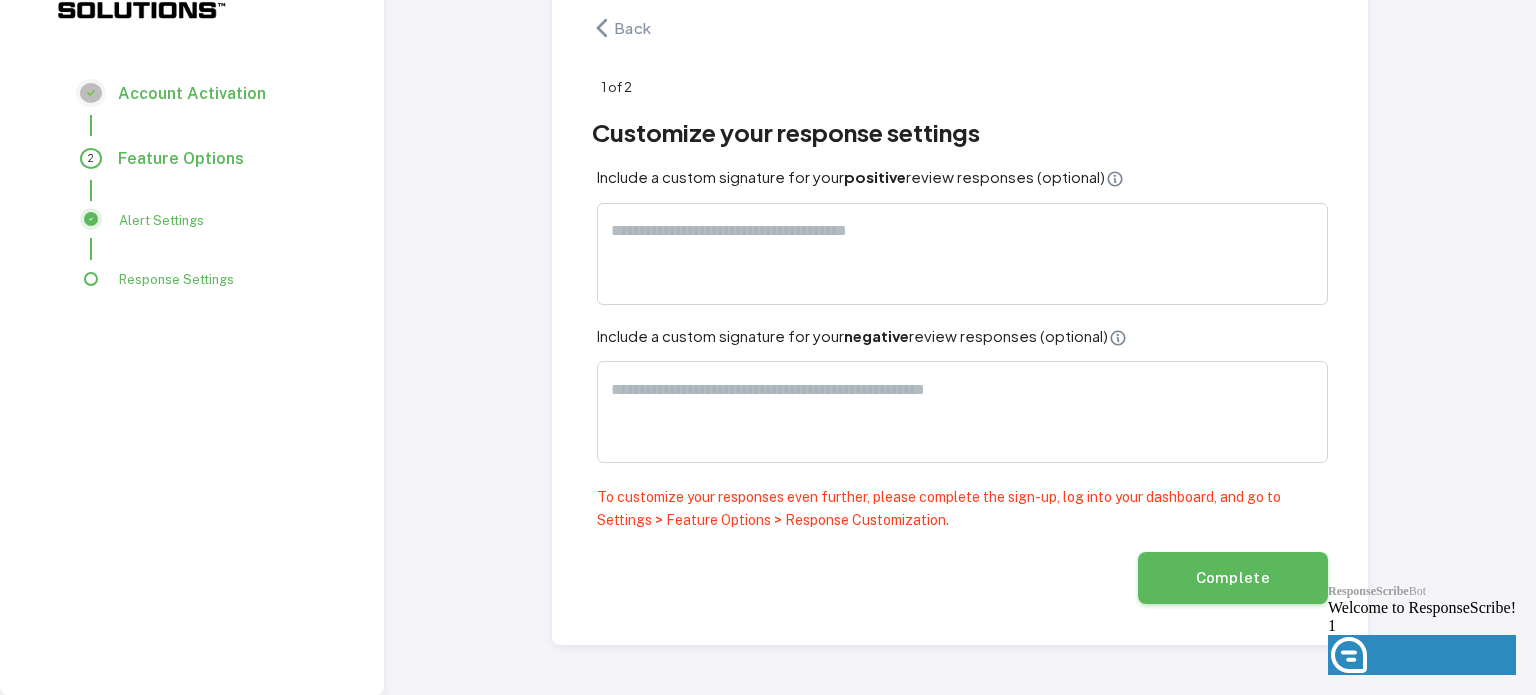 click on "Complete" at bounding box center [1233, 578] 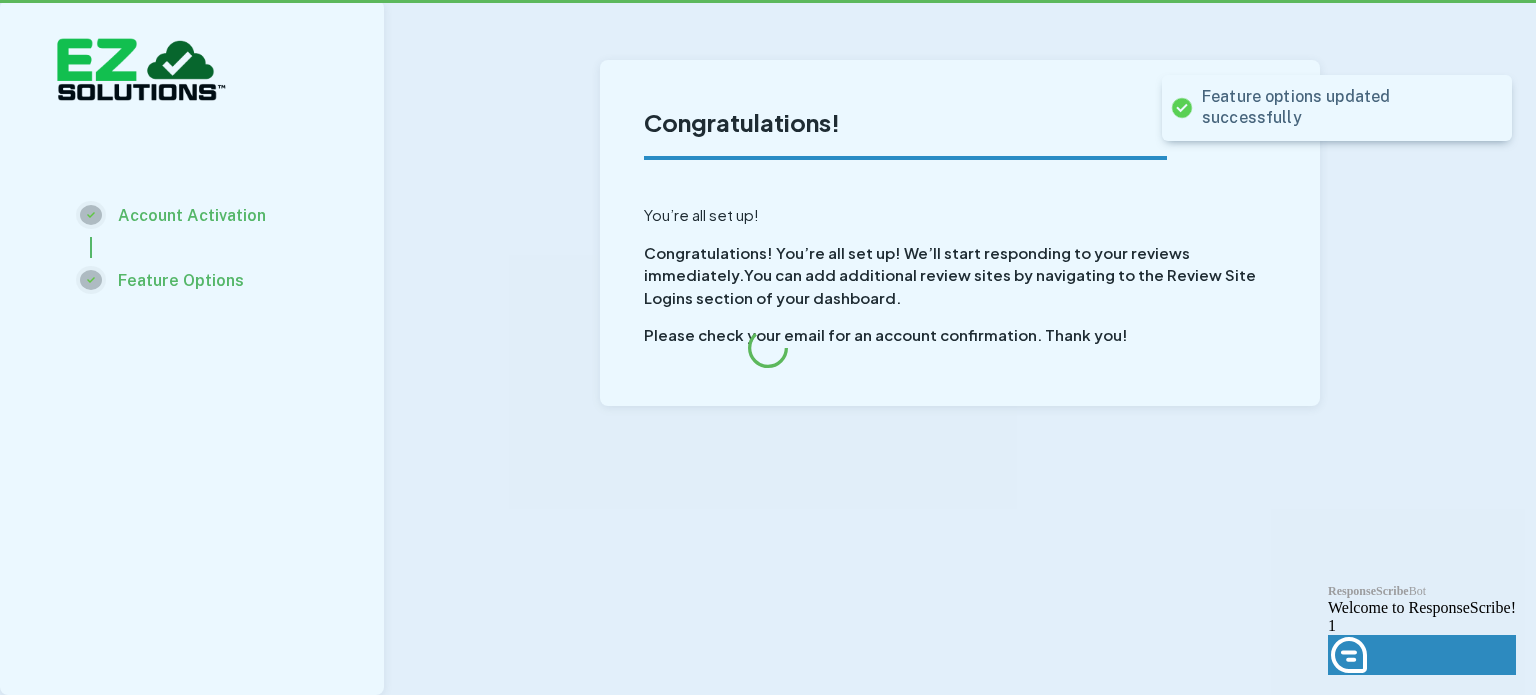 scroll, scrollTop: 0, scrollLeft: 0, axis: both 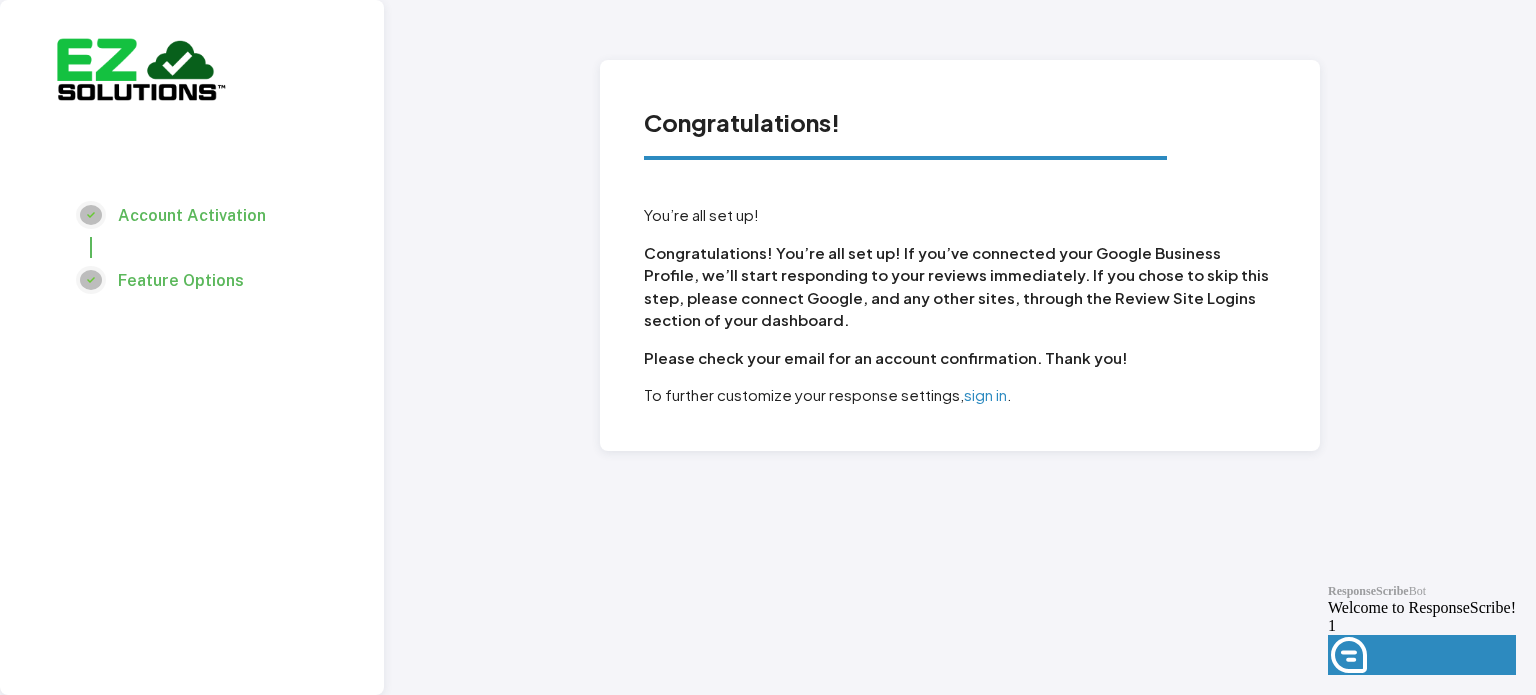 click on "sign in" at bounding box center (985, 394) 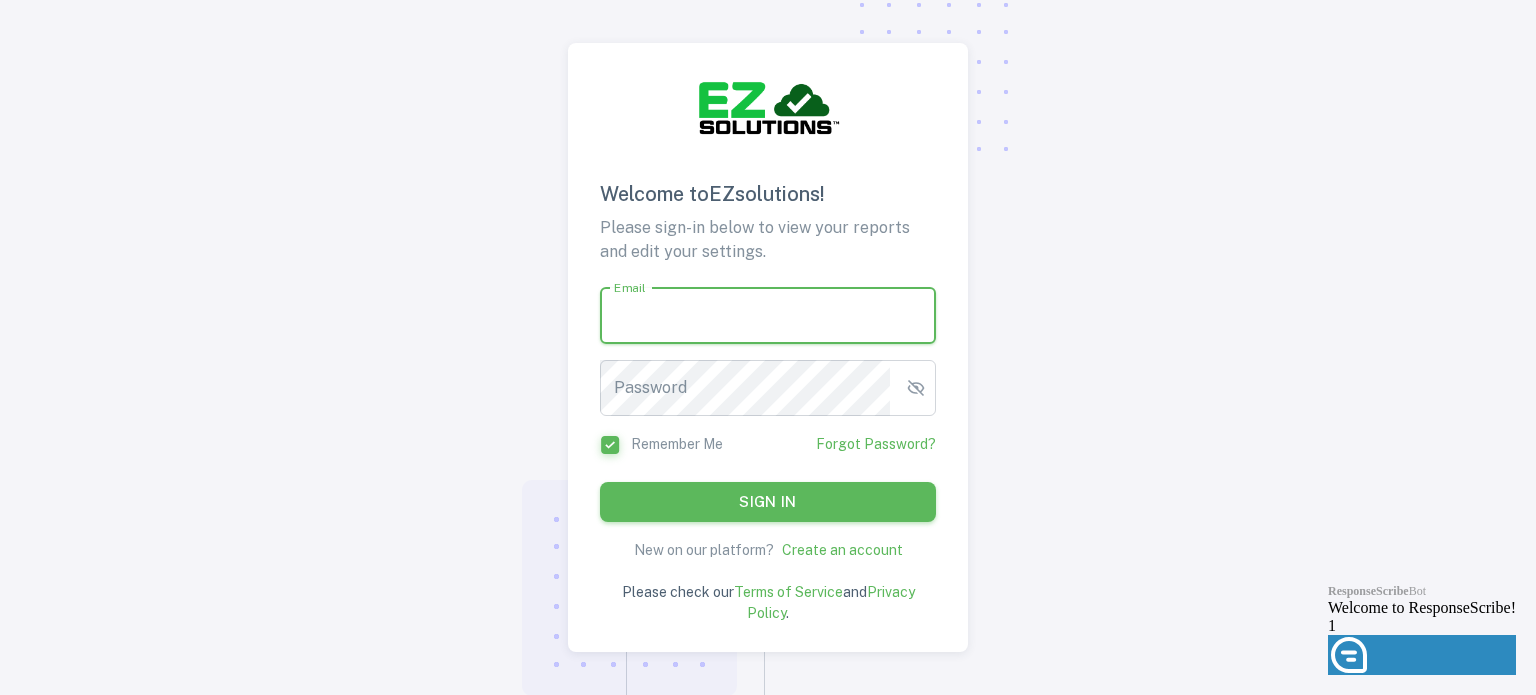 click on "Email" at bounding box center [768, 316] 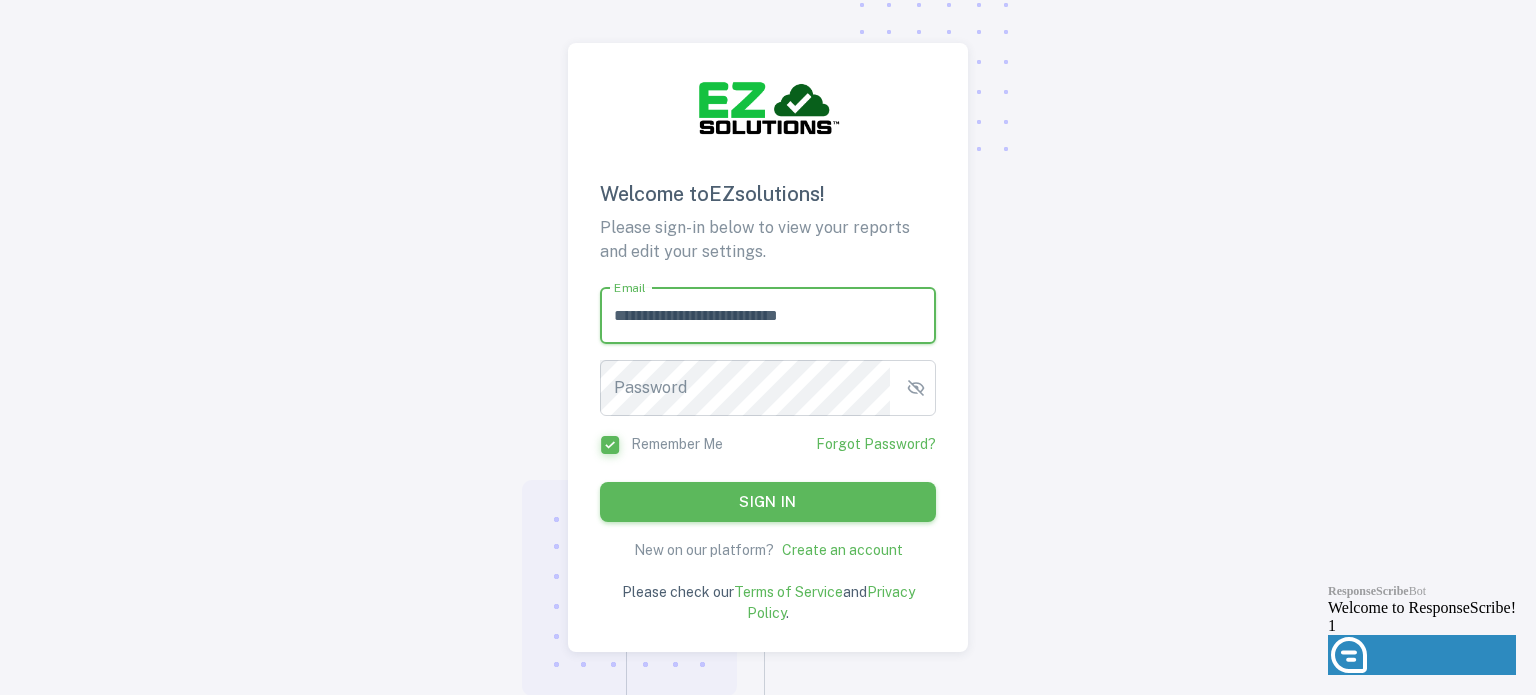 type on "**********" 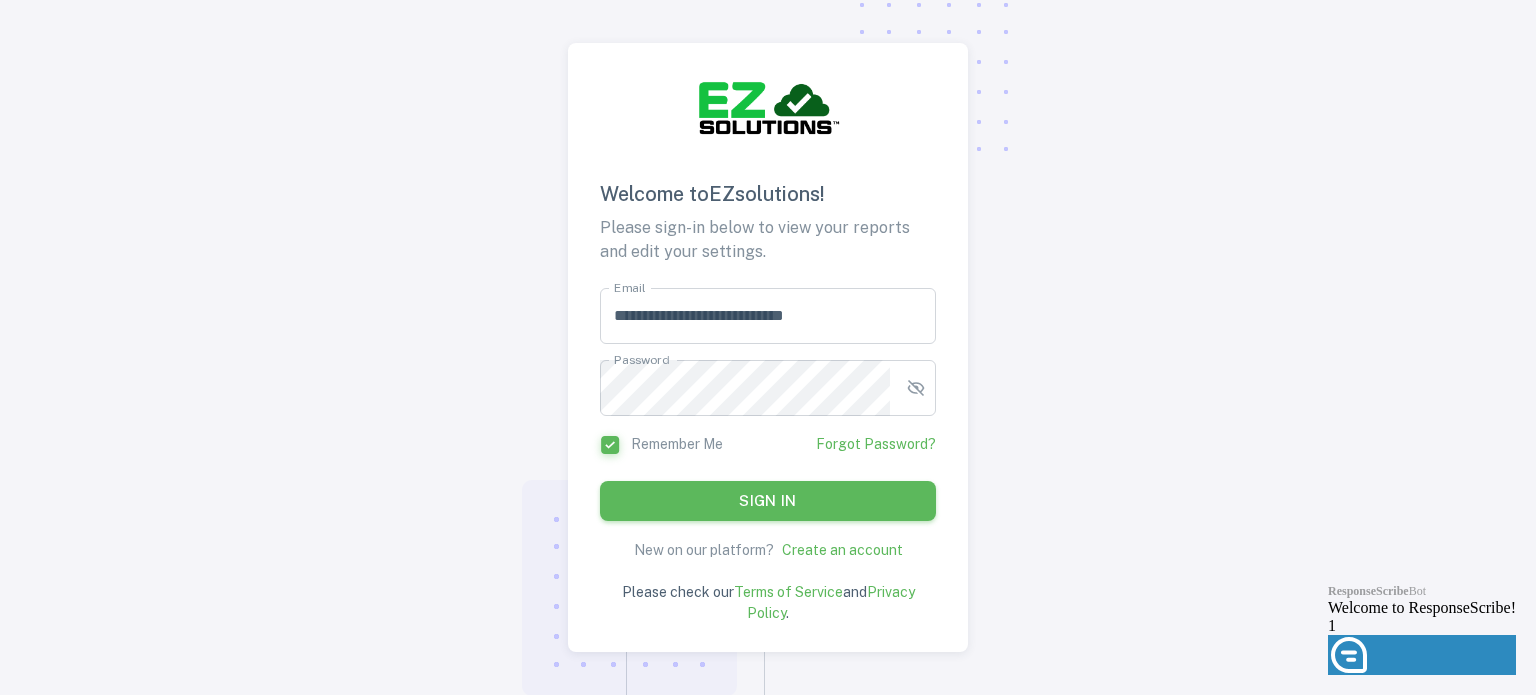 click on "Sign in" at bounding box center [768, 501] 